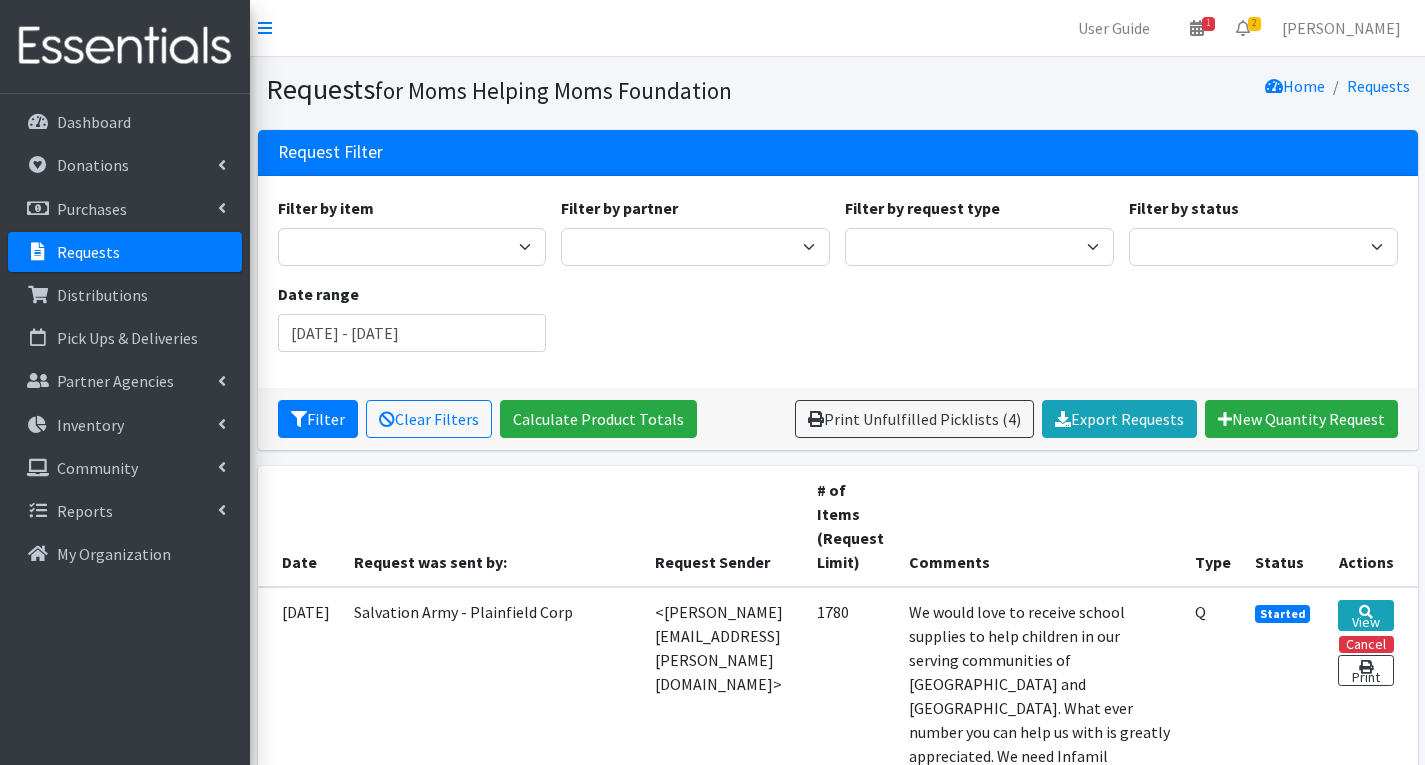 scroll, scrollTop: 0, scrollLeft: 0, axis: both 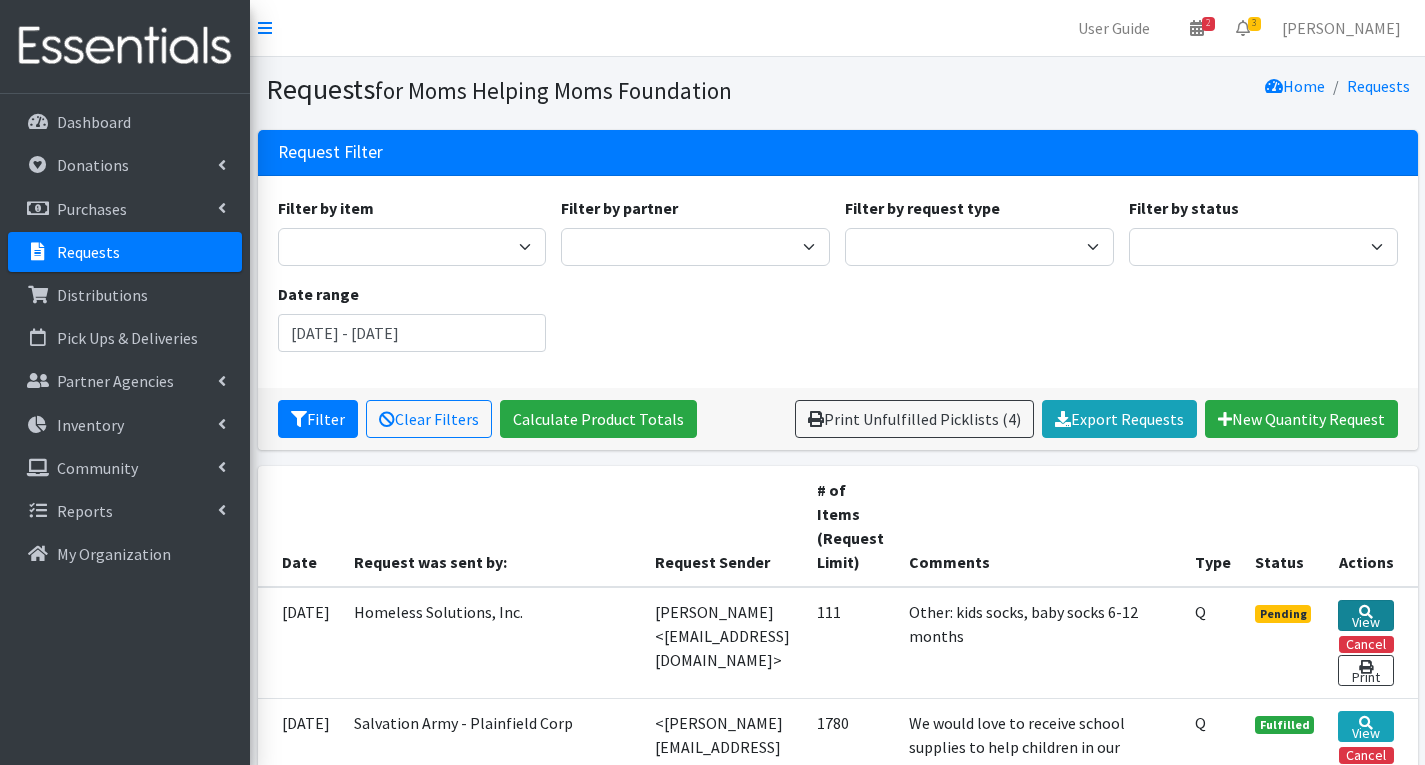 click at bounding box center (1366, 612) 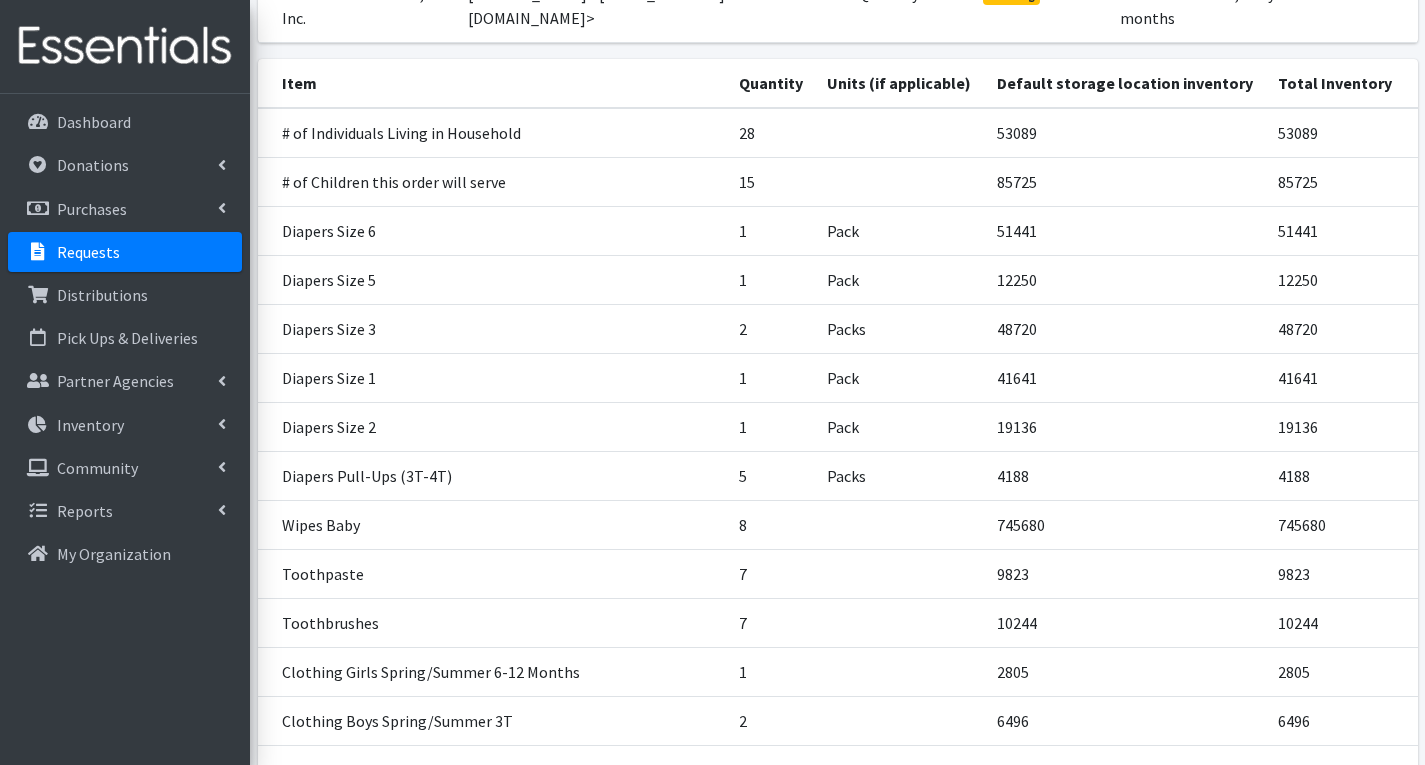 scroll, scrollTop: 200, scrollLeft: 0, axis: vertical 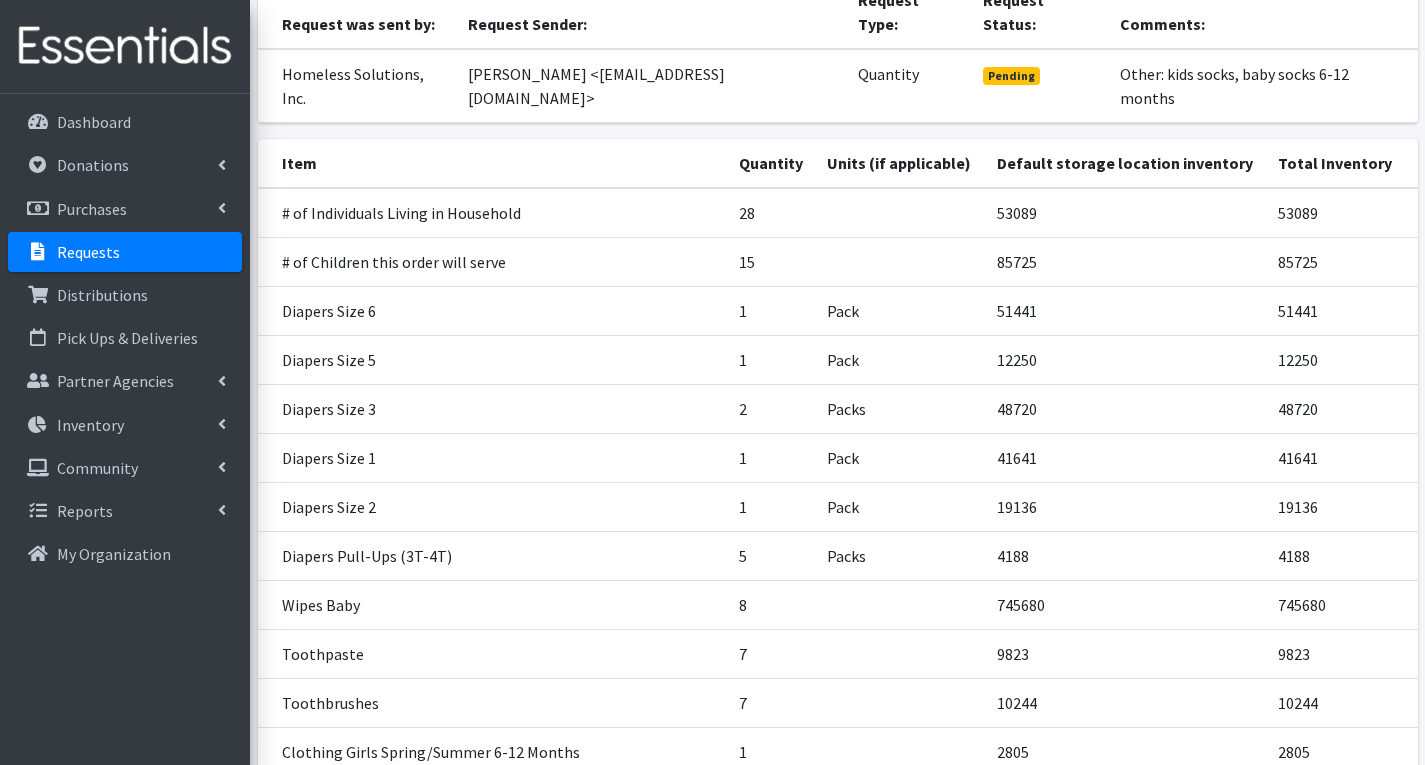 click on "1" at bounding box center (771, 310) 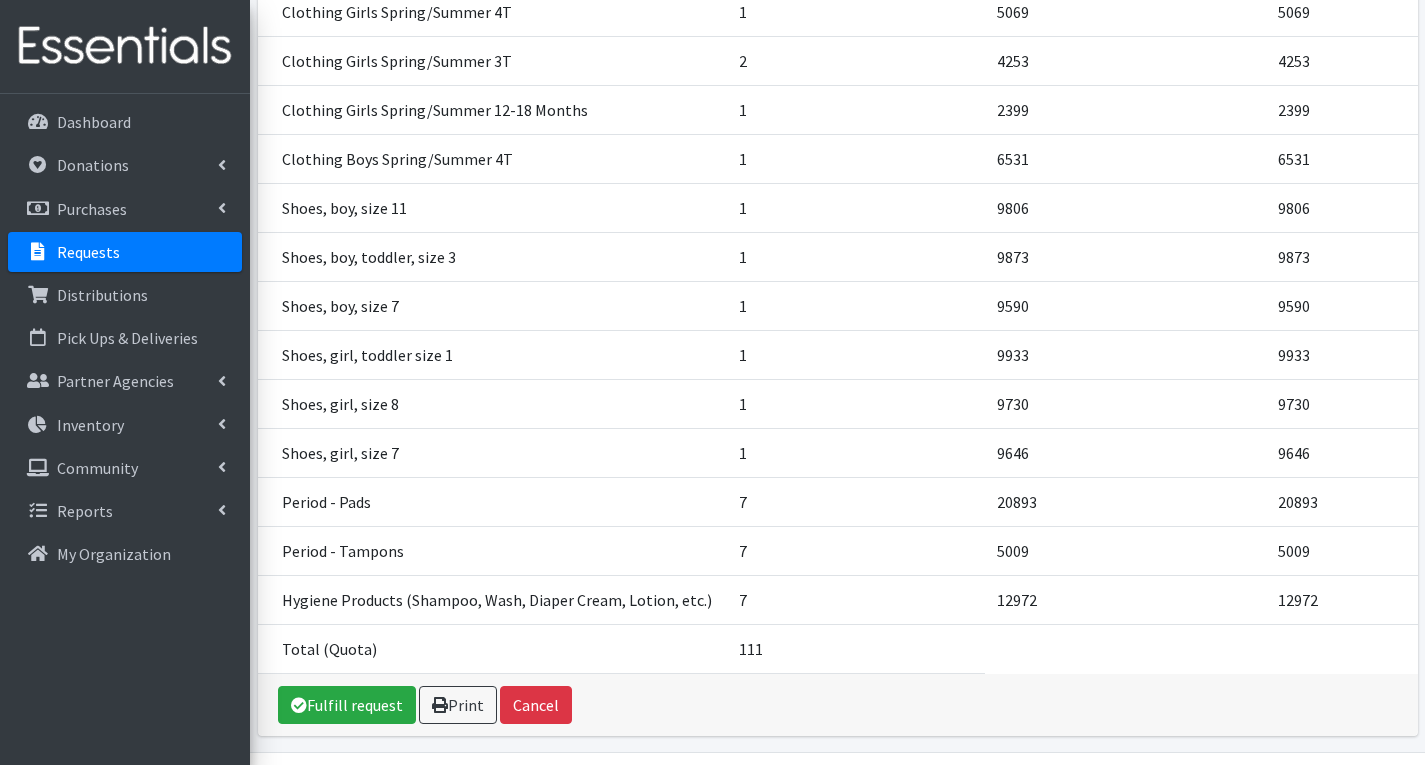 scroll, scrollTop: 1052, scrollLeft: 0, axis: vertical 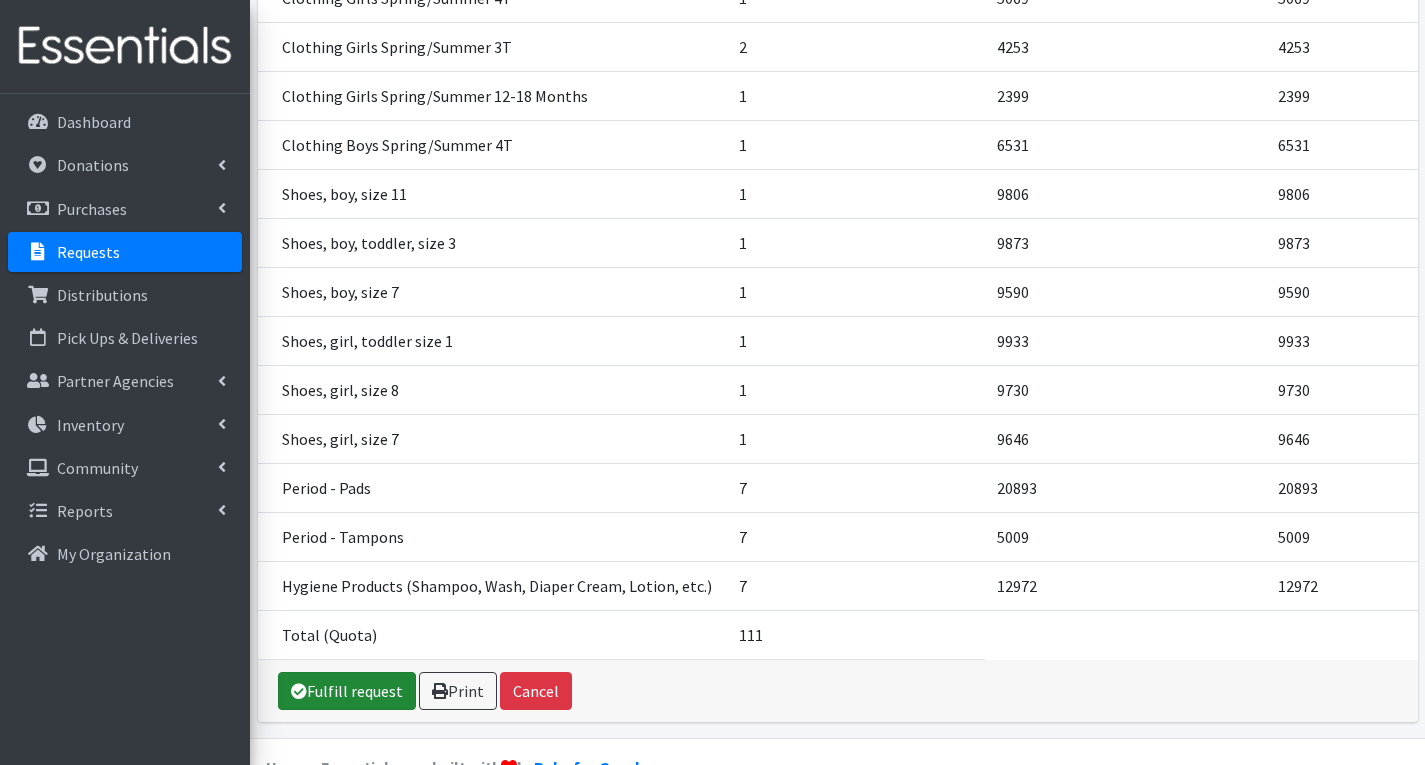 click on "Fulfill request" at bounding box center (347, 691) 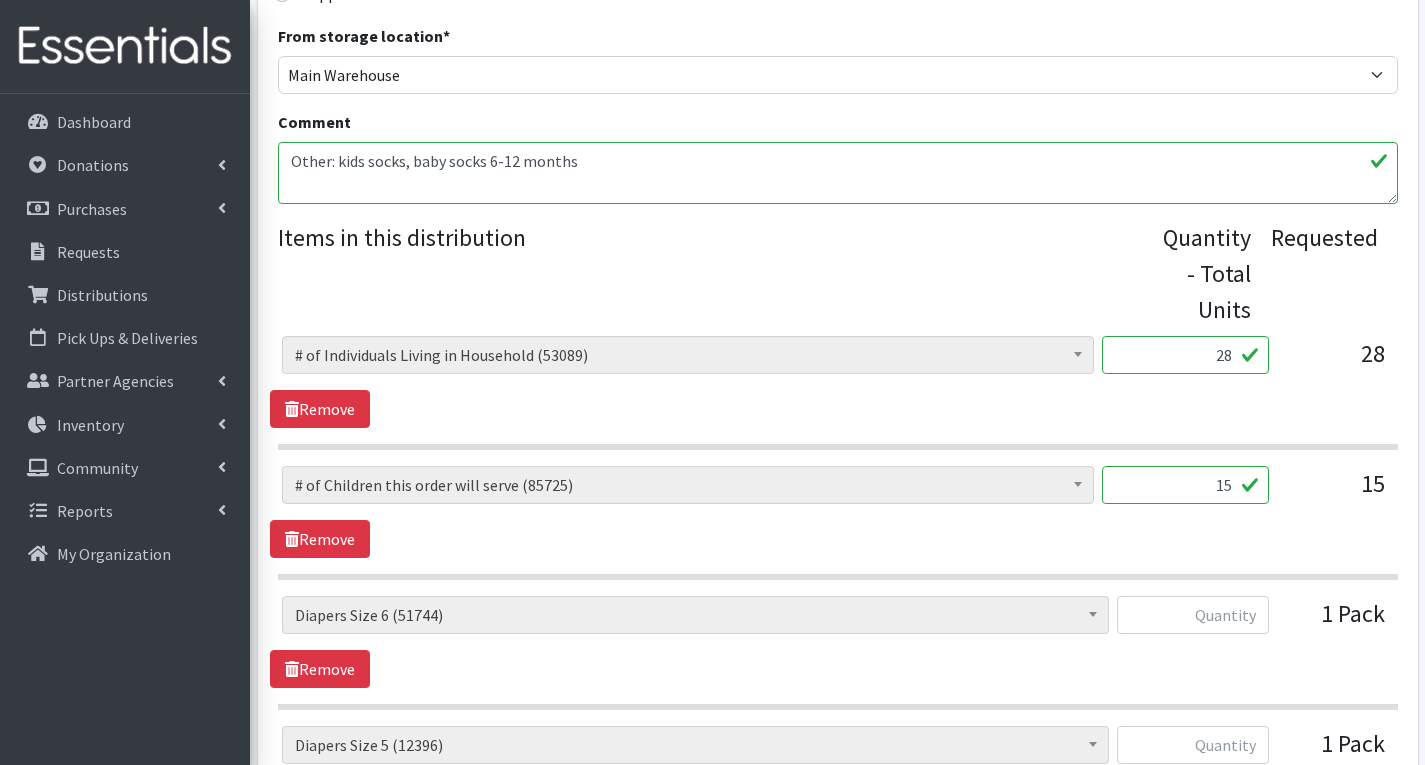 scroll, scrollTop: 800, scrollLeft: 0, axis: vertical 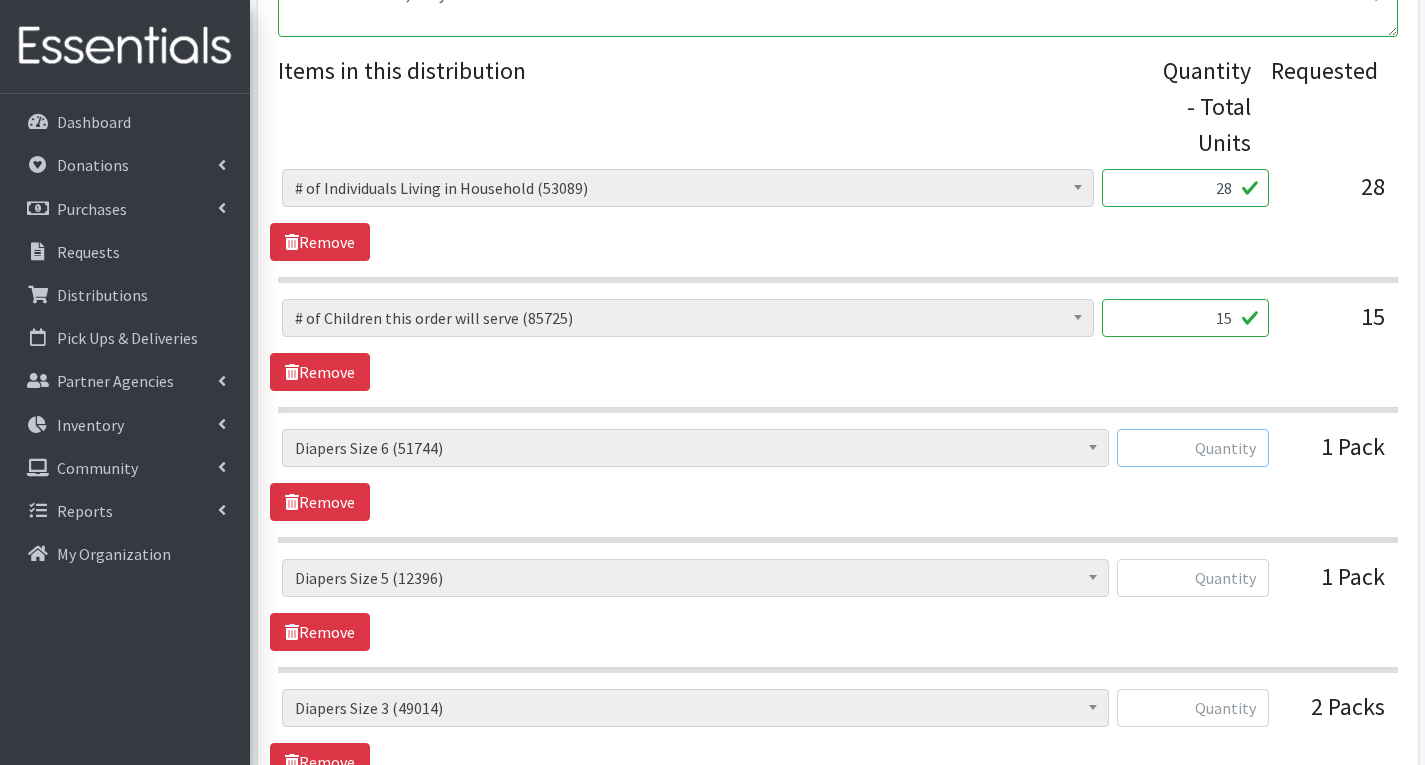 click at bounding box center (1193, 448) 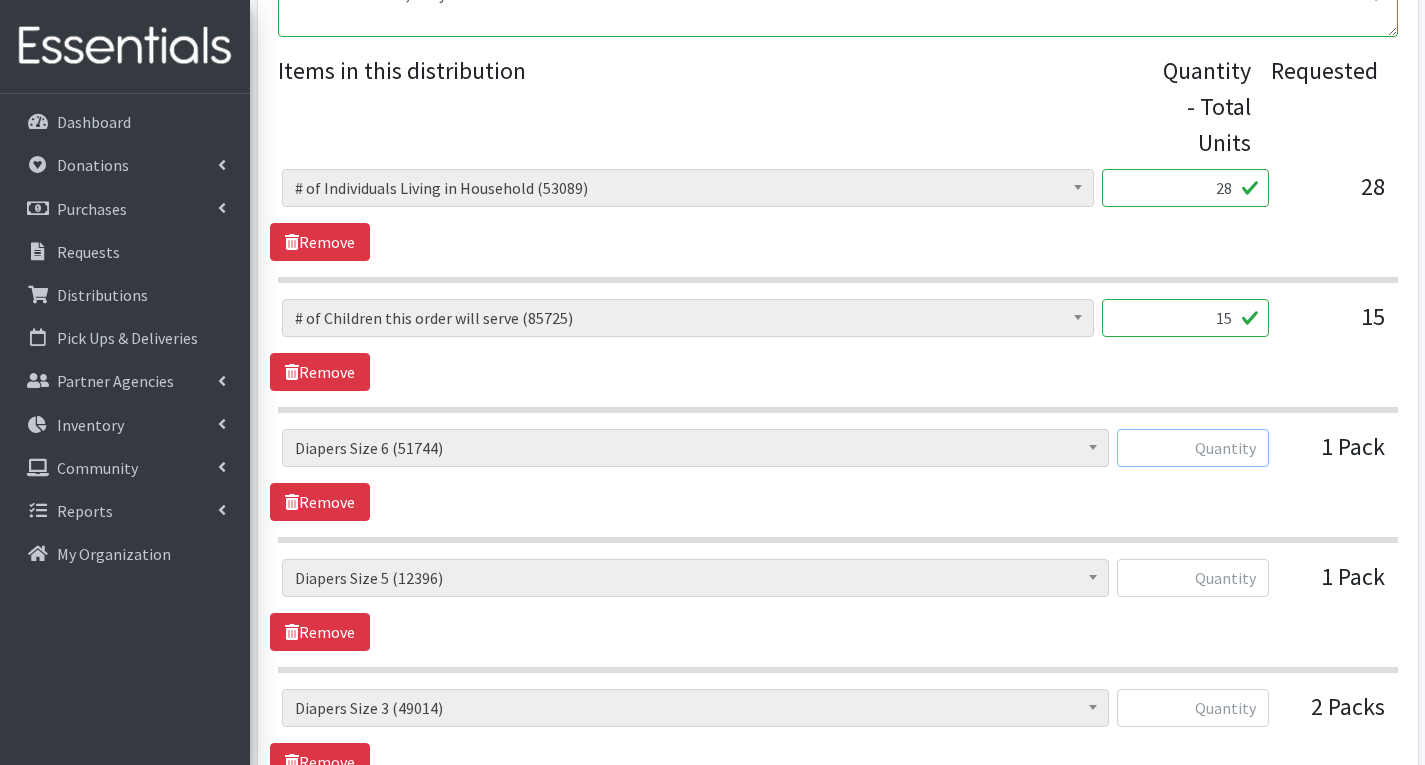 scroll, scrollTop: 1000, scrollLeft: 0, axis: vertical 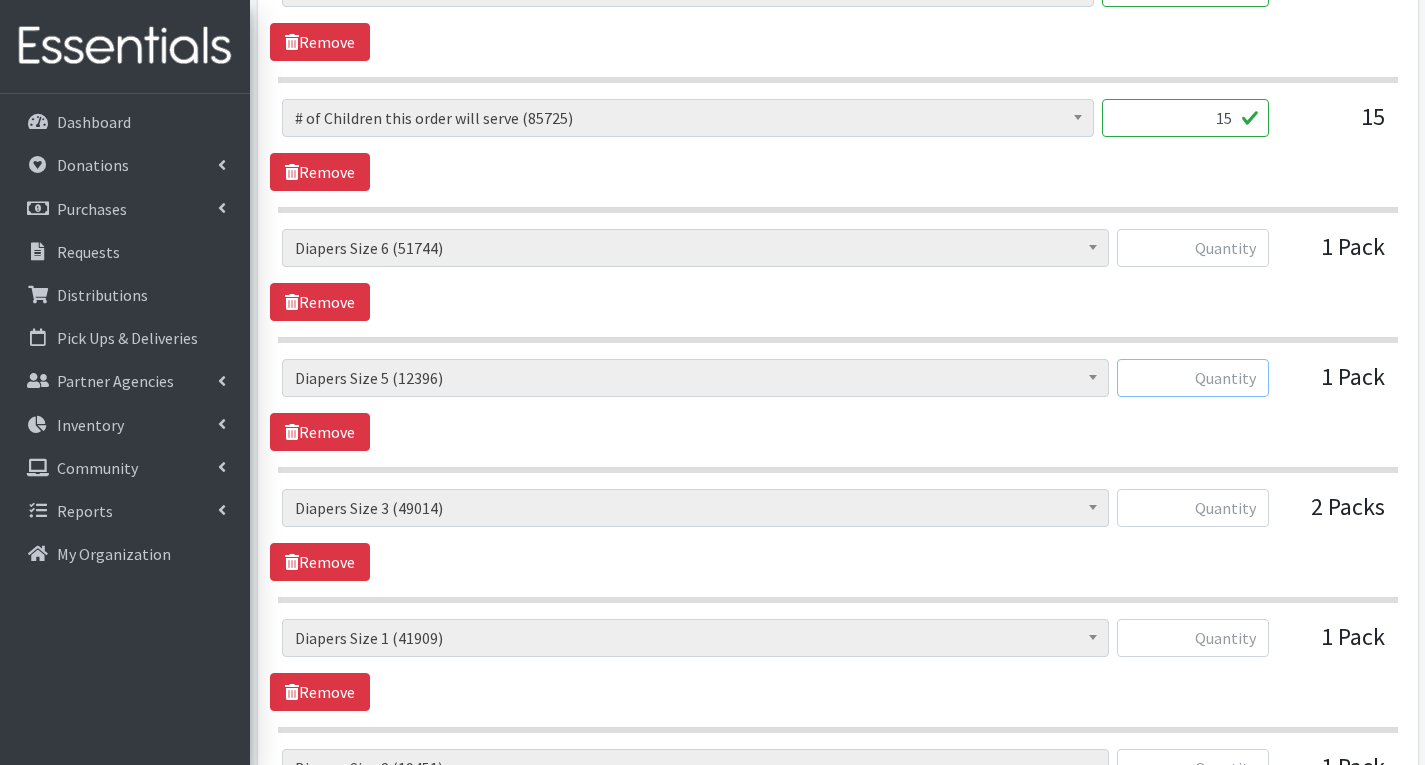 click at bounding box center [1193, 378] 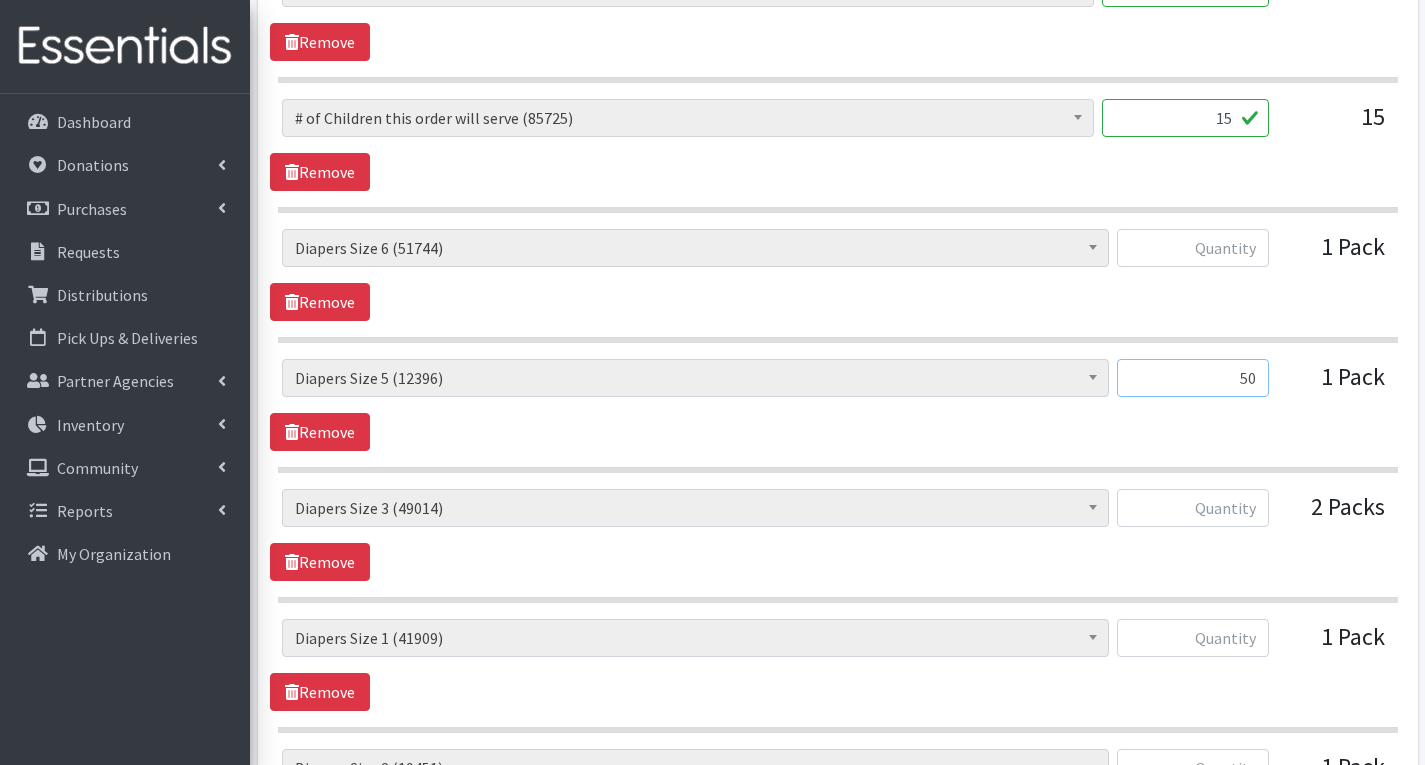 type on "50" 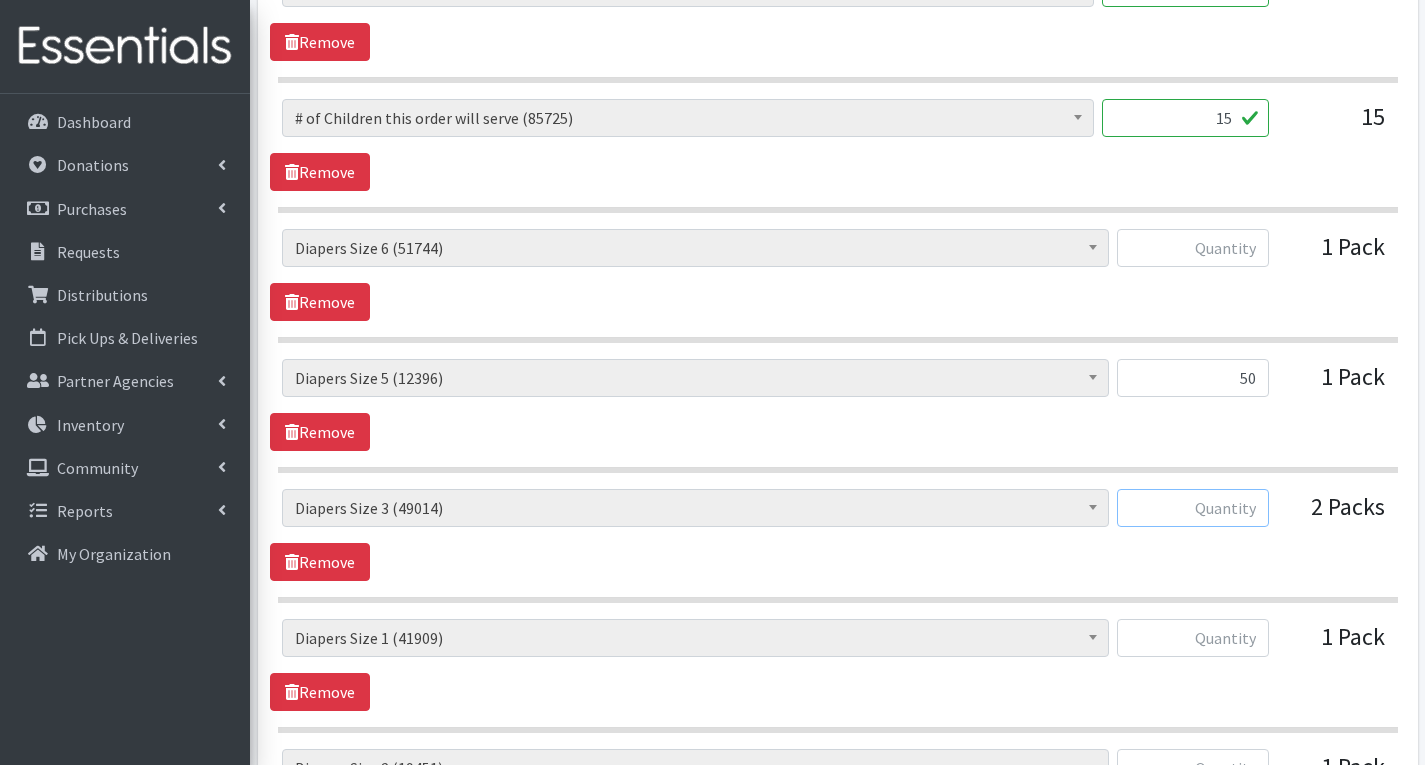 click at bounding box center (1193, 508) 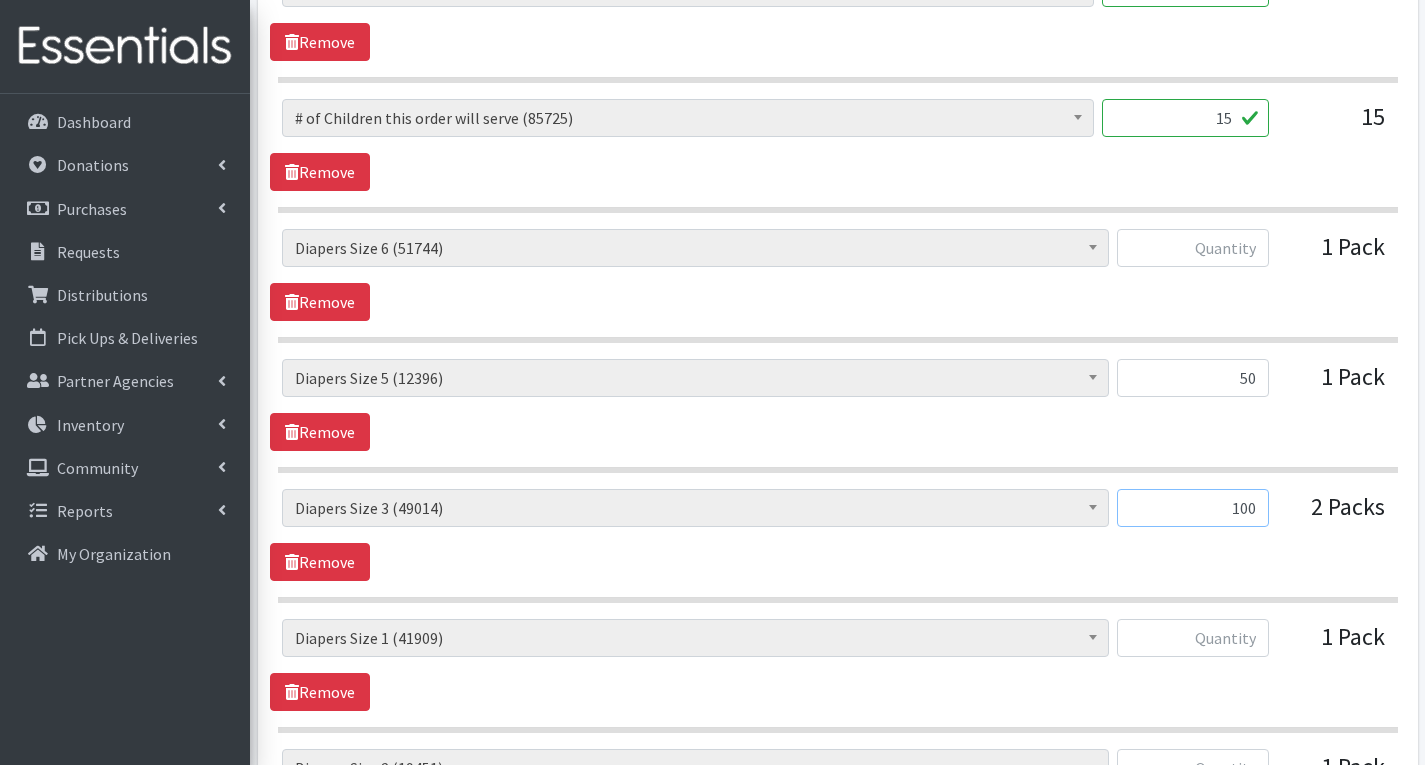 type on "100" 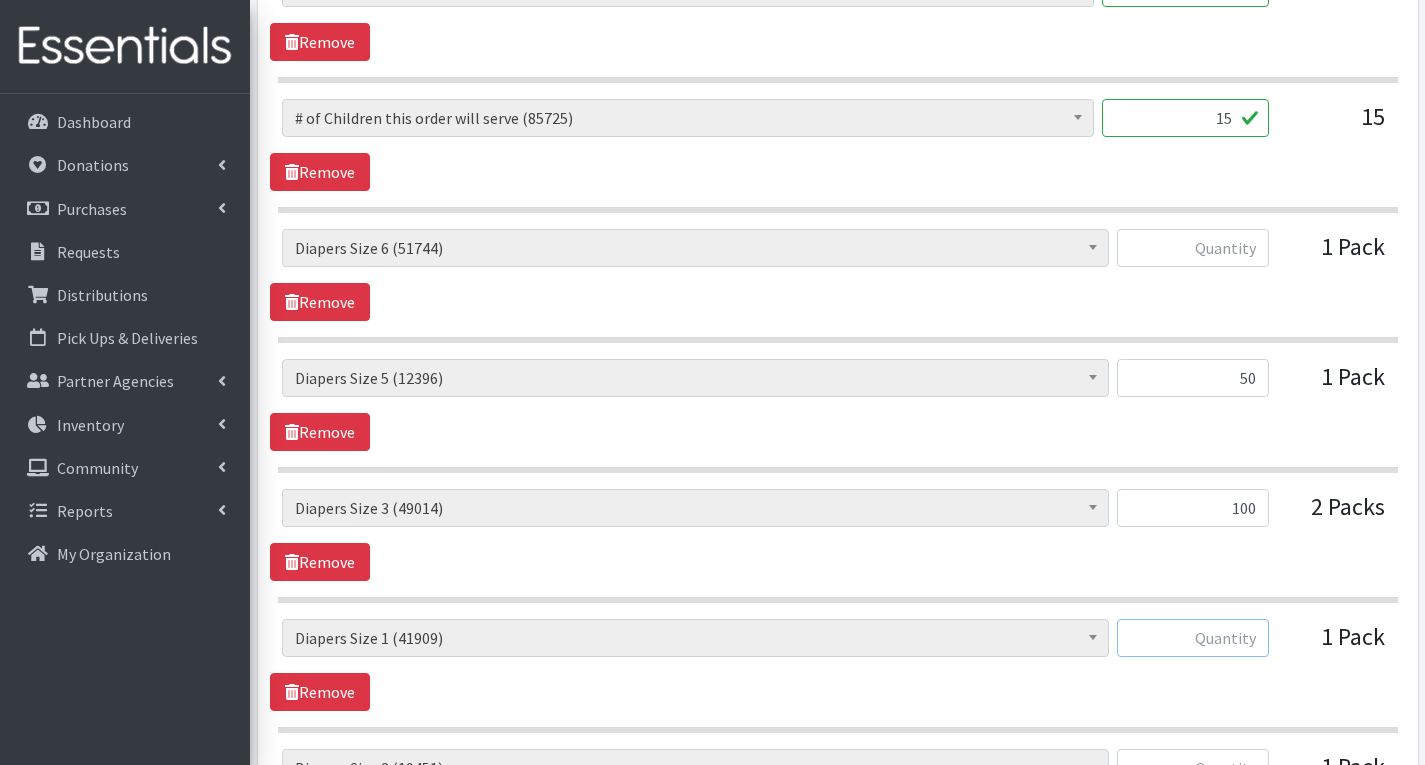 click at bounding box center (1193, 638) 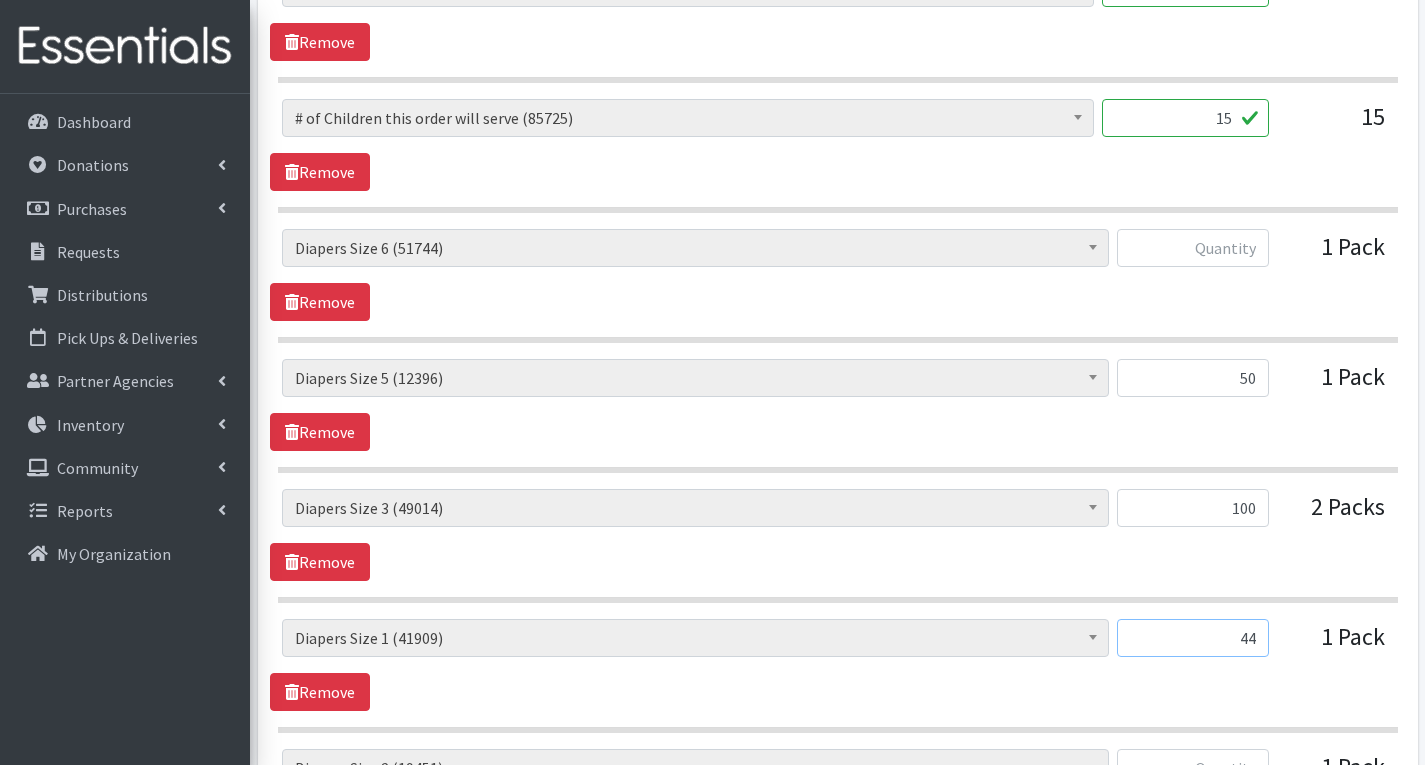 type on "44" 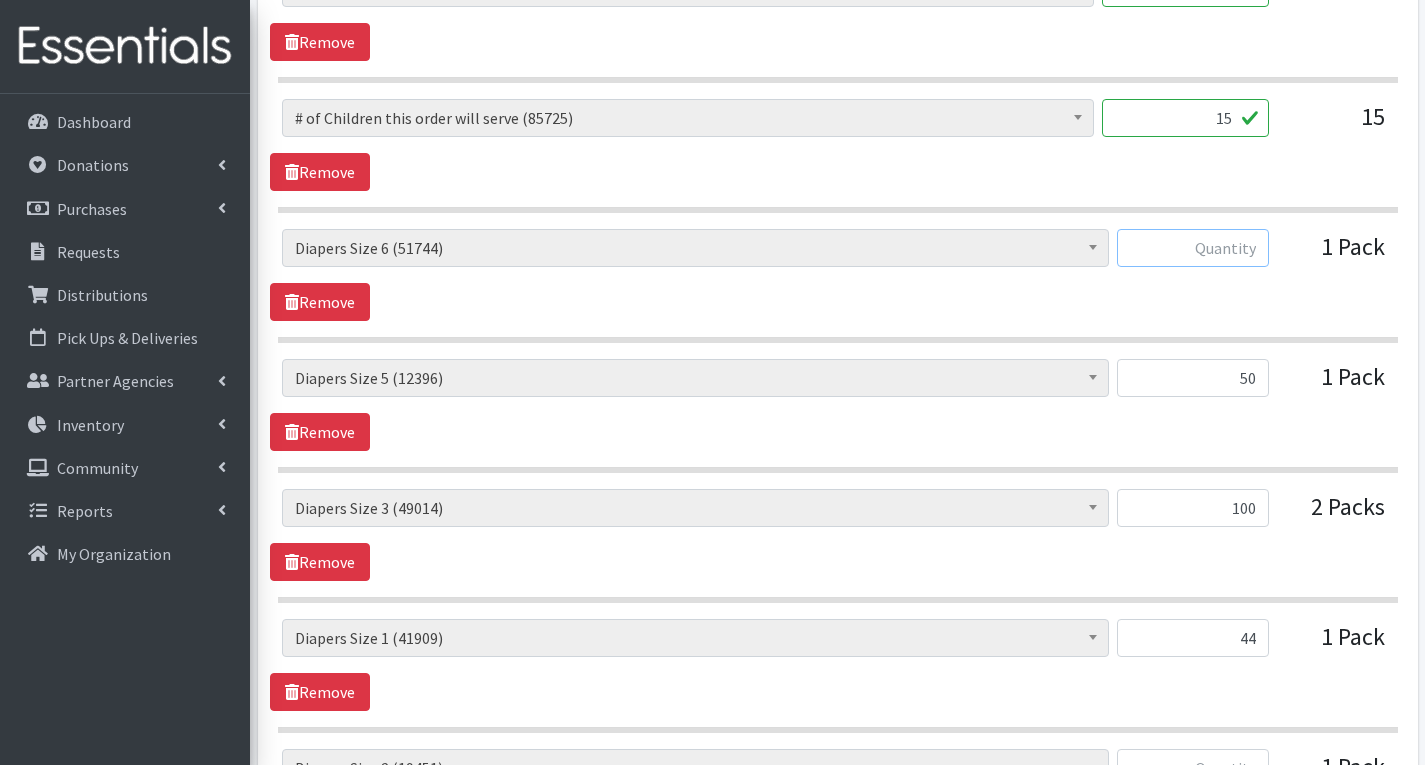 click at bounding box center [1193, 248] 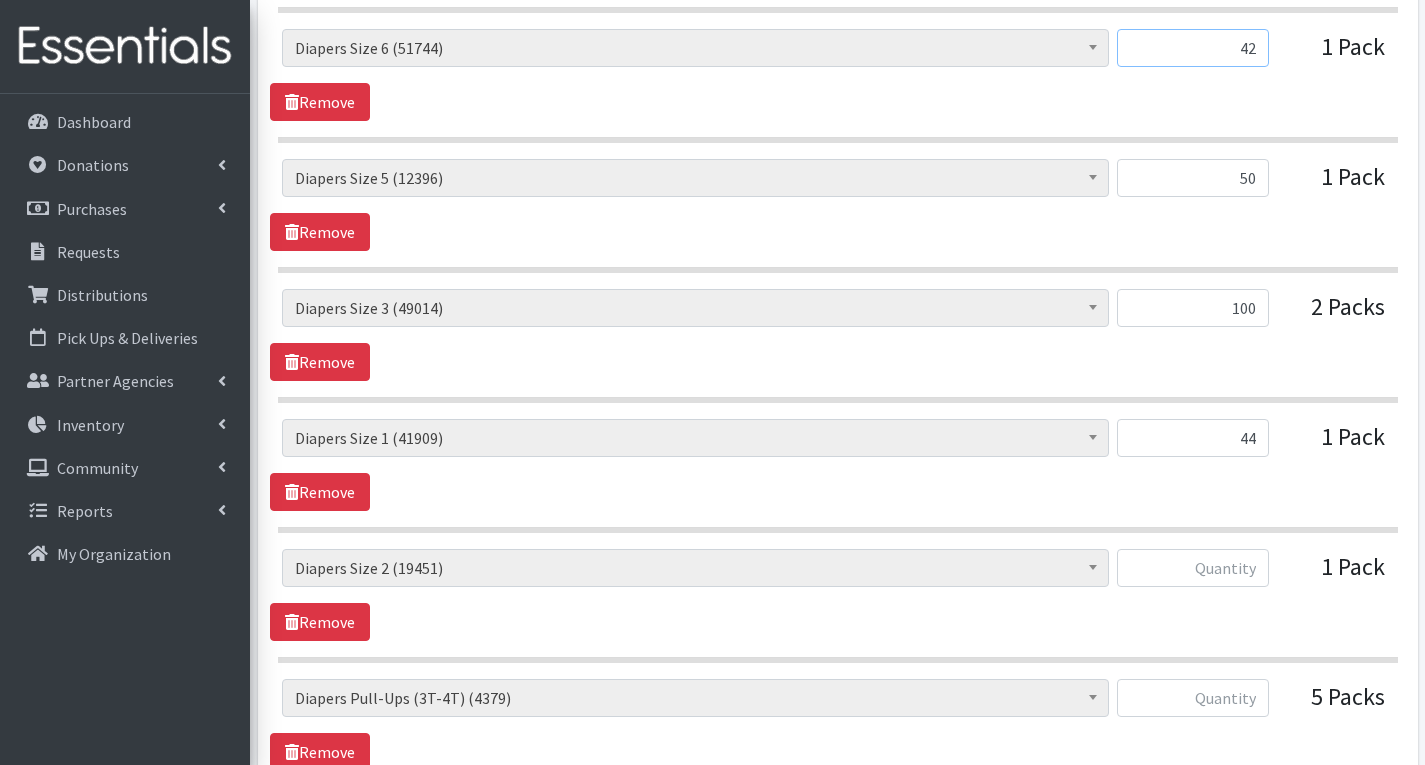 scroll, scrollTop: 1300, scrollLeft: 0, axis: vertical 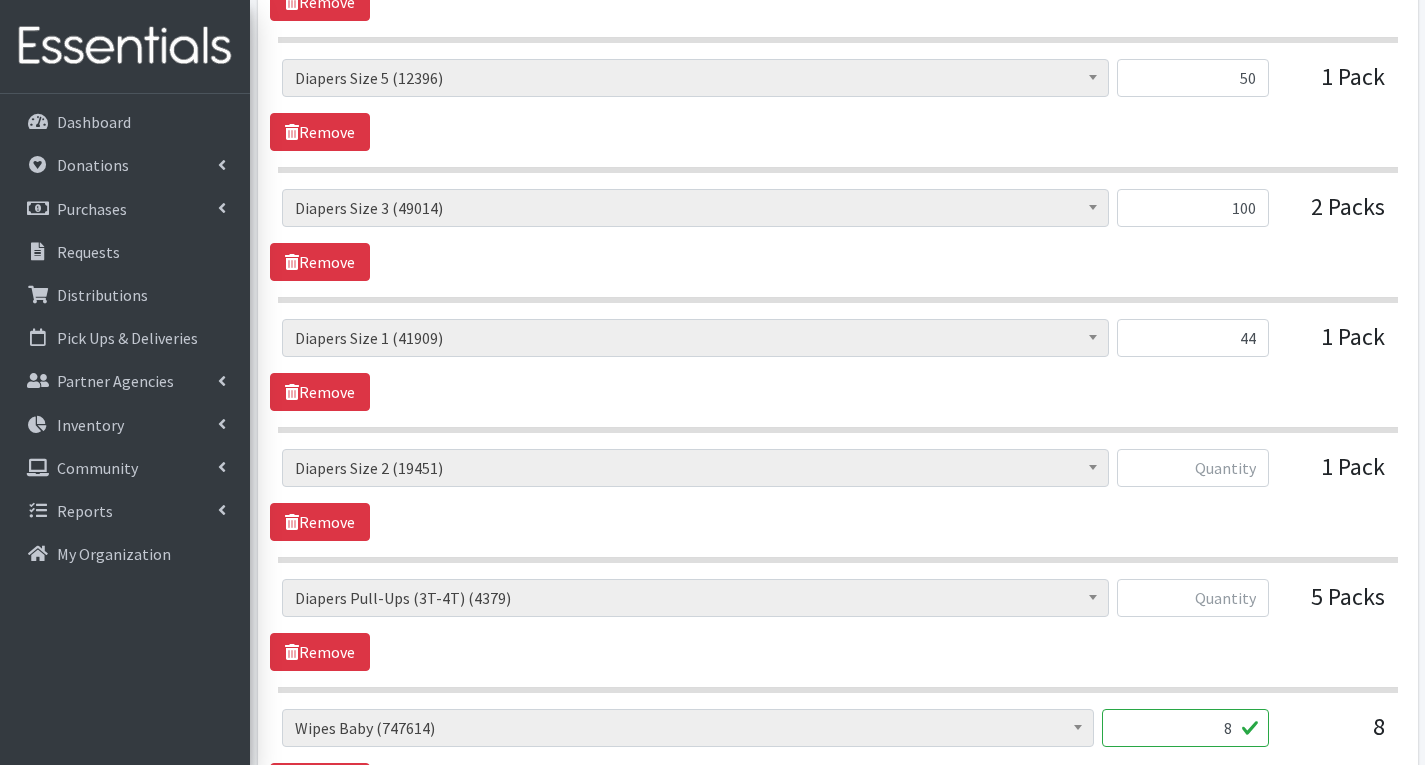type on "42" 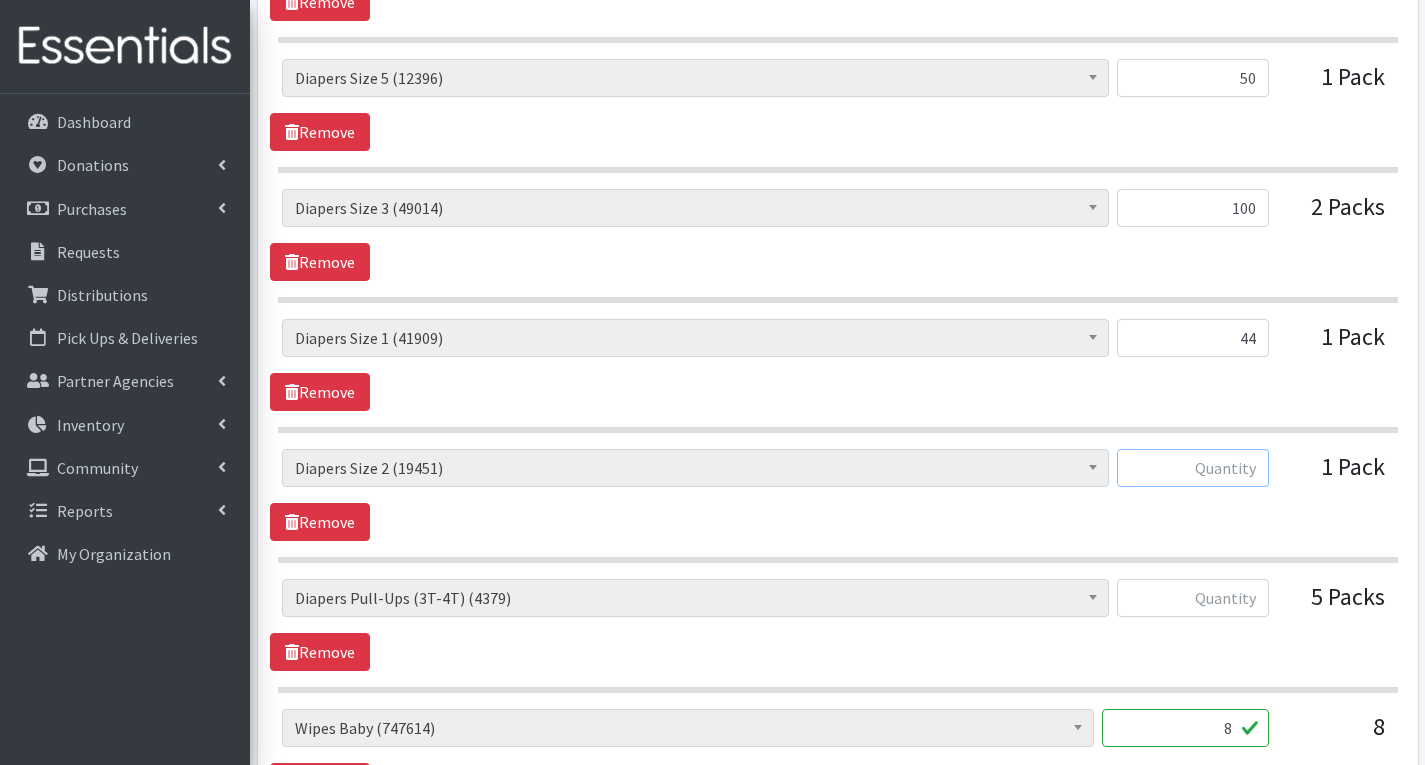 click at bounding box center [1193, 468] 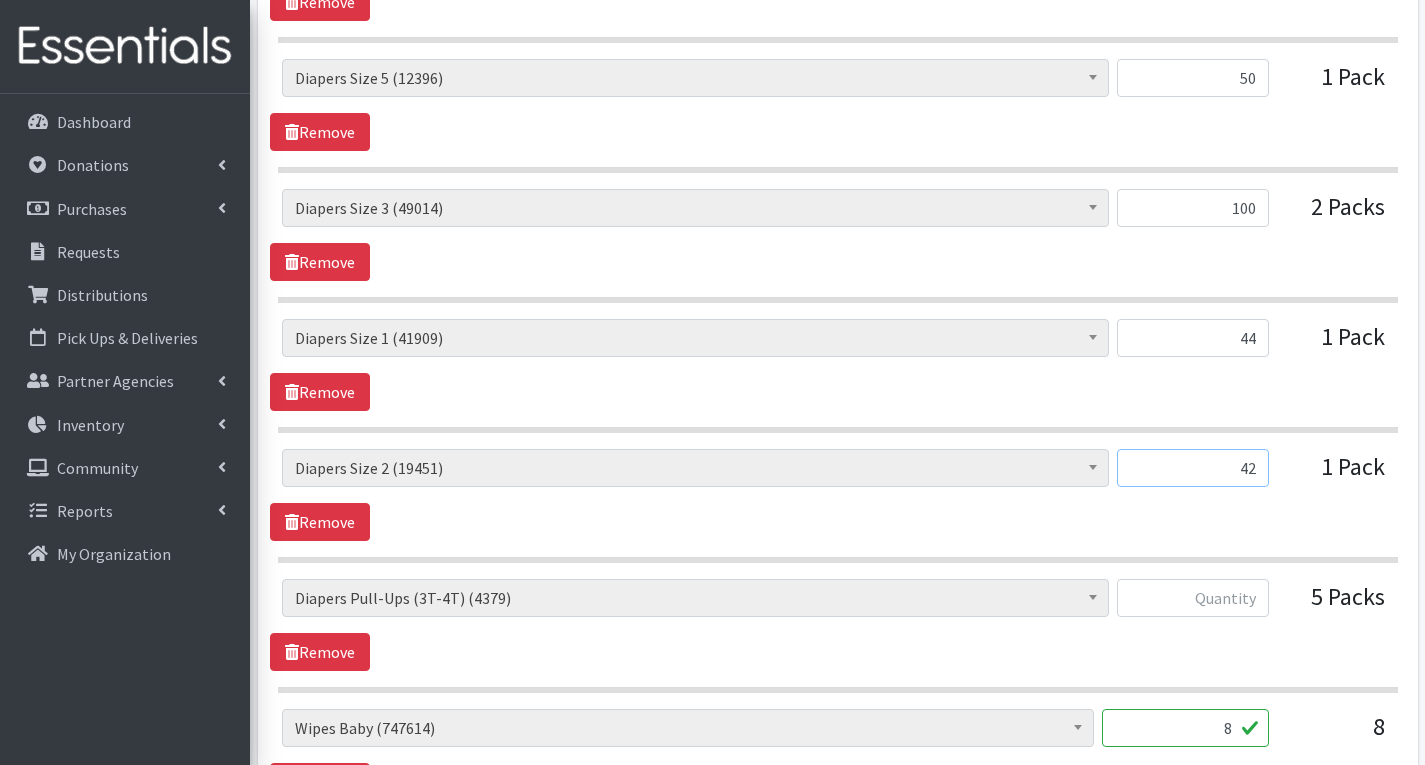 type on "42" 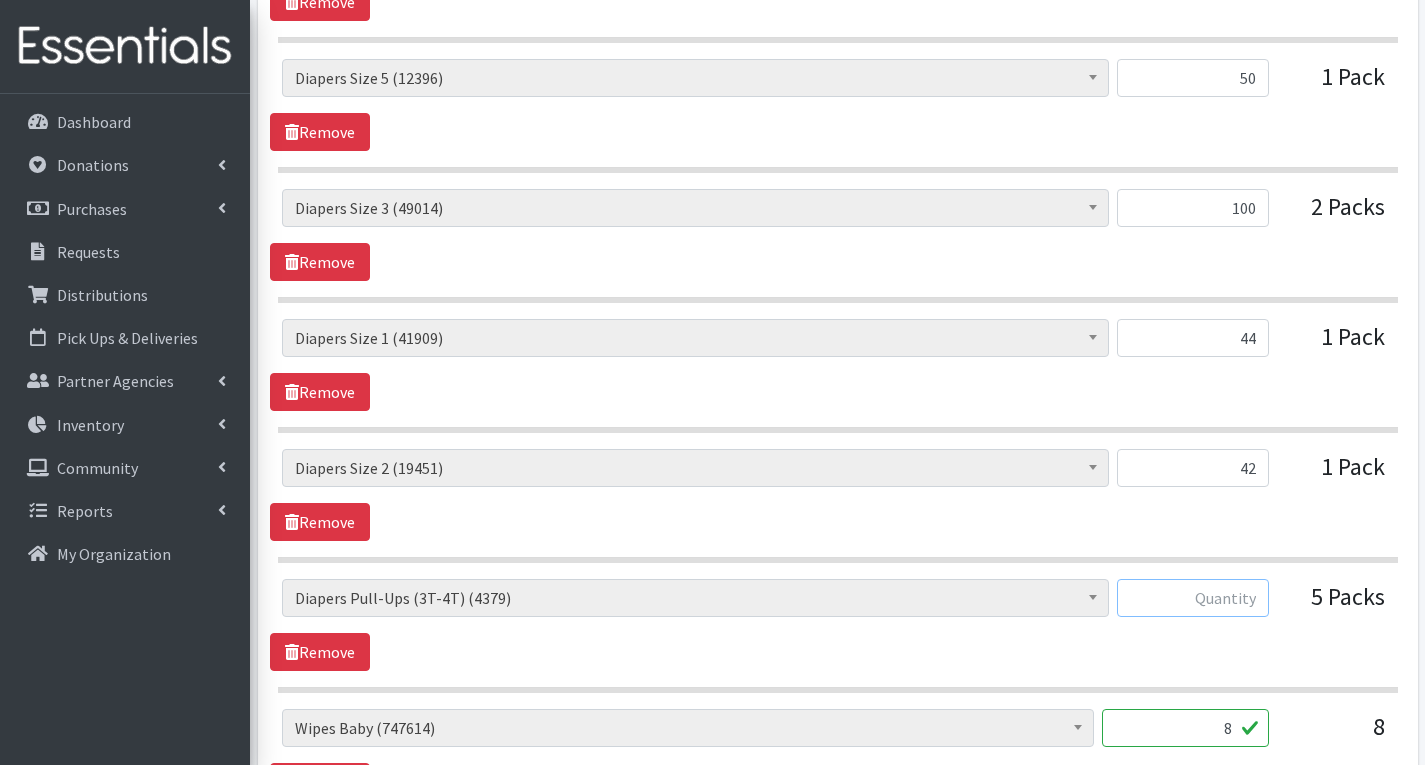 click at bounding box center [1193, 598] 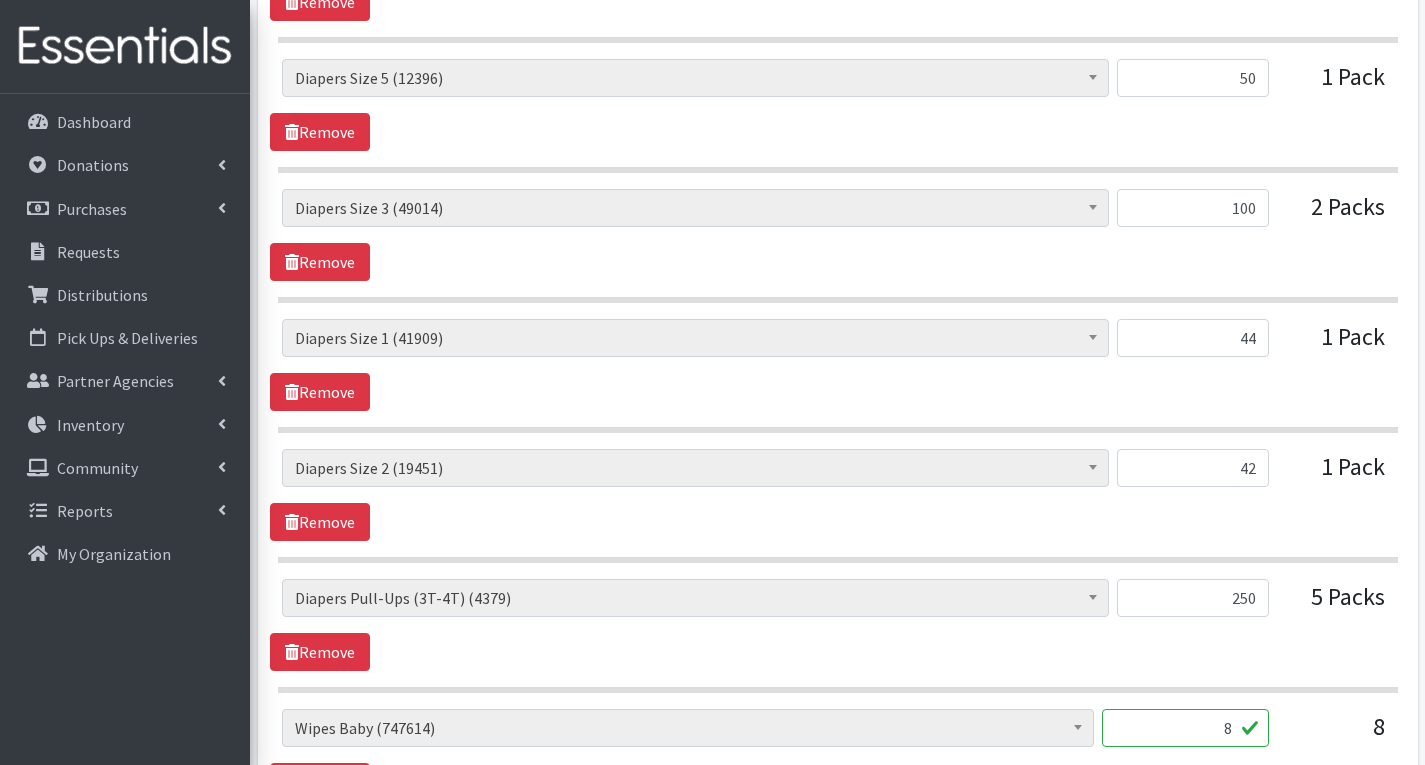 click on "250" at bounding box center [1193, 606] 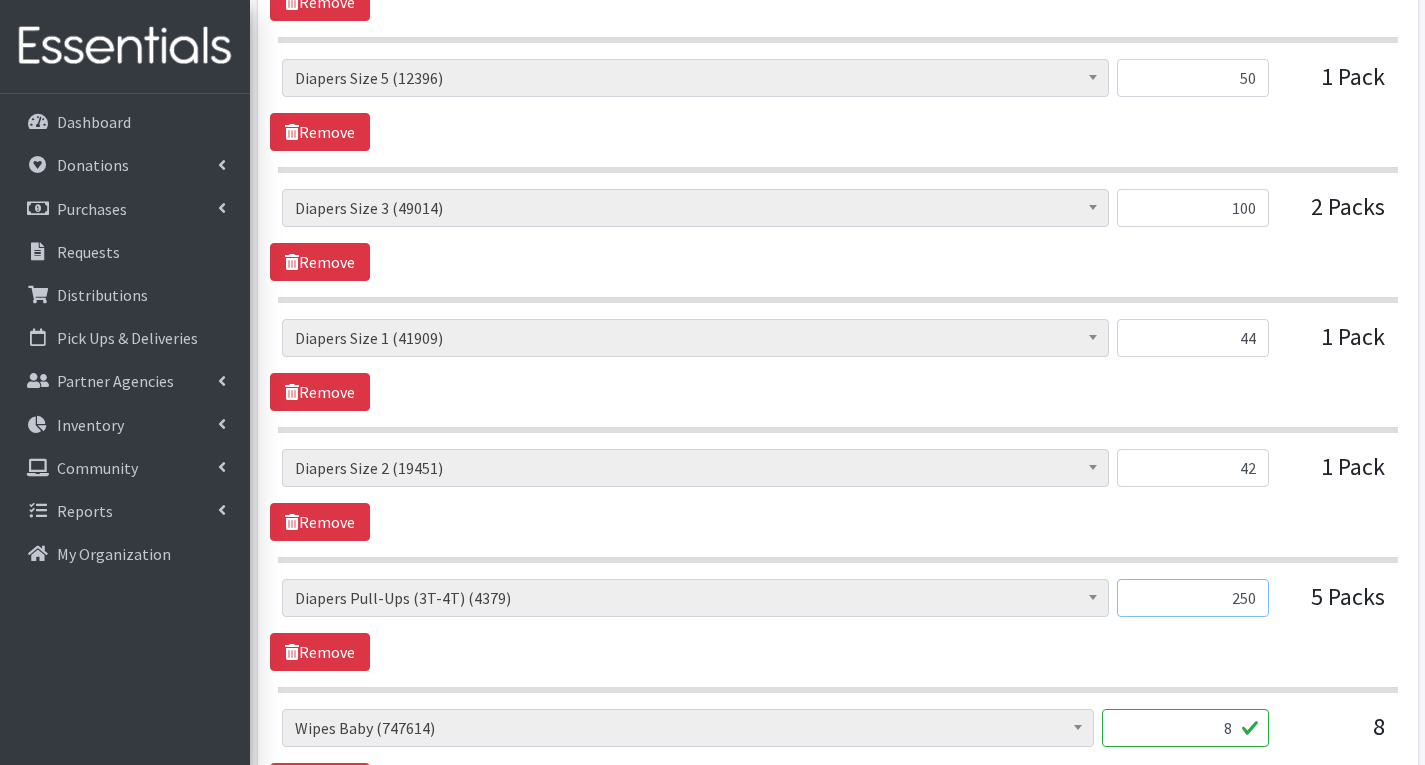 click on "250" at bounding box center [1193, 598] 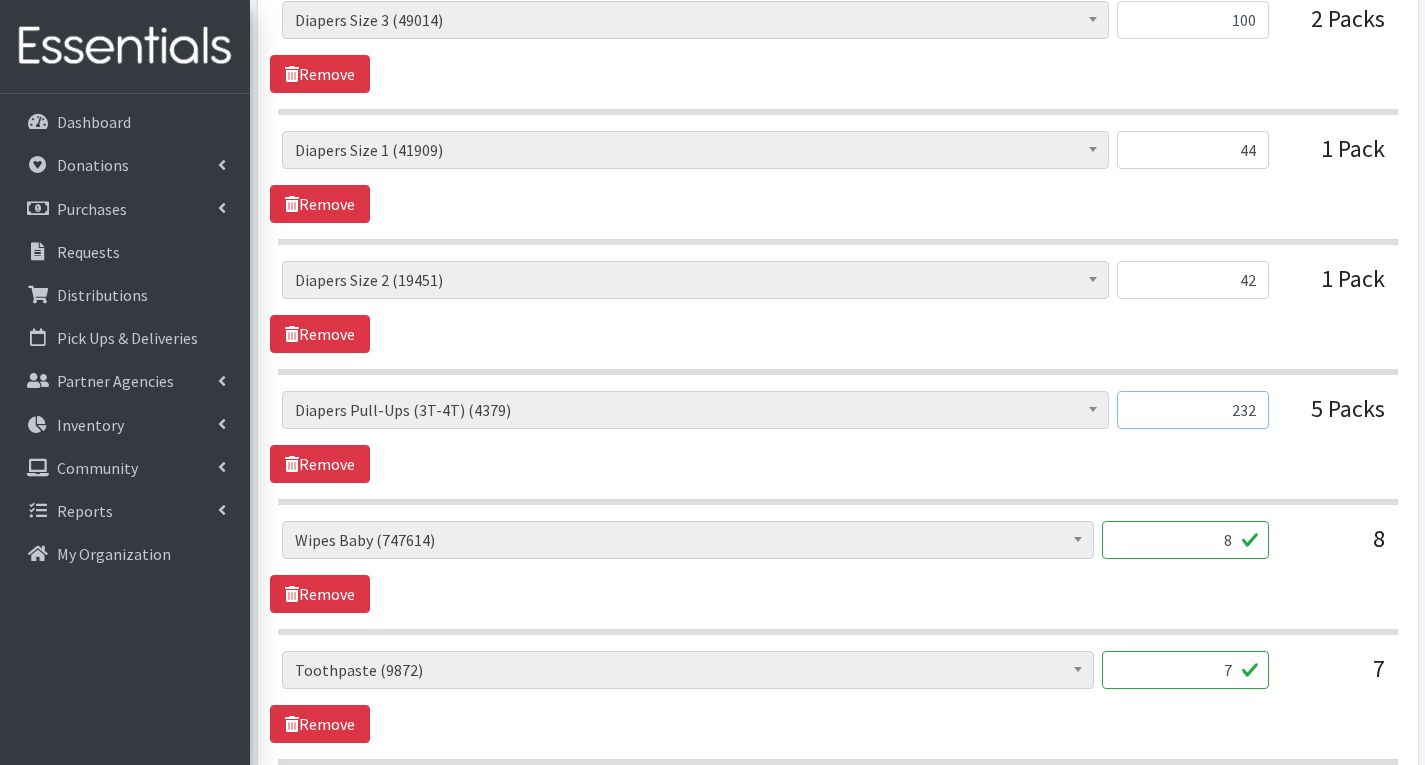 scroll, scrollTop: 1600, scrollLeft: 0, axis: vertical 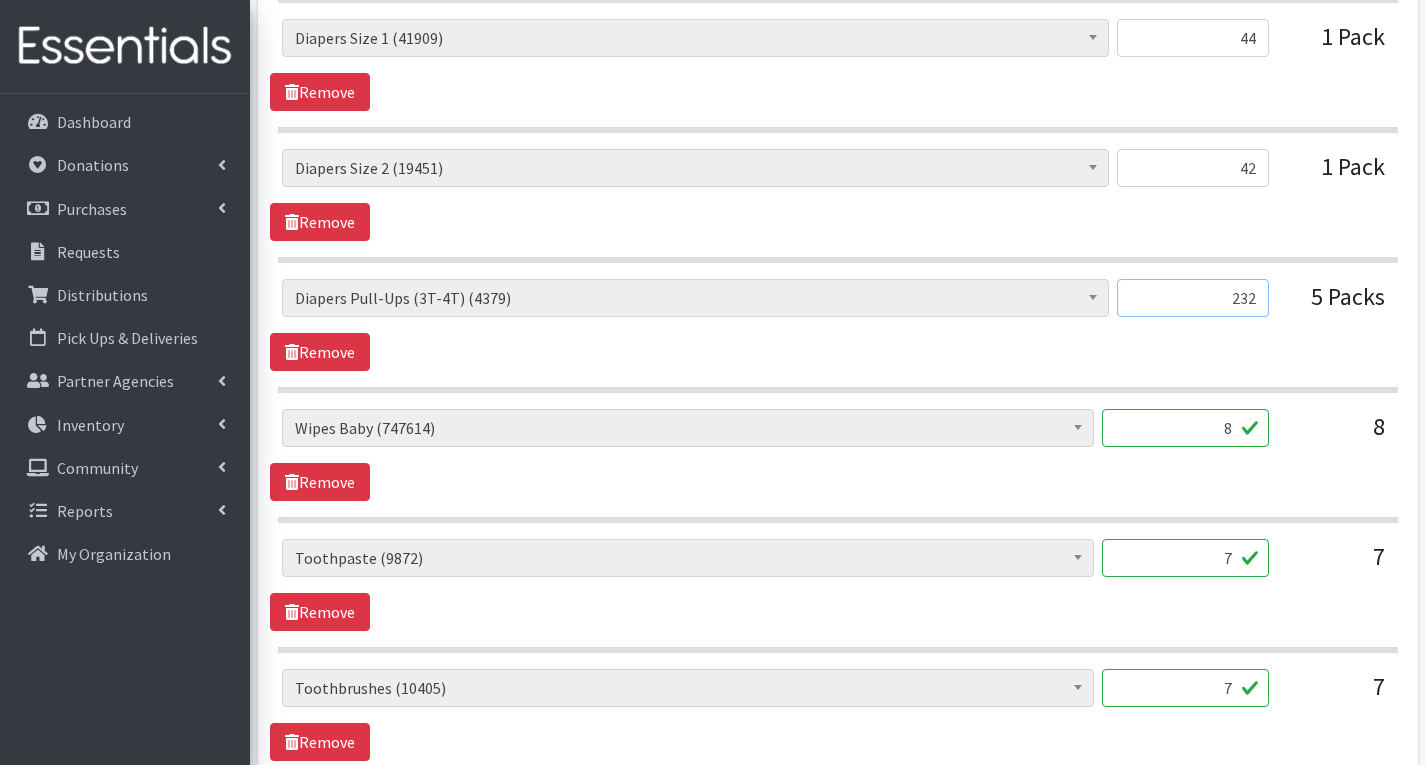 type on "232" 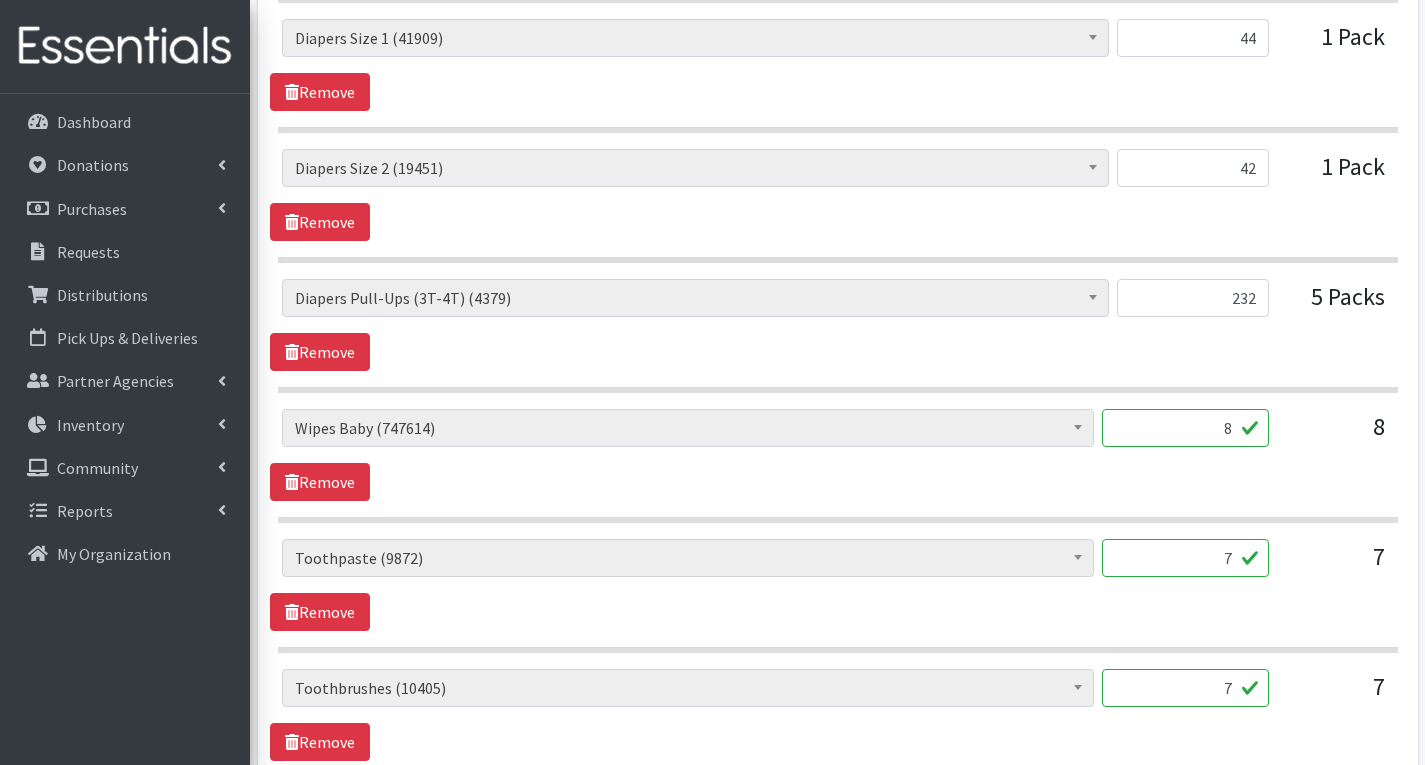 click on "8" at bounding box center (1185, 428) 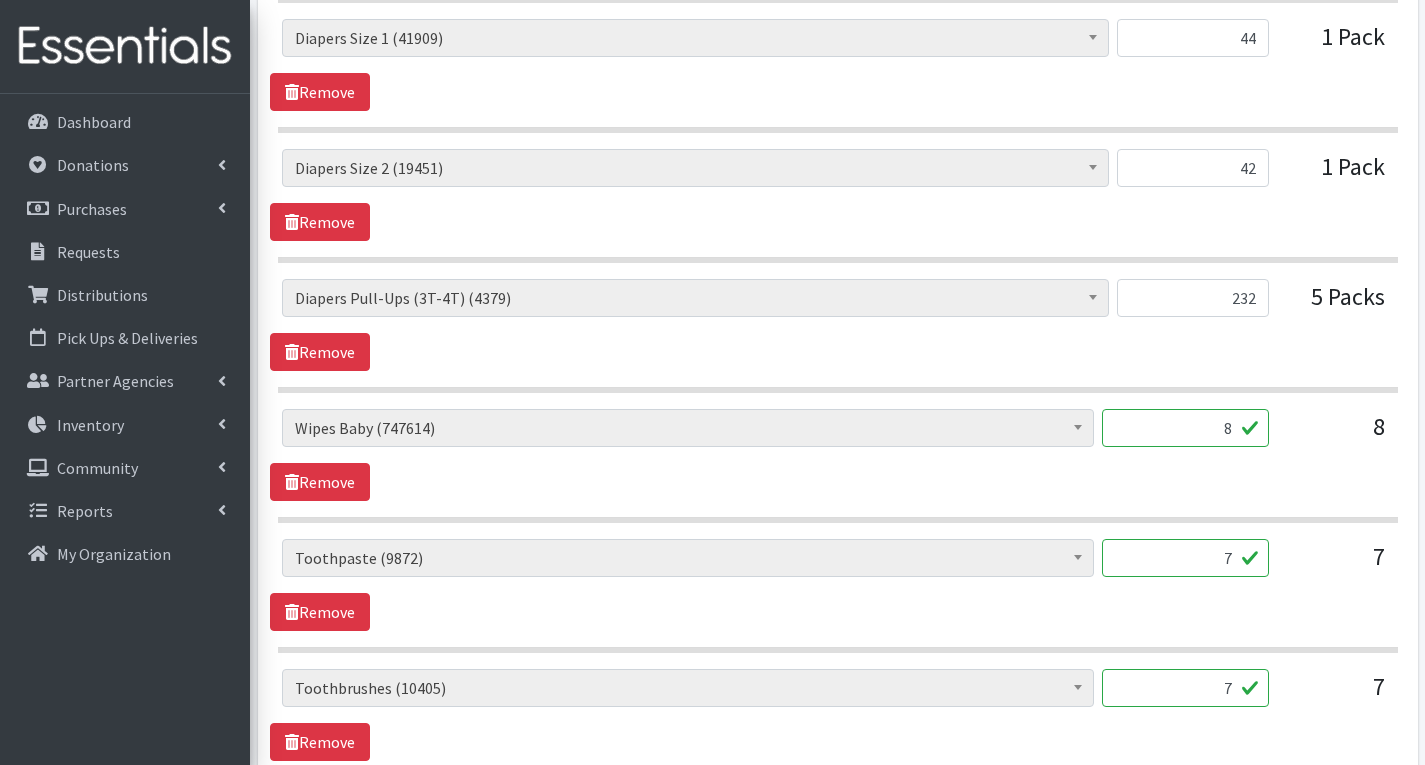click on "7" at bounding box center [1185, 558] 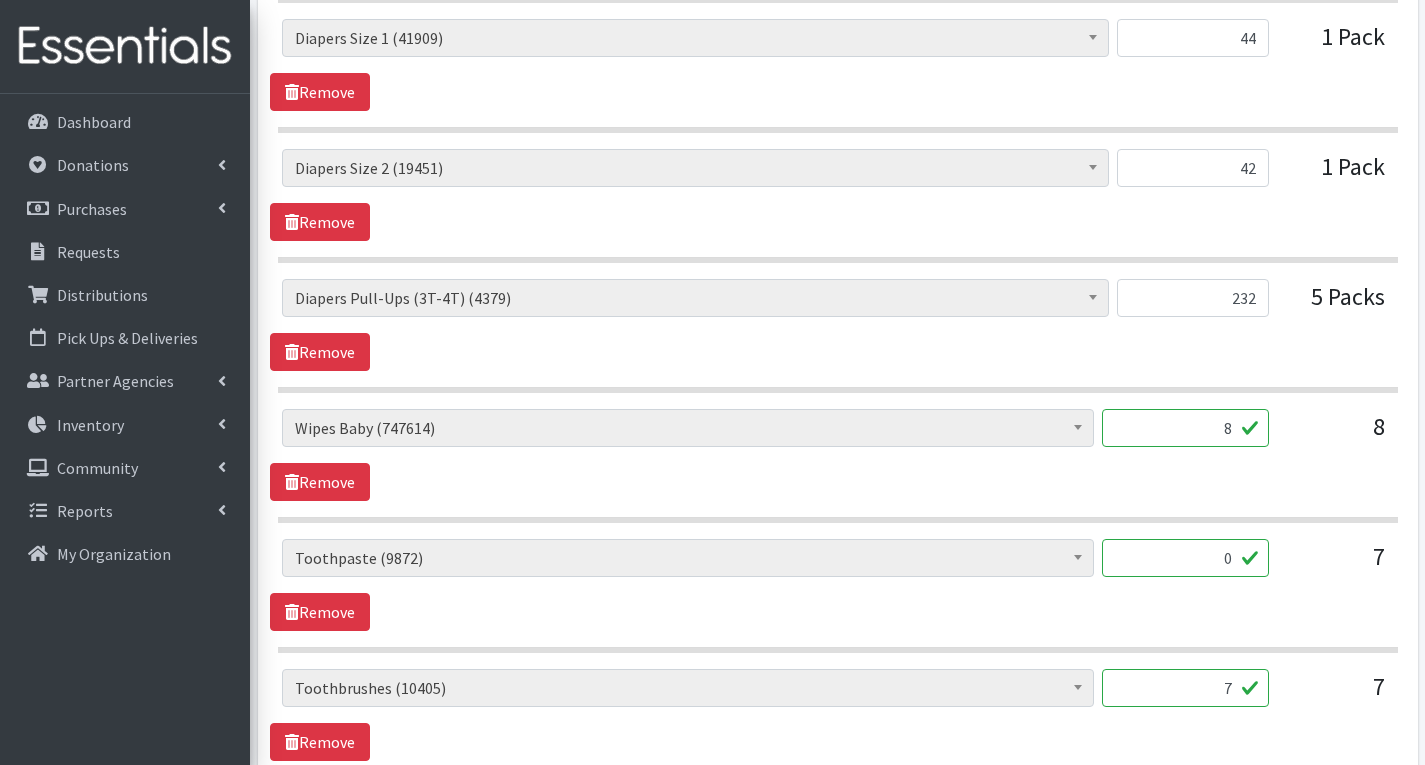 type on "0" 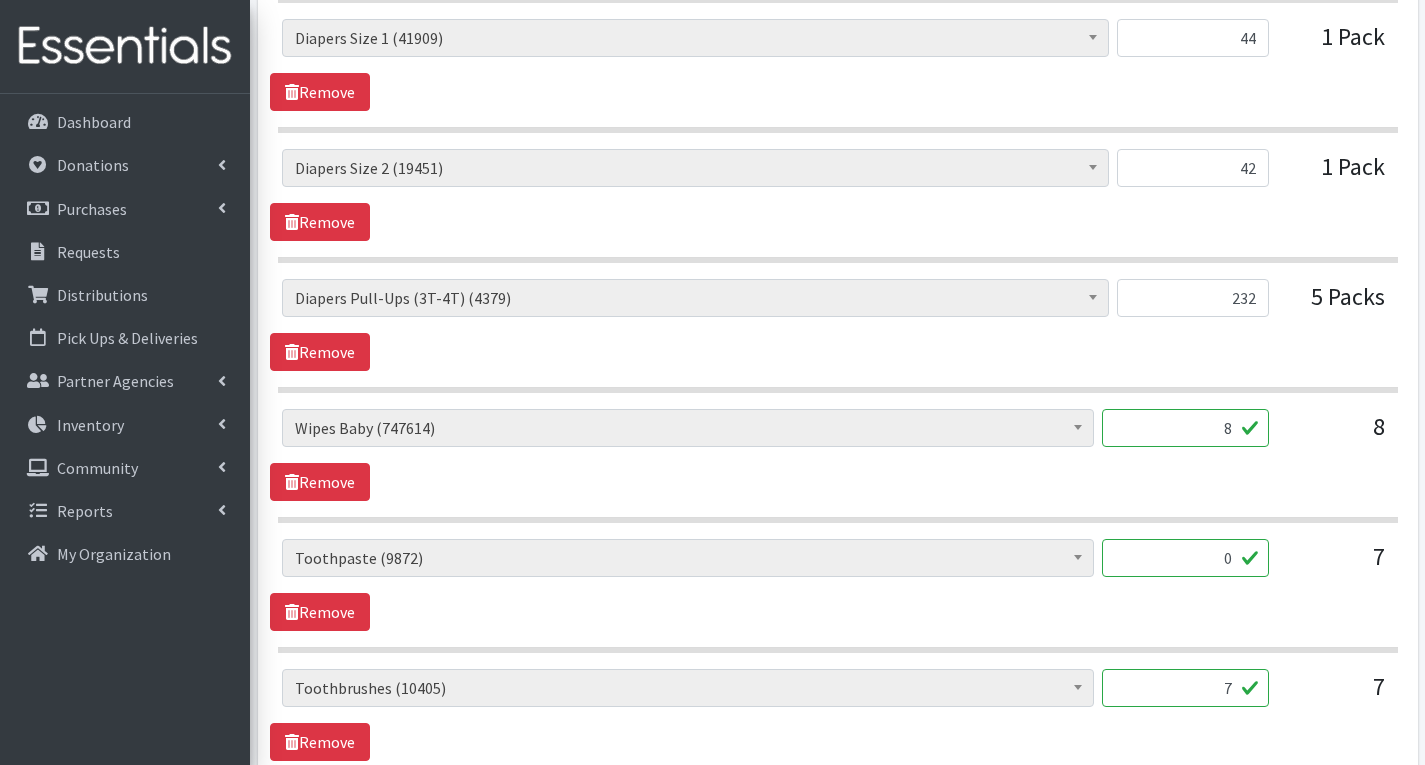 click on "7" at bounding box center (1185, 688) 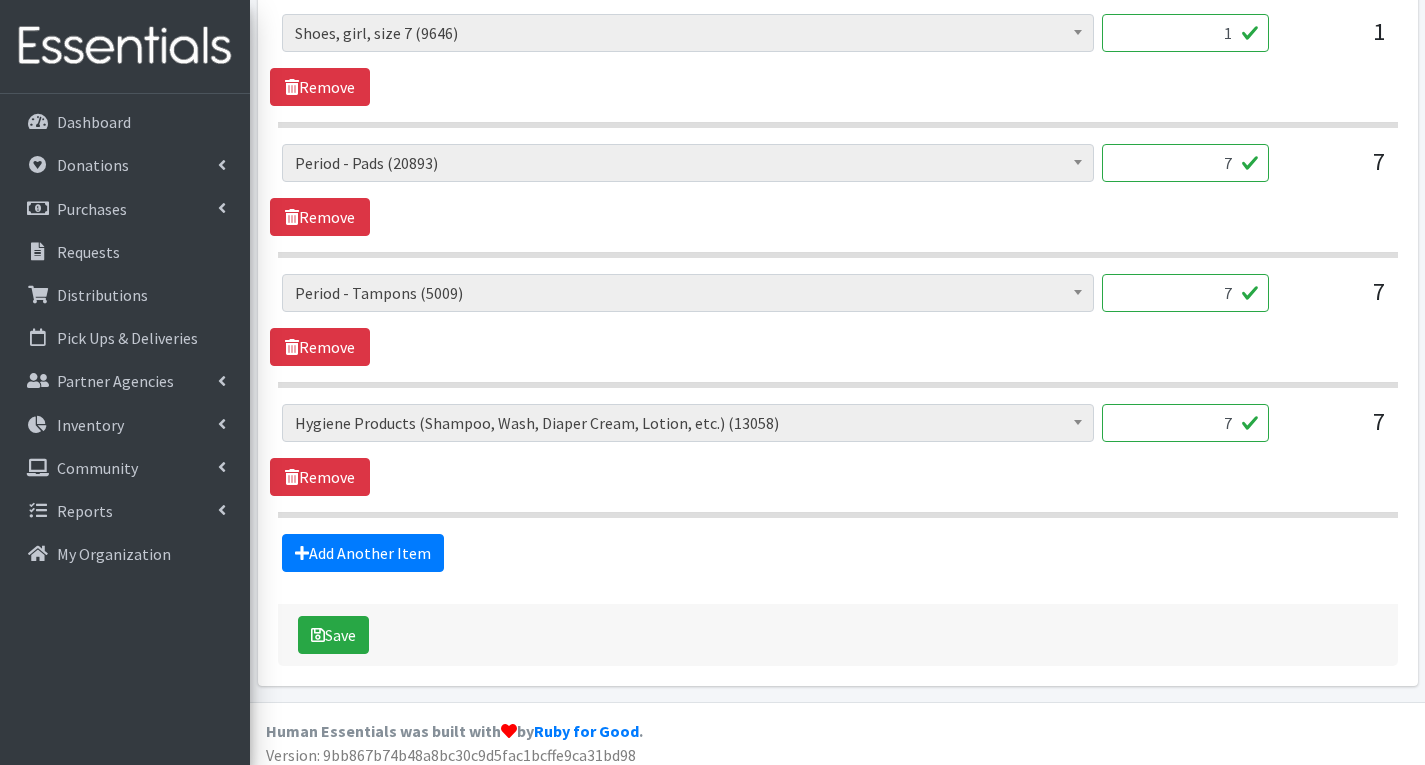 scroll, scrollTop: 3827, scrollLeft: 0, axis: vertical 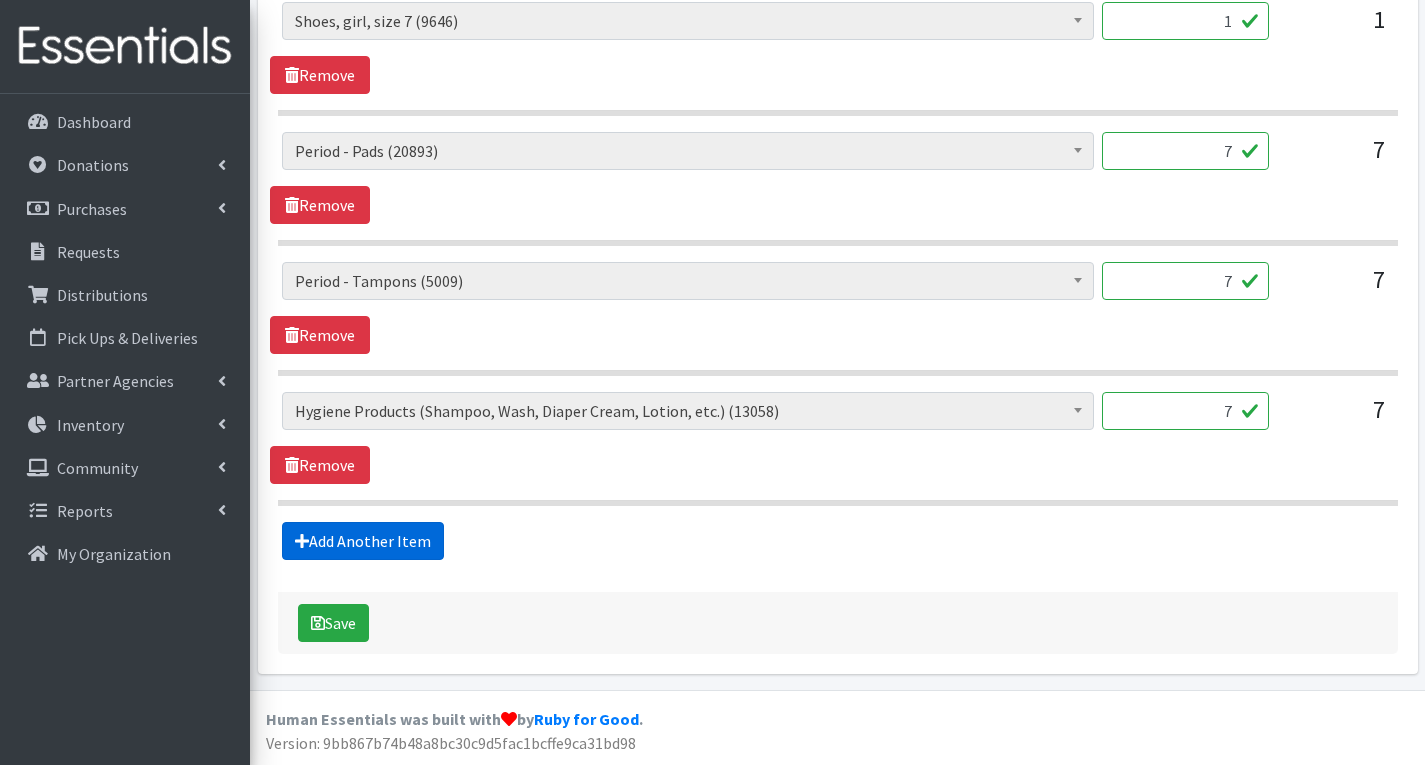 click on "Add Another Item" at bounding box center (363, 541) 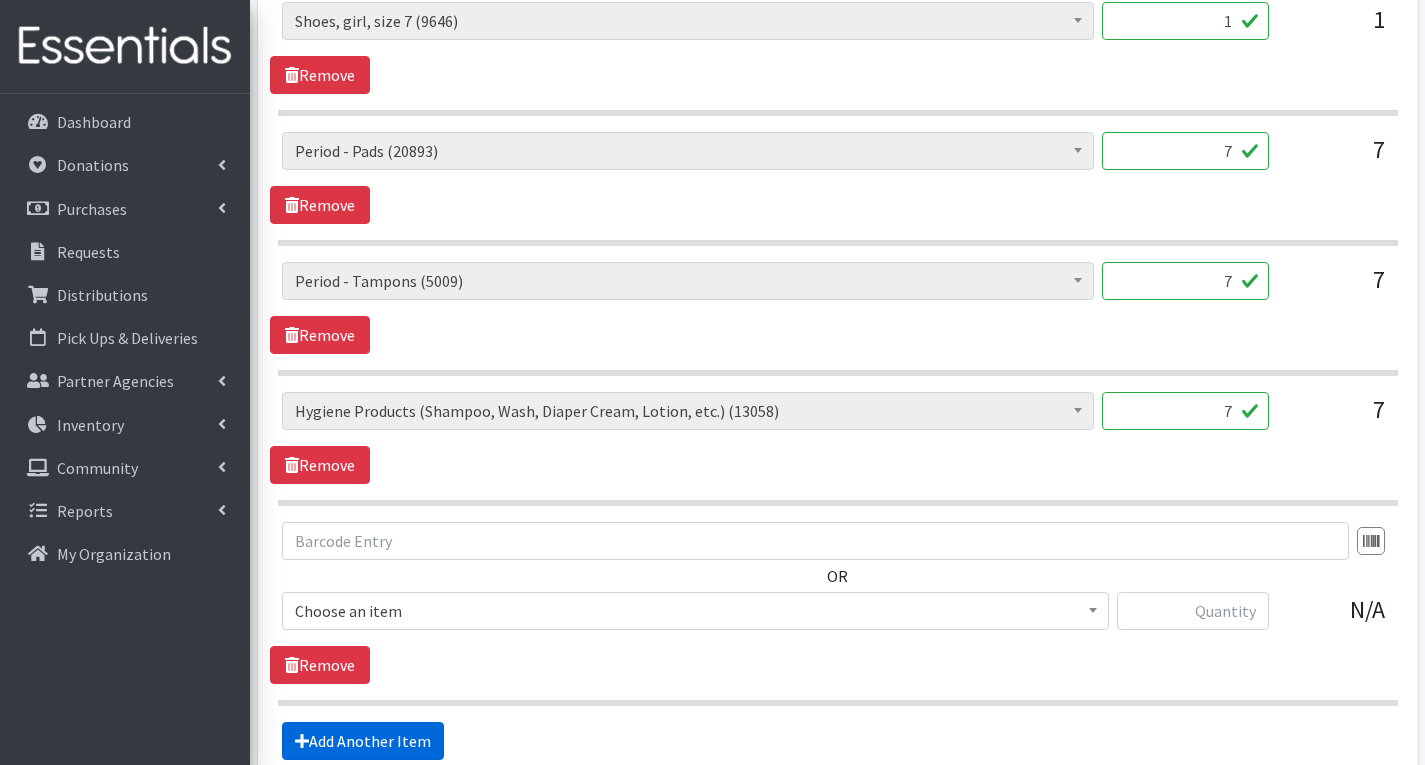scroll, scrollTop: 4027, scrollLeft: 0, axis: vertical 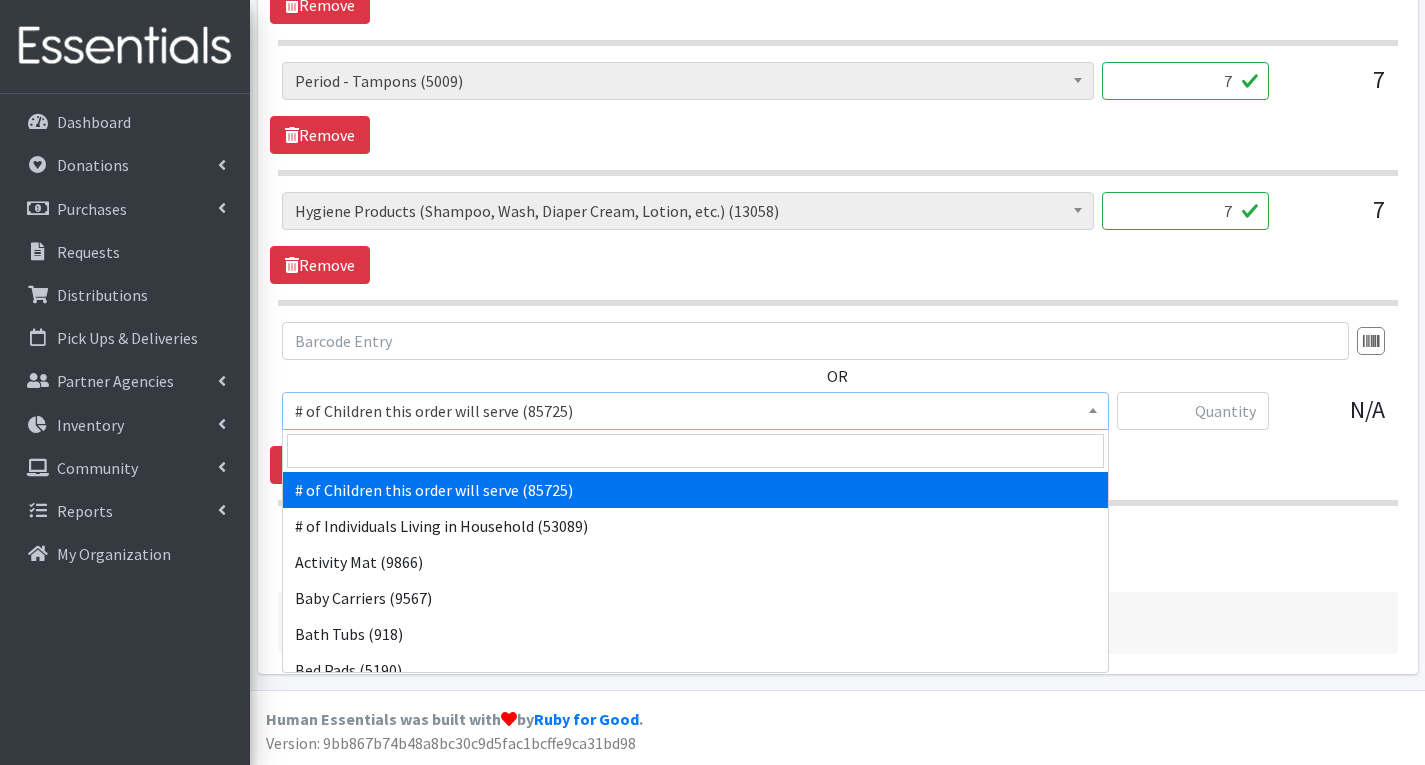 click on "# of Children this order will serve (85725)" at bounding box center [695, 411] 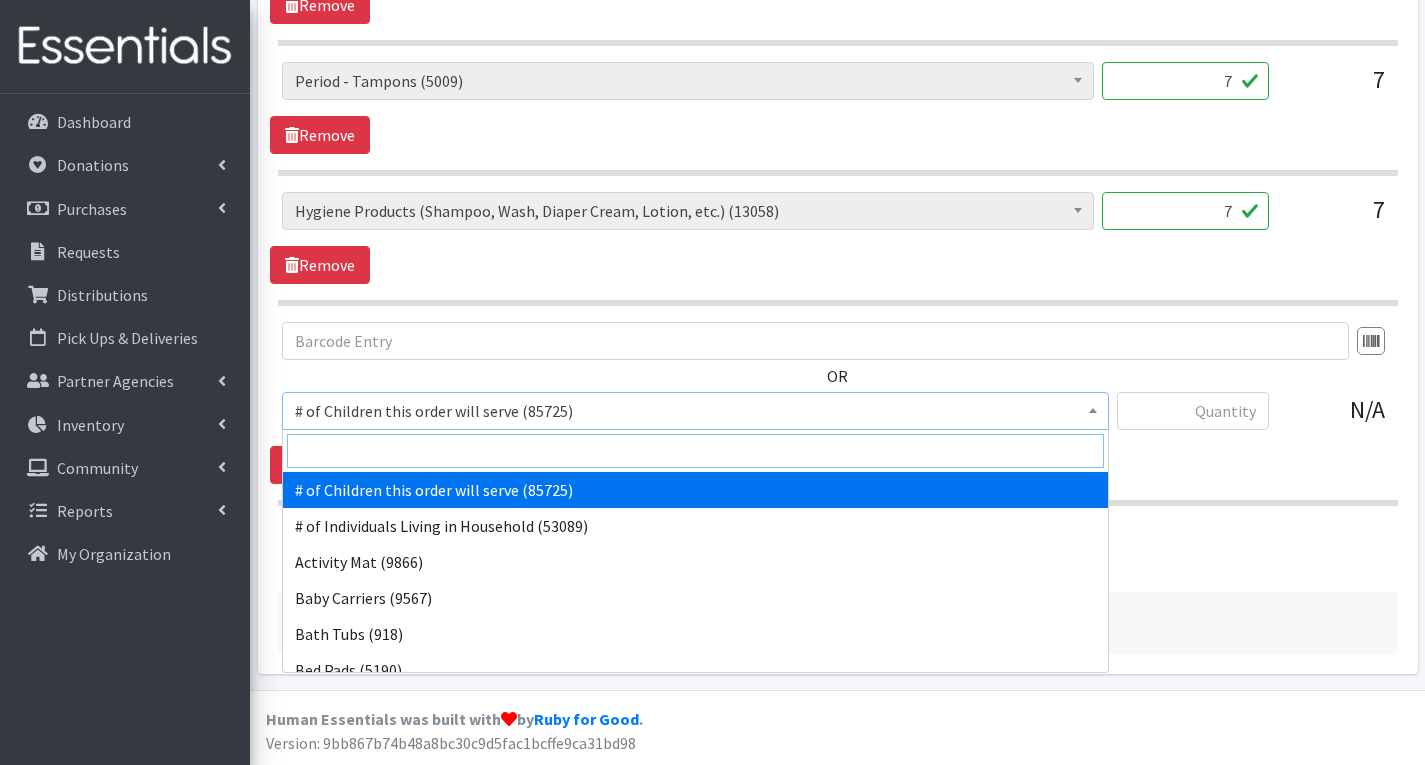 click at bounding box center (695, 451) 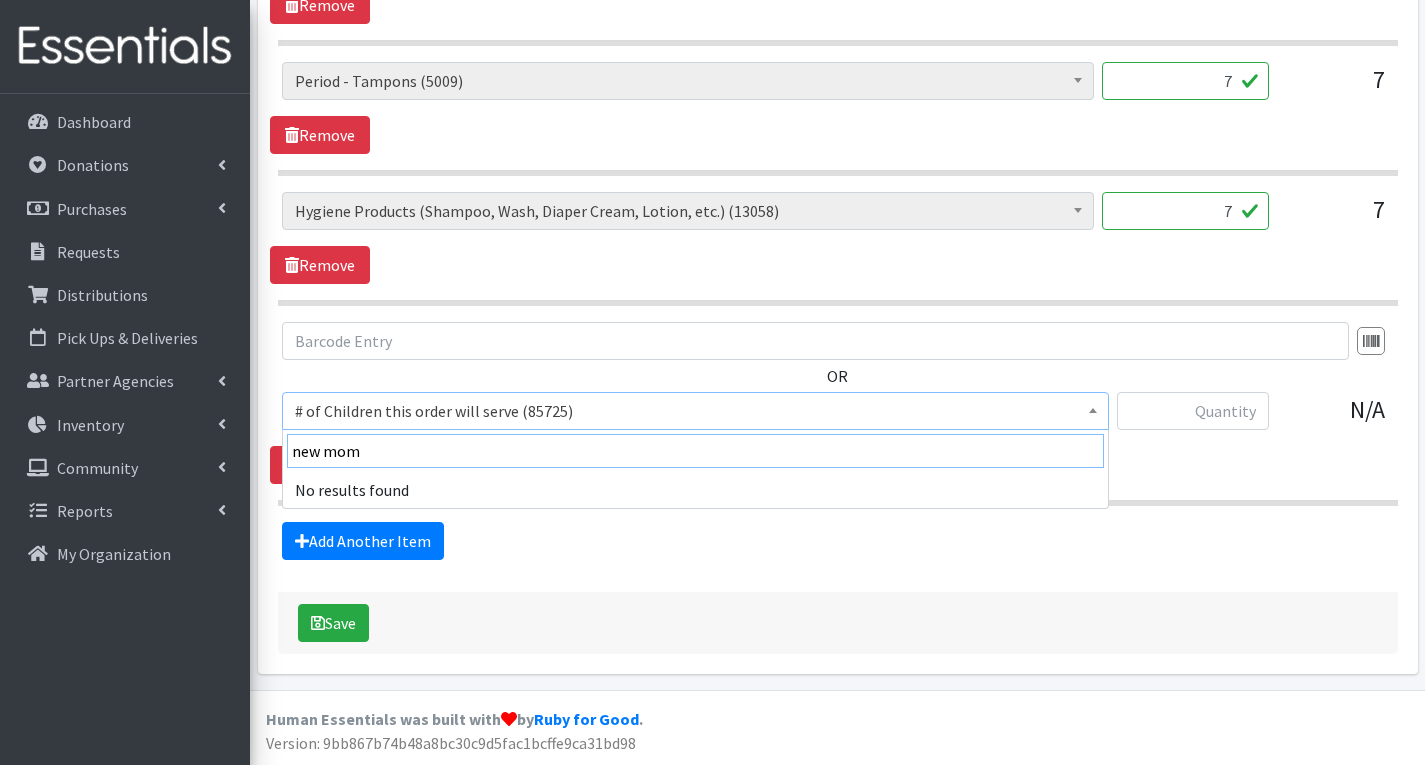 type on "new mom" 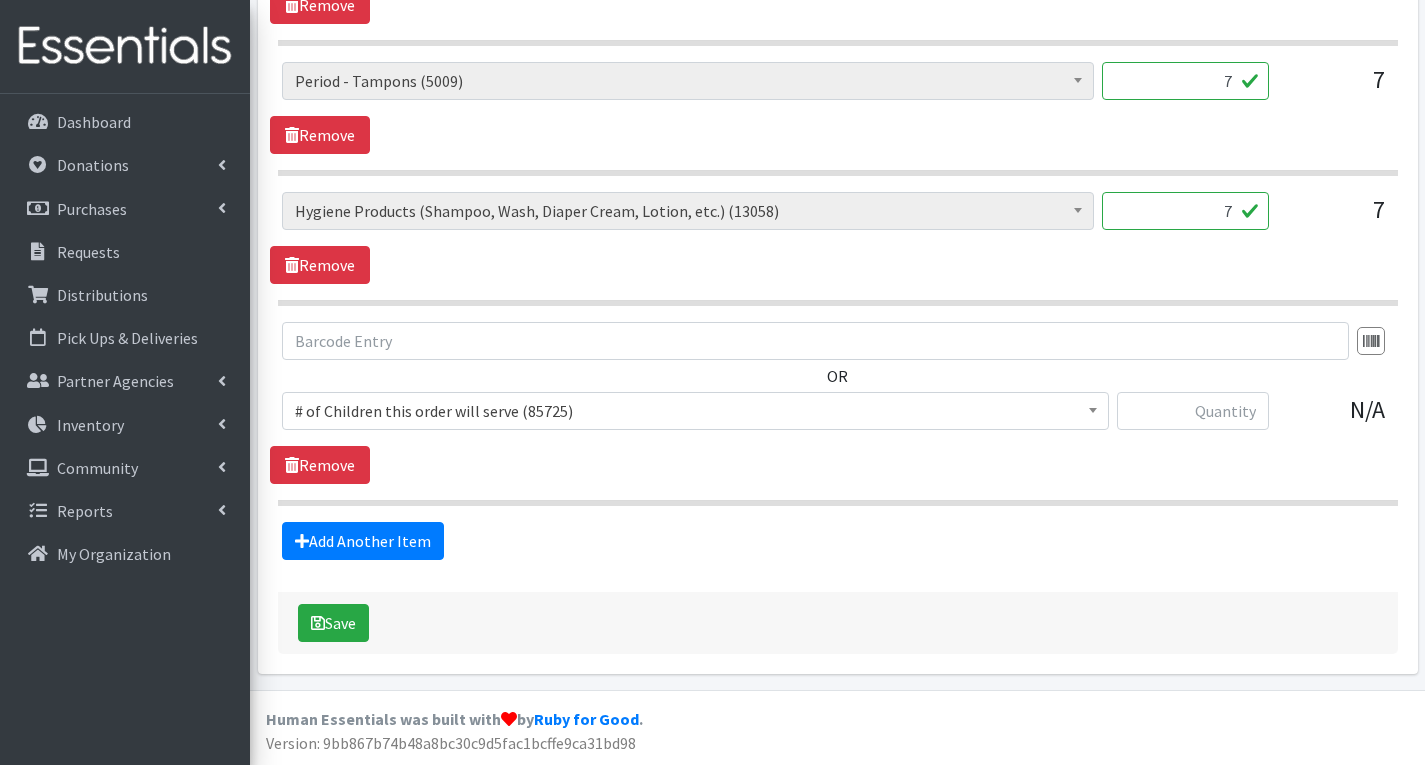 click on "Partner  *
Acenda Integrated Health - FSC
Acenda Integrated Health - Maternal Health
Alternatives, Inc/Franklin House
AngelaCARES, Inc.
Bayway Family Success Center (Prevention Links)
Bergen Family Center/Bridges Family Success Center
Black Interest Team Enterprise (BITE)
Bring Dinner Home/Camden Street School
Casa de Oracion Restauration Center - UWGUC
CASA of Union County
Children's Home Society (Exchange Parent Aide)
Children's Home Society of NJ
Children's Home Society of NJ - Healthy Women Healthy Families
Children's Home Society of NJ - WIC Mercer County
Children's Specialized Hospital
Christ Child Society of Summit
Community Coordinated Child Care & Union County Council for Young Children
Community Events
Covenant House NJ/Raphael's Life House
Department of Children Protection & Permanency
Elizabeth Public Library
Embrella
Emergency Distribution
Family Link, Regional Early Intervention Collaborative
Feeding Hands Pantry" at bounding box center [838, -1571] 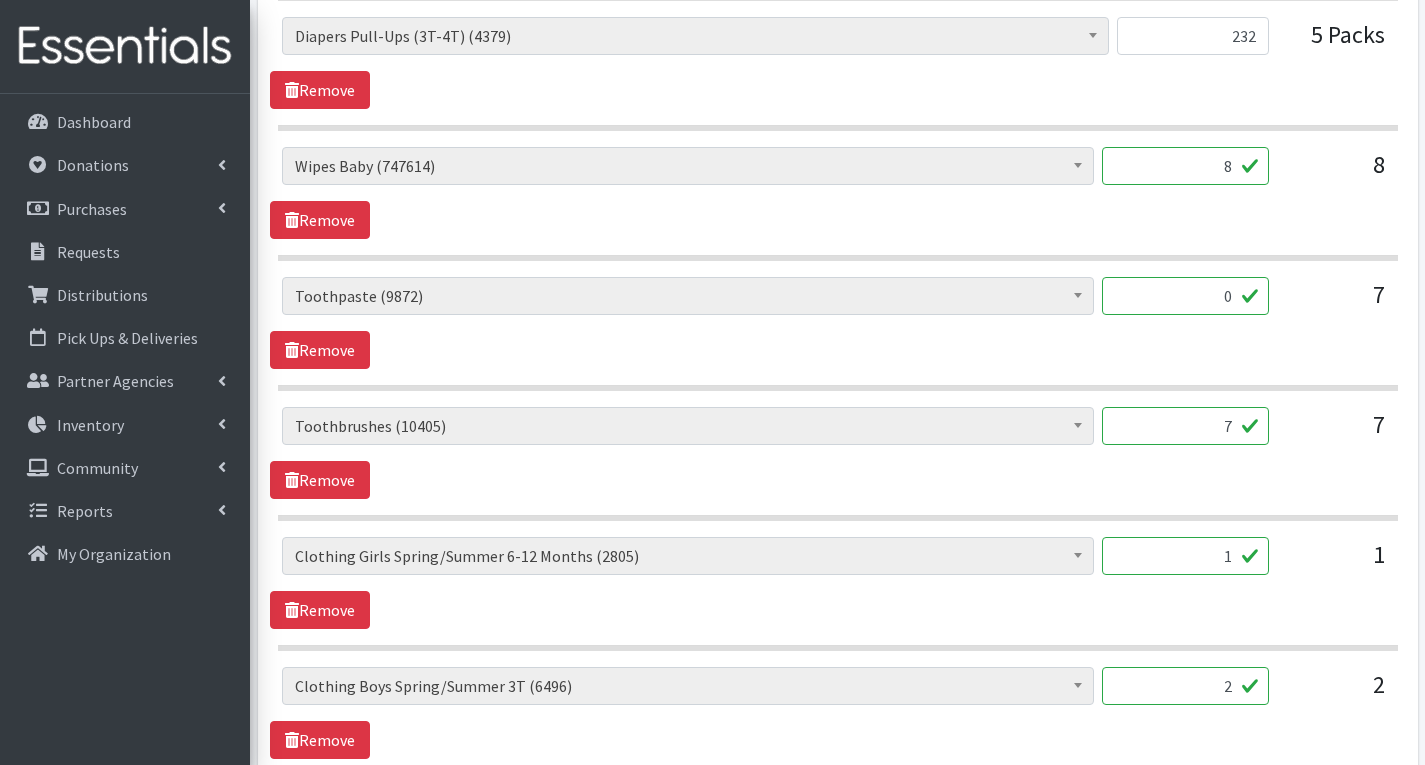 scroll, scrollTop: 1827, scrollLeft: 0, axis: vertical 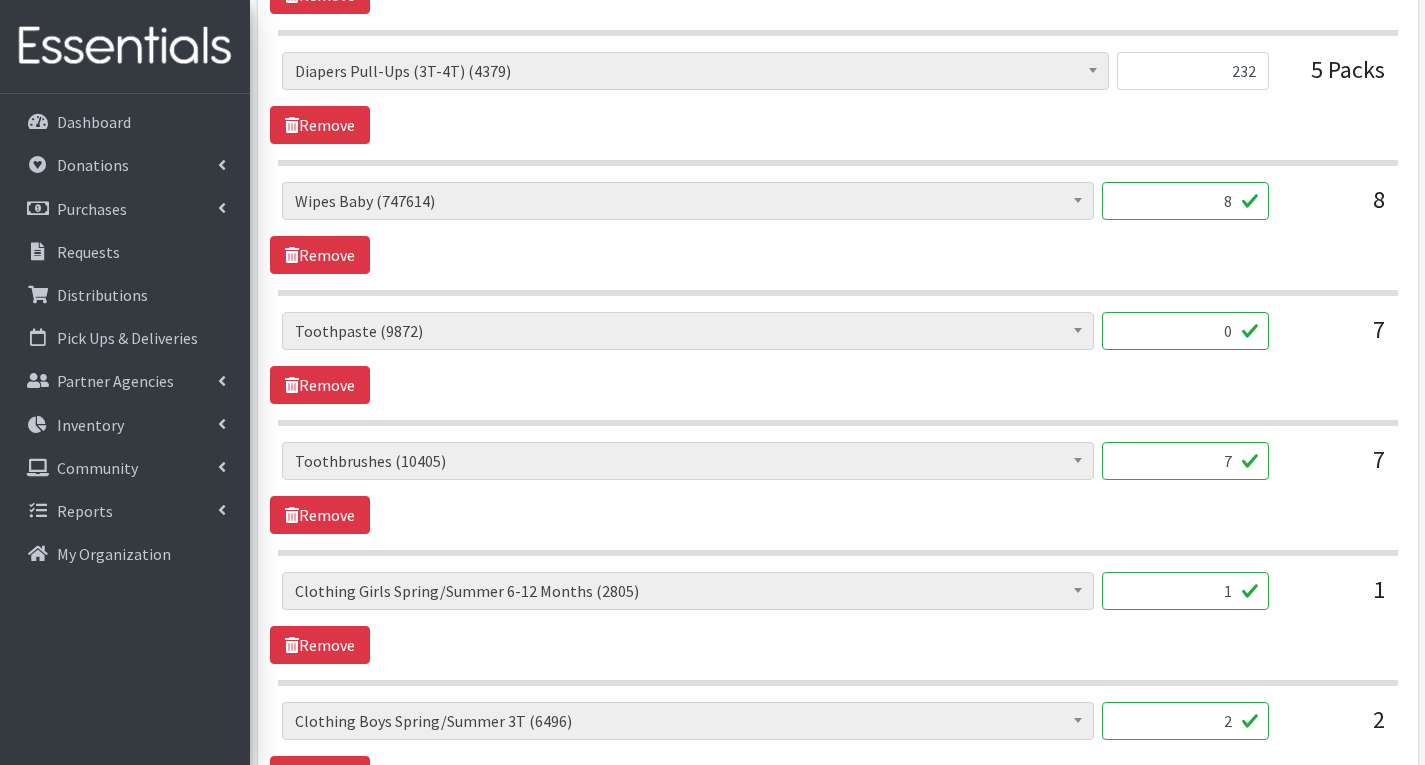 click on "0" at bounding box center [1185, 331] 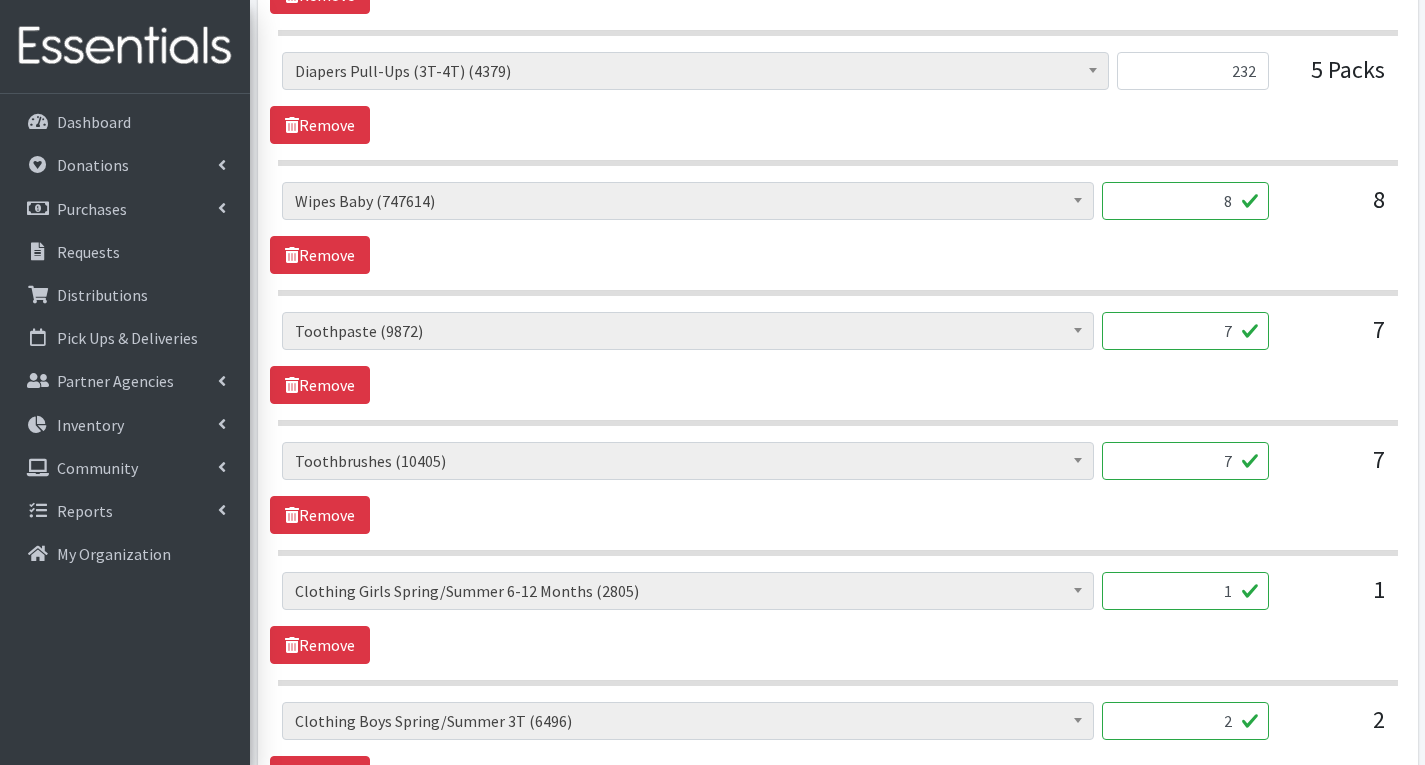 type on "7" 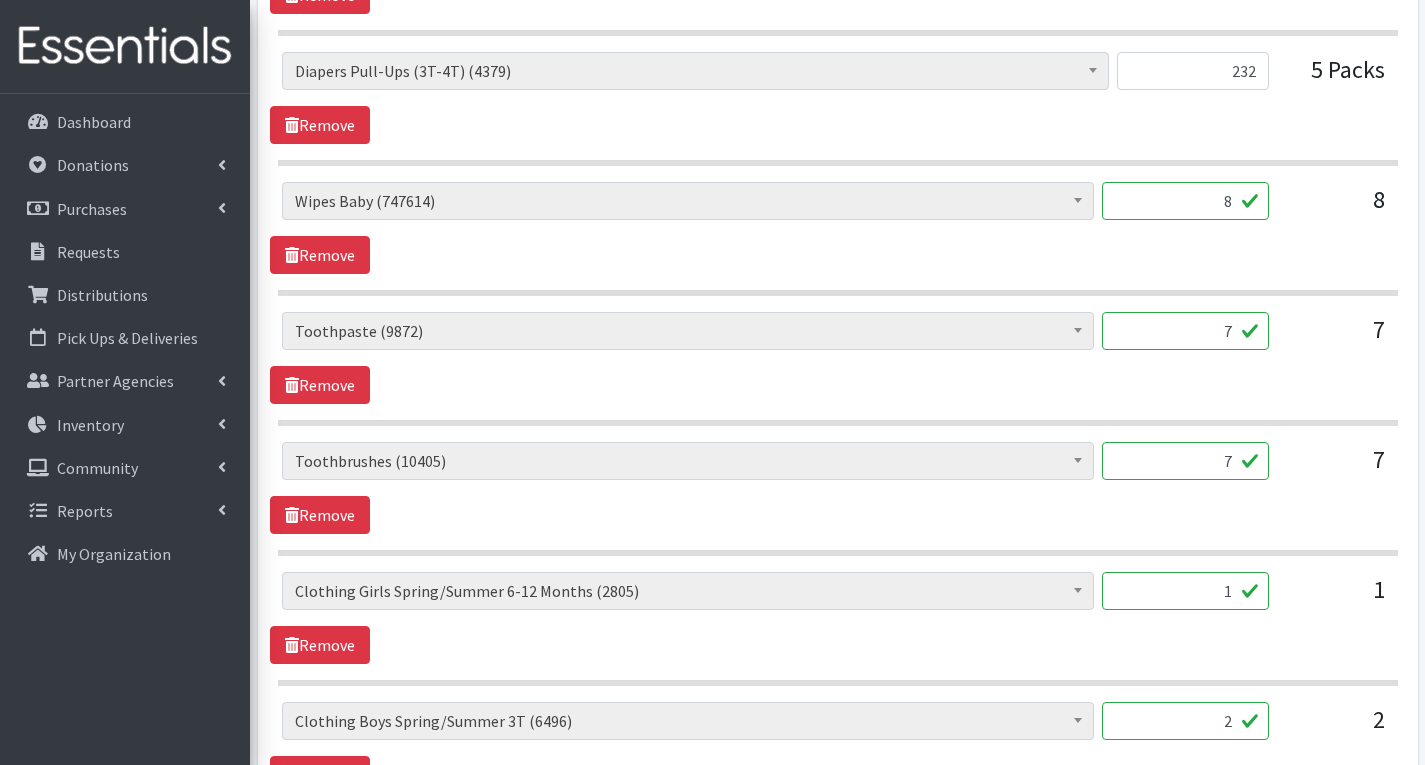 click on "8" at bounding box center (1185, 201) 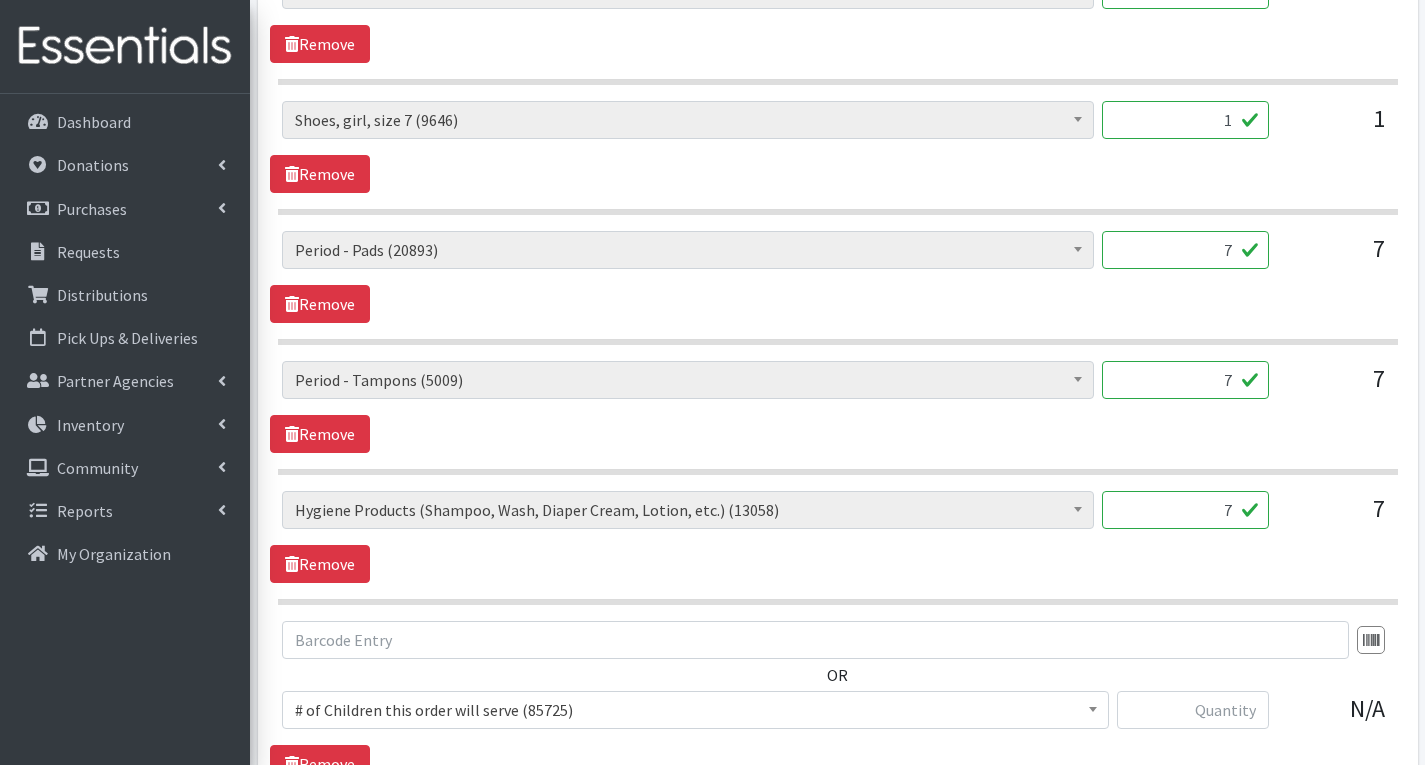 scroll, scrollTop: 3827, scrollLeft: 0, axis: vertical 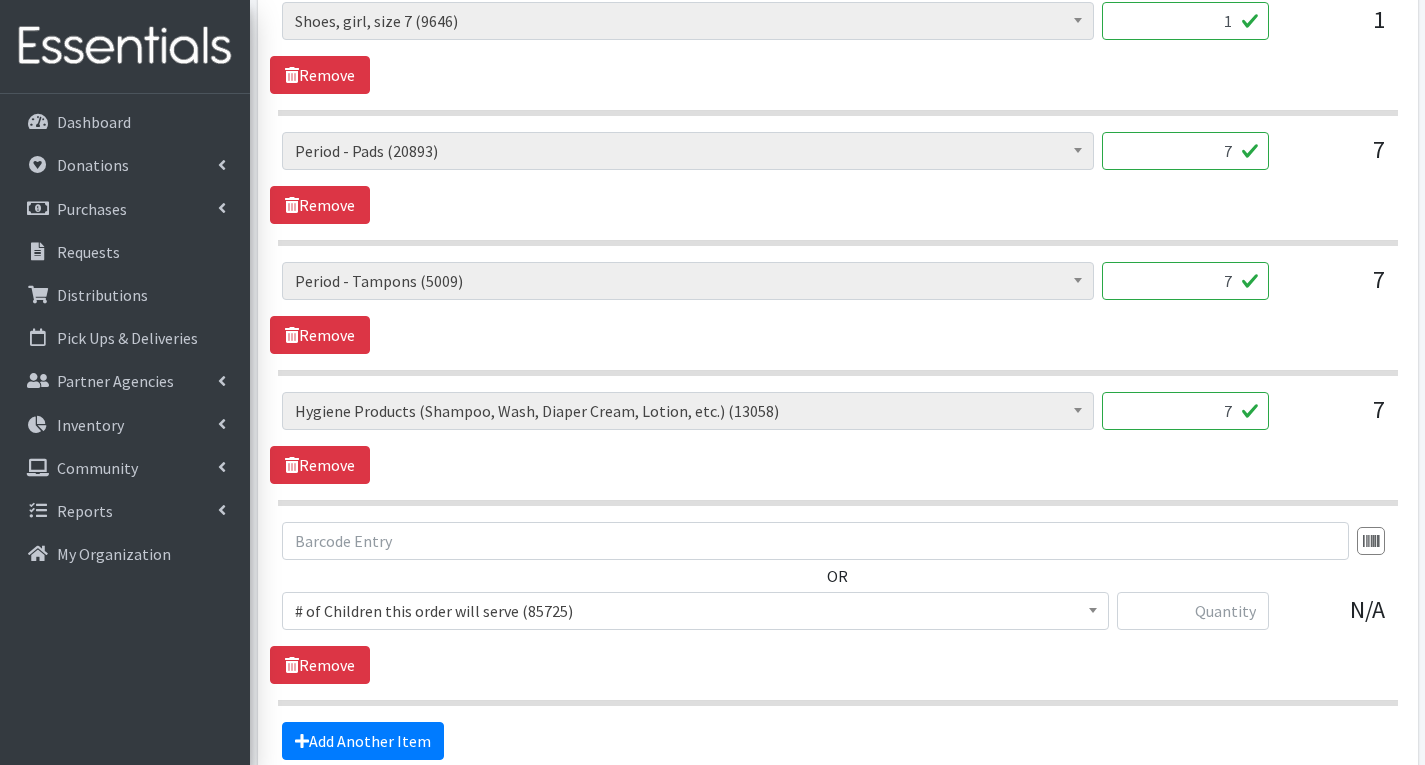 type on "592" 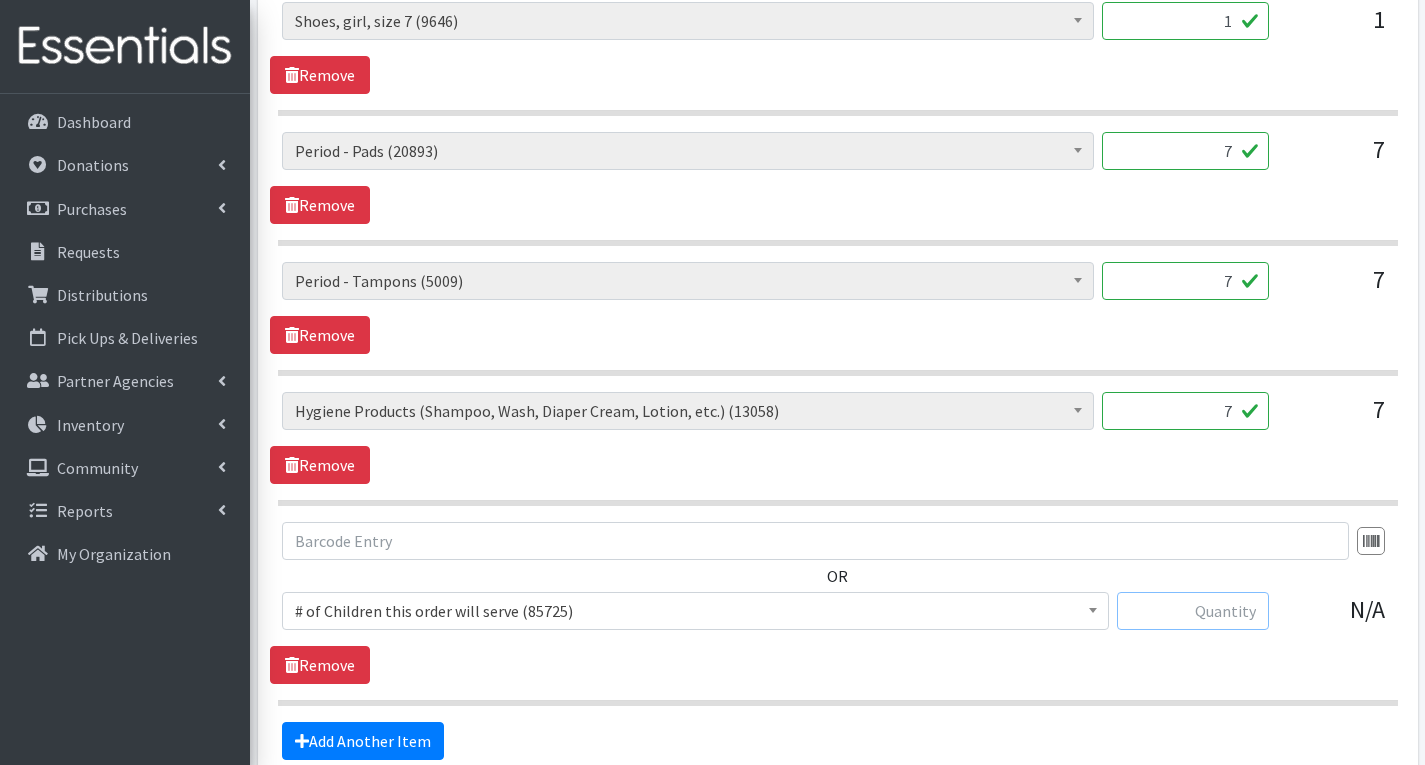 click at bounding box center (1193, 611) 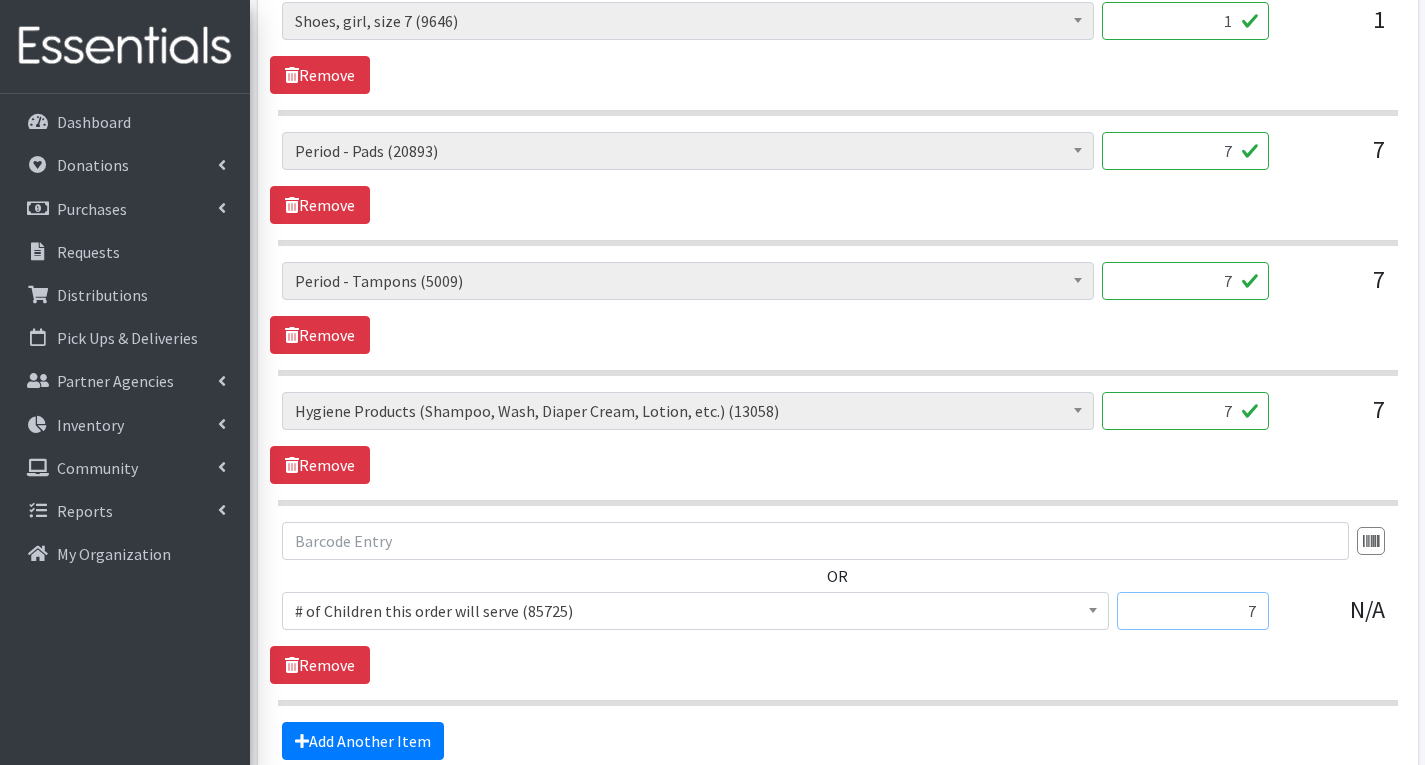 type on "7" 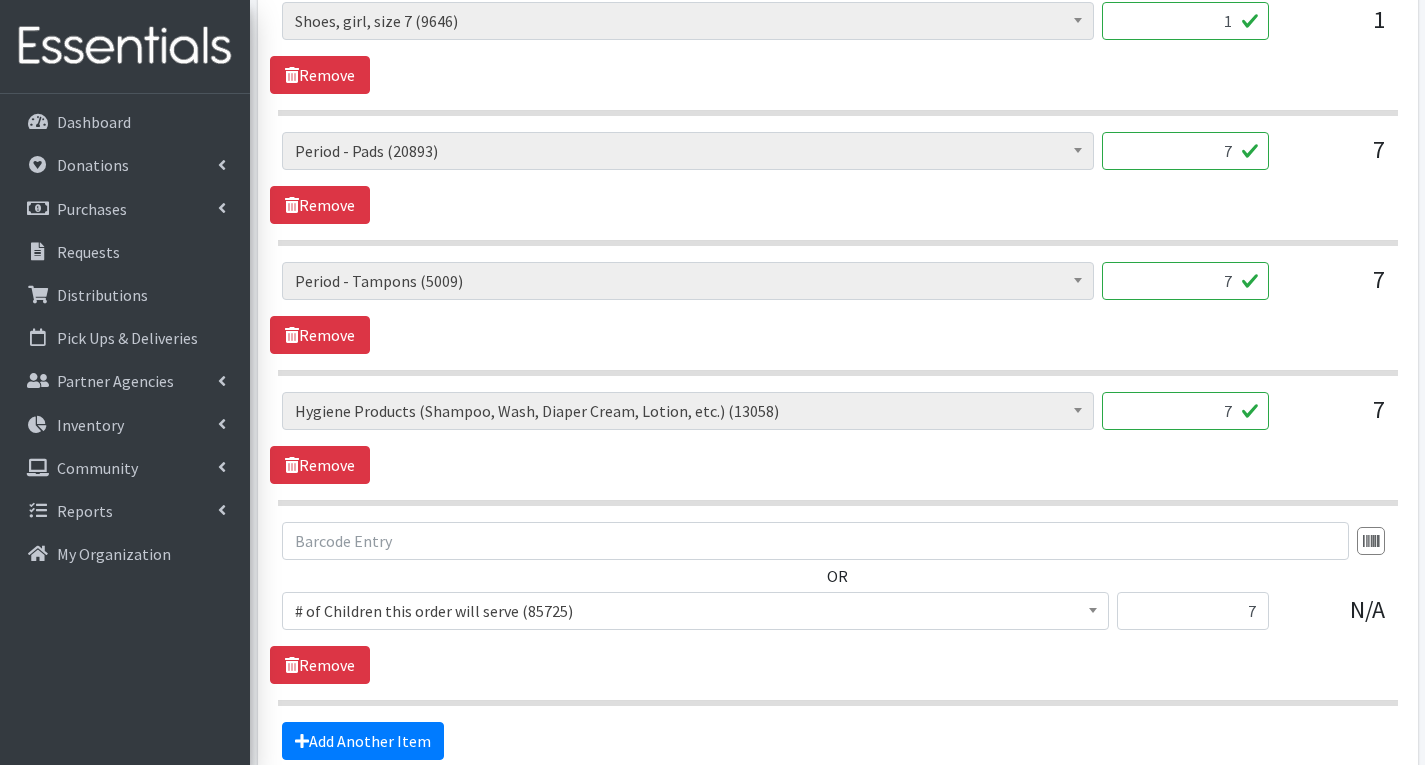 click on "# of Children this order will serve (85725)" at bounding box center [695, 611] 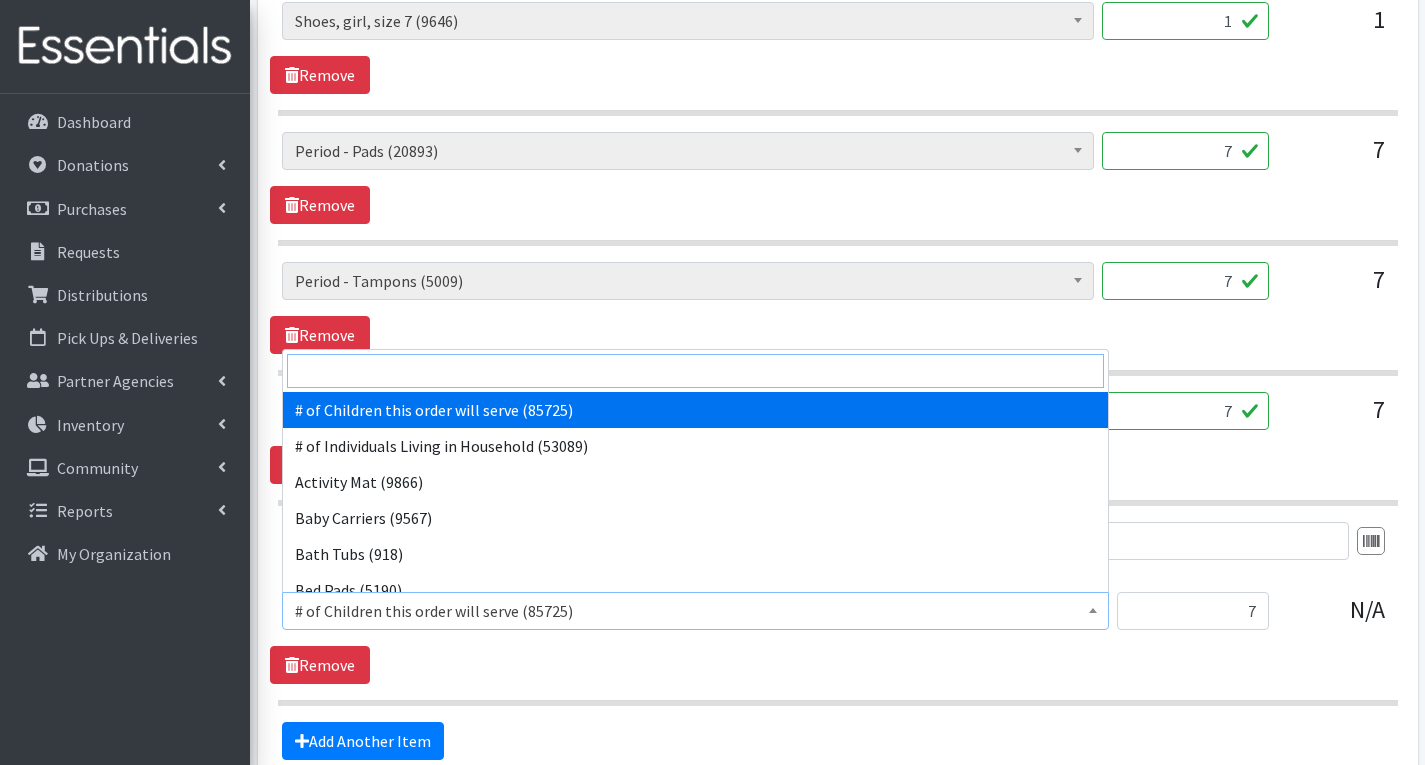 click at bounding box center [695, 371] 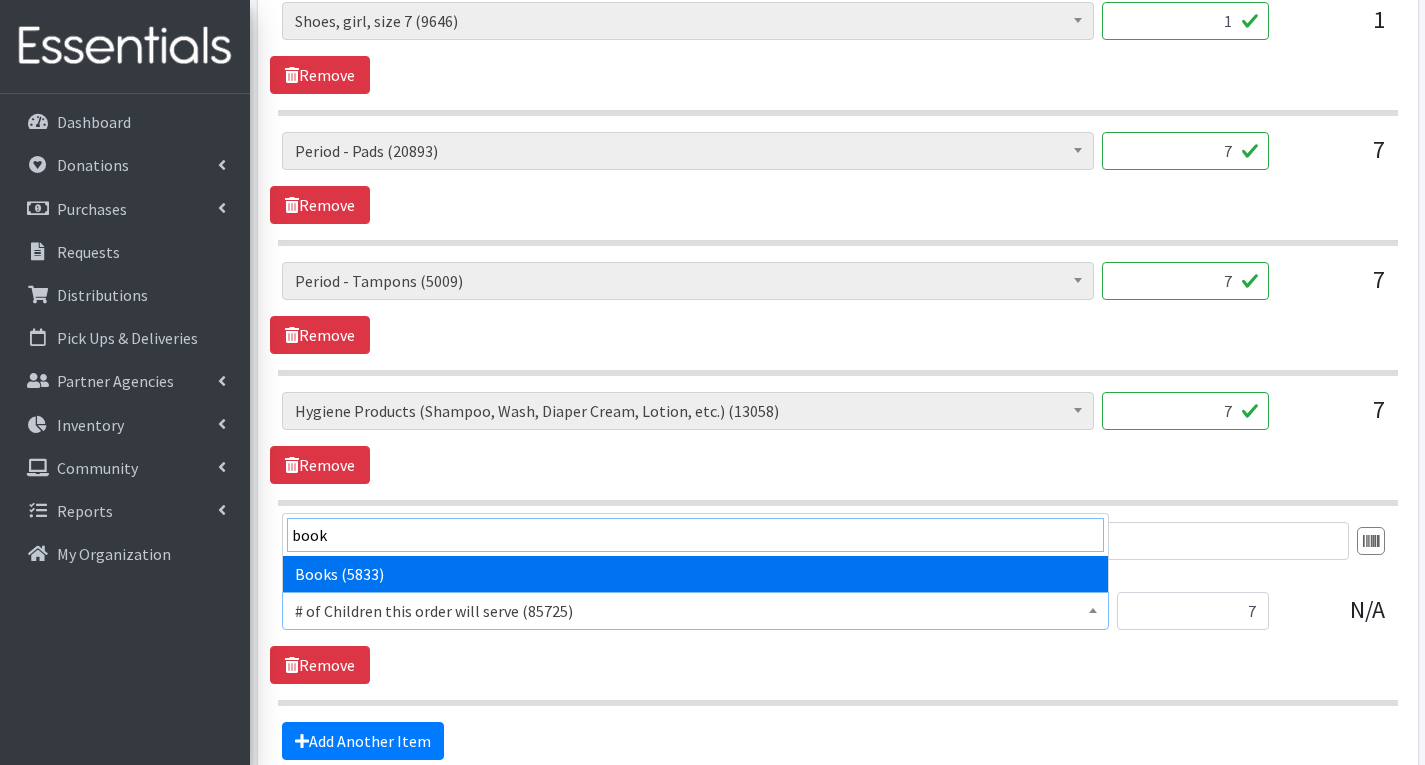 type on "book" 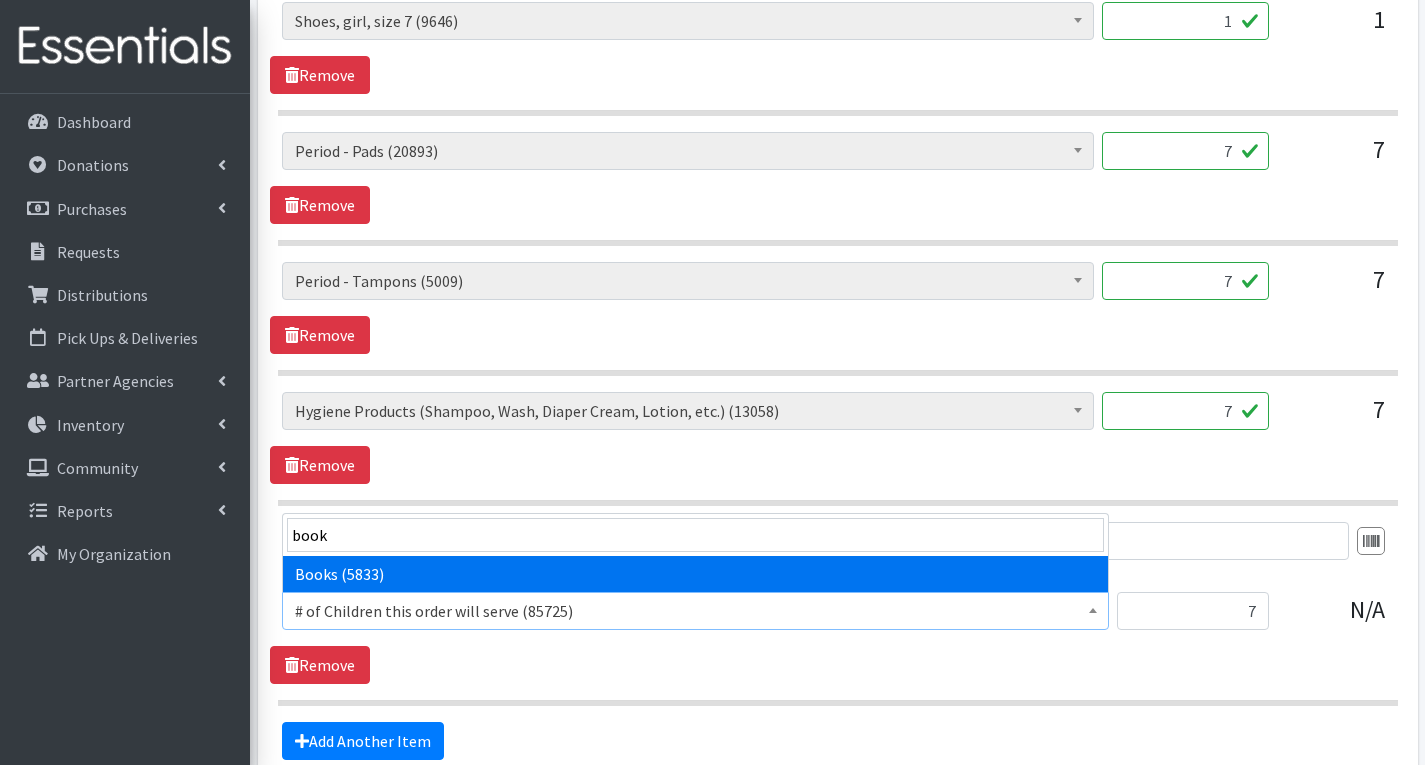 select on "1947" 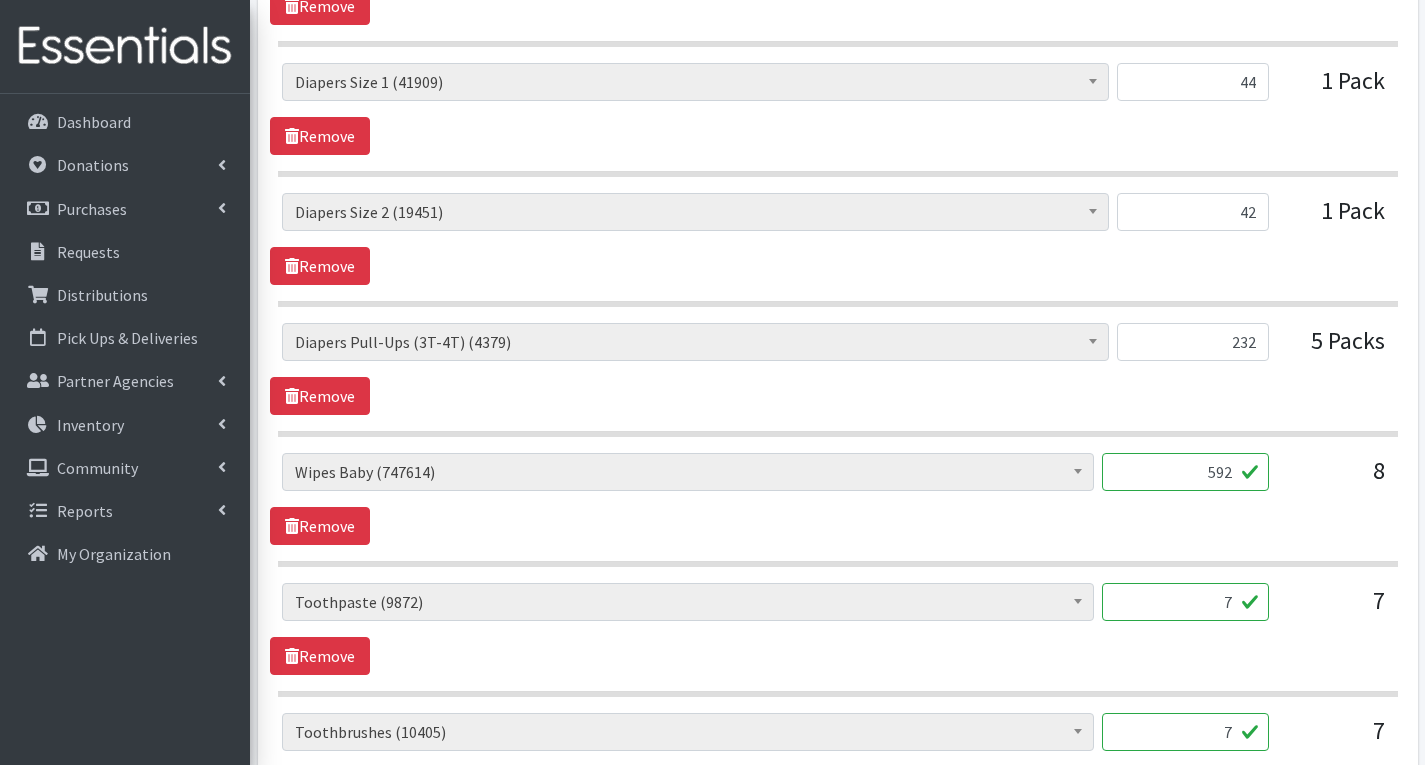 scroll, scrollTop: 1627, scrollLeft: 0, axis: vertical 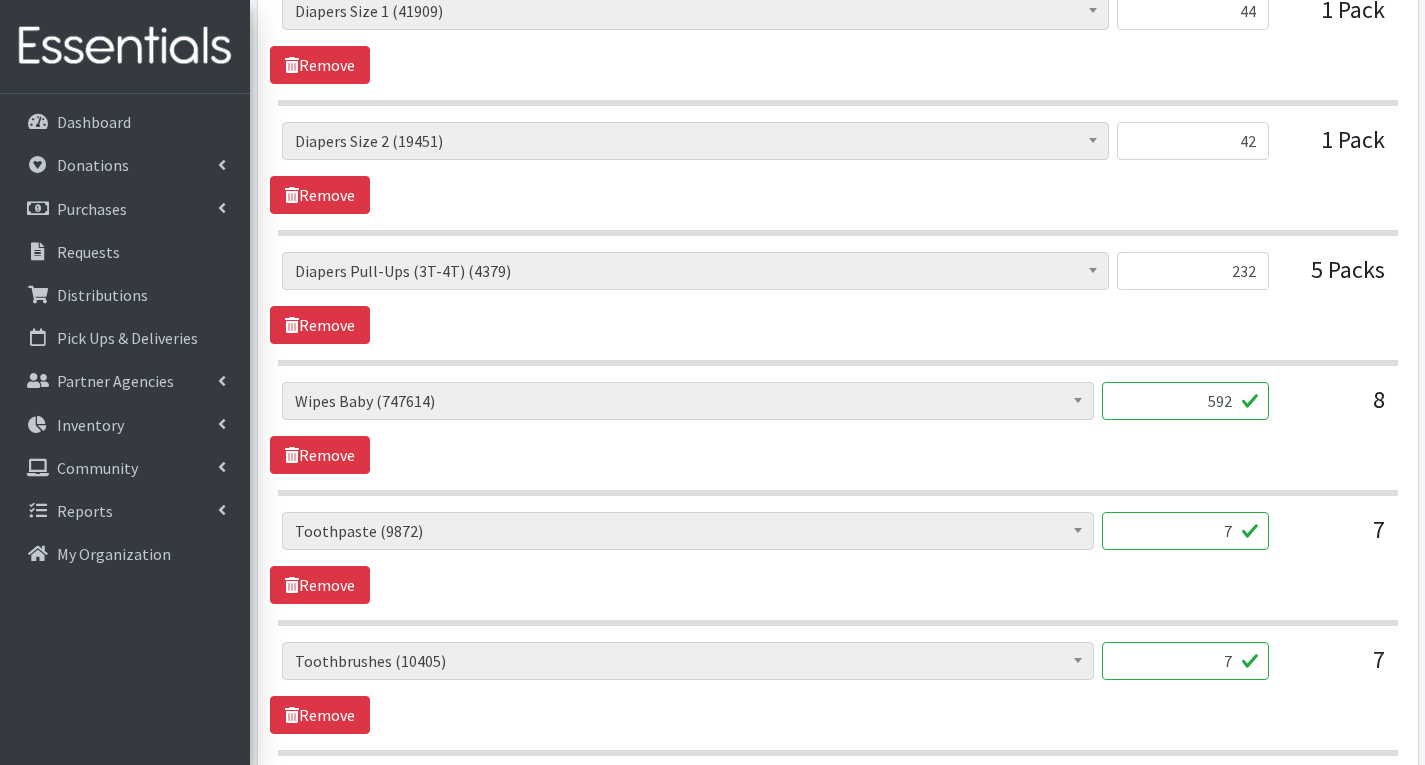 click on "592" at bounding box center [1185, 401] 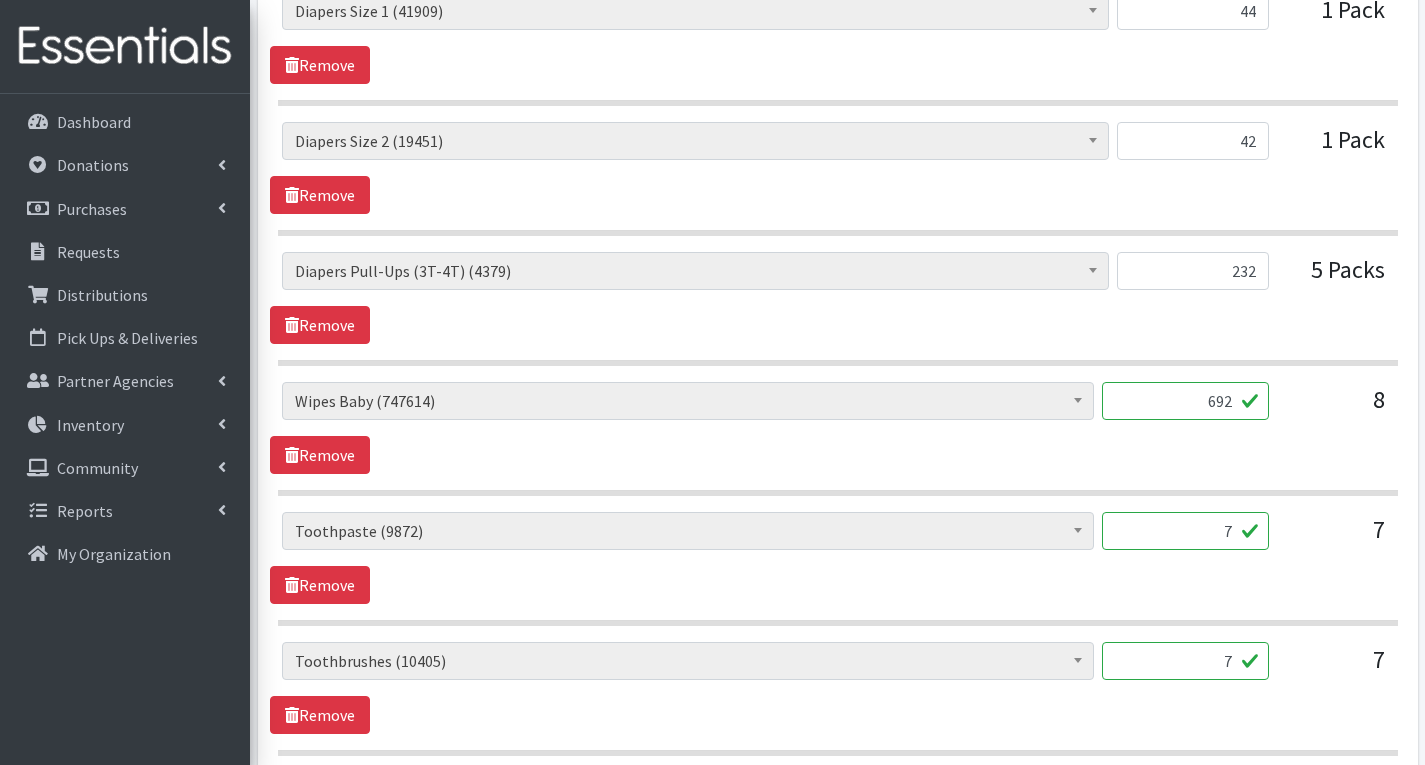 type on "692" 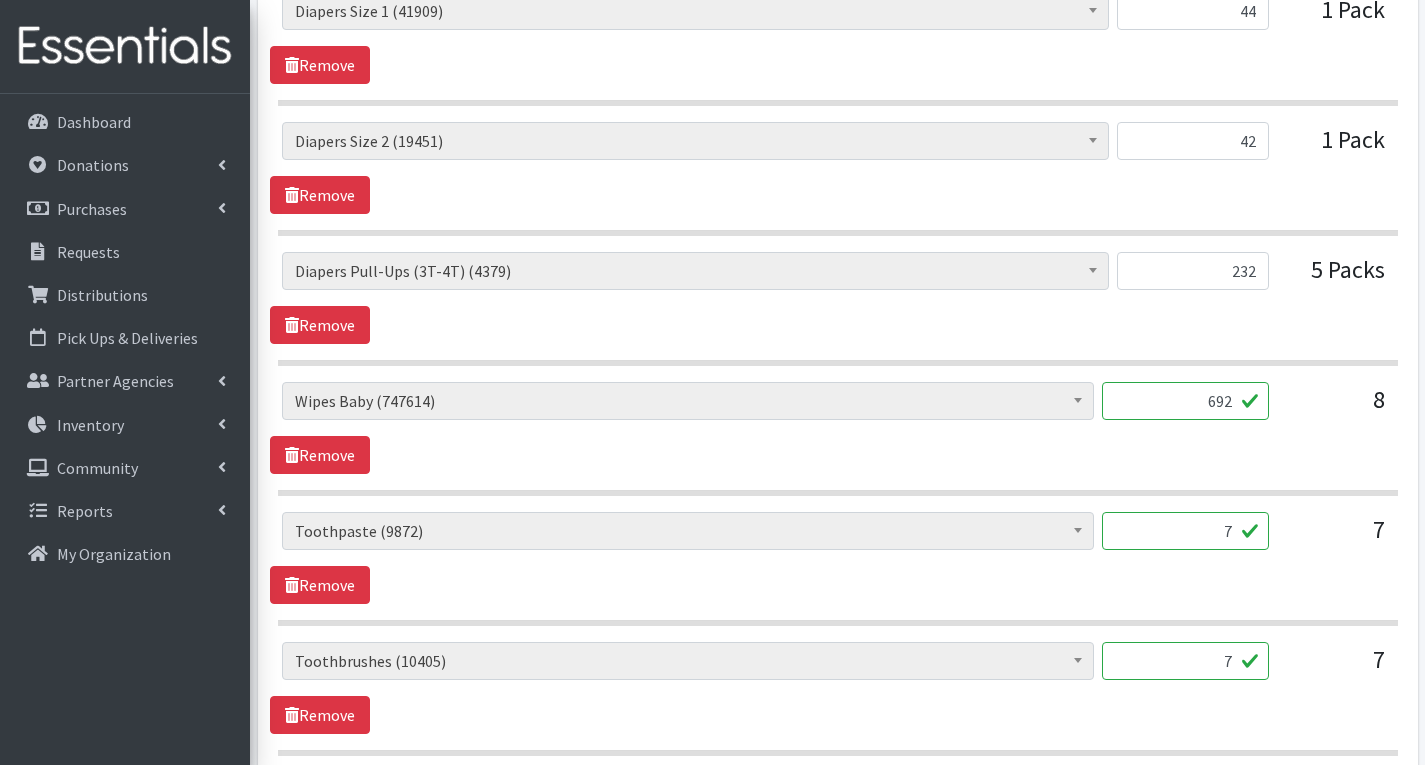 click on "# of Children this order will serve (85725)
# of Individuals Living in Household (53089)
Activity Mat (9866)
Baby Carriers (9567)
Bath Tubs (918)
Bed Pads (5190)
Bibs (4643)
Birthday Box - Boy (61)
Birthday Box - Girl (71)
Blankets/Swaddlers/Sleepsacks (1808)
Books (5833)
Bottles (8575)
Breast Pump (1)
Bundle Me's (8939)
Car Seat - 3in1 up to 80 lbs. (6)
Car Seat - Infant up to 22lbs. w/ handle (18)" at bounding box center (837, 428) 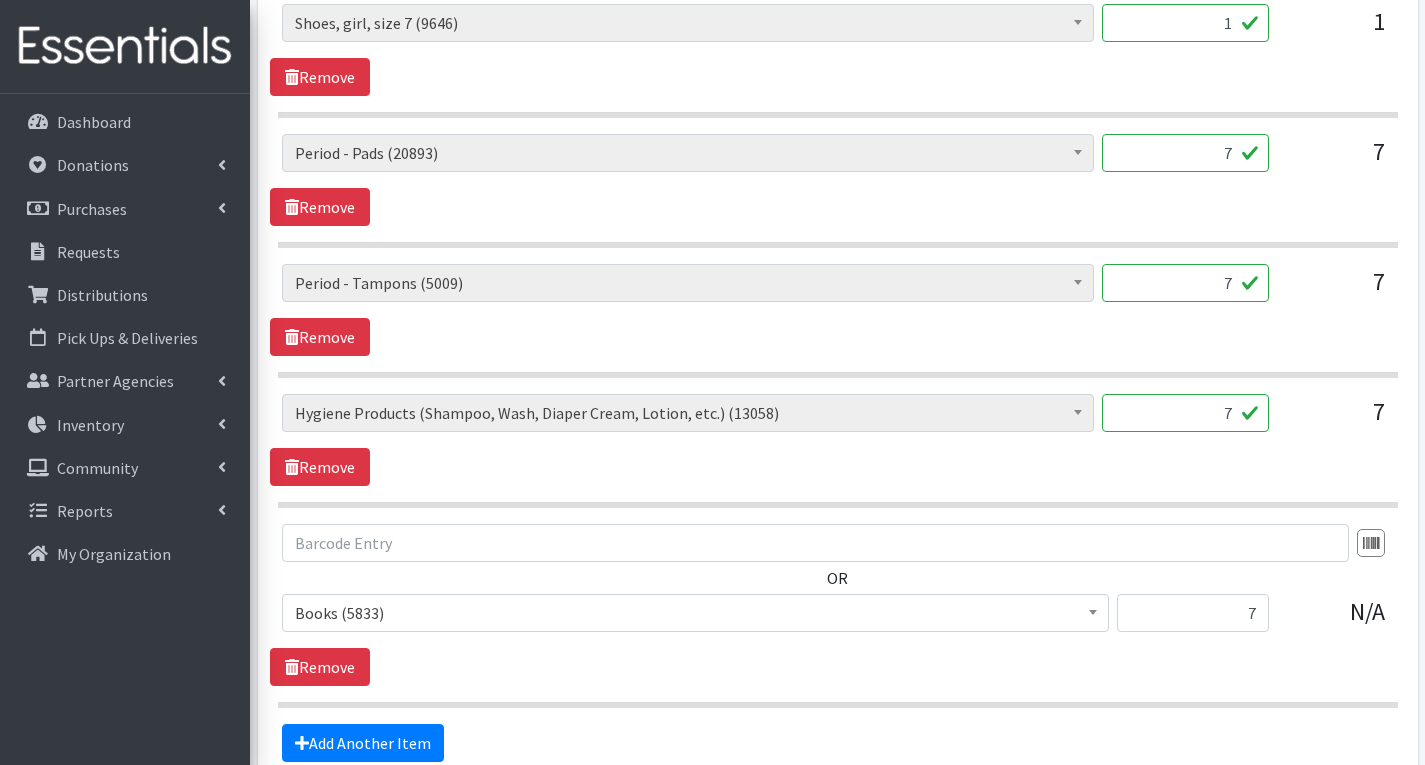 scroll, scrollTop: 3927, scrollLeft: 0, axis: vertical 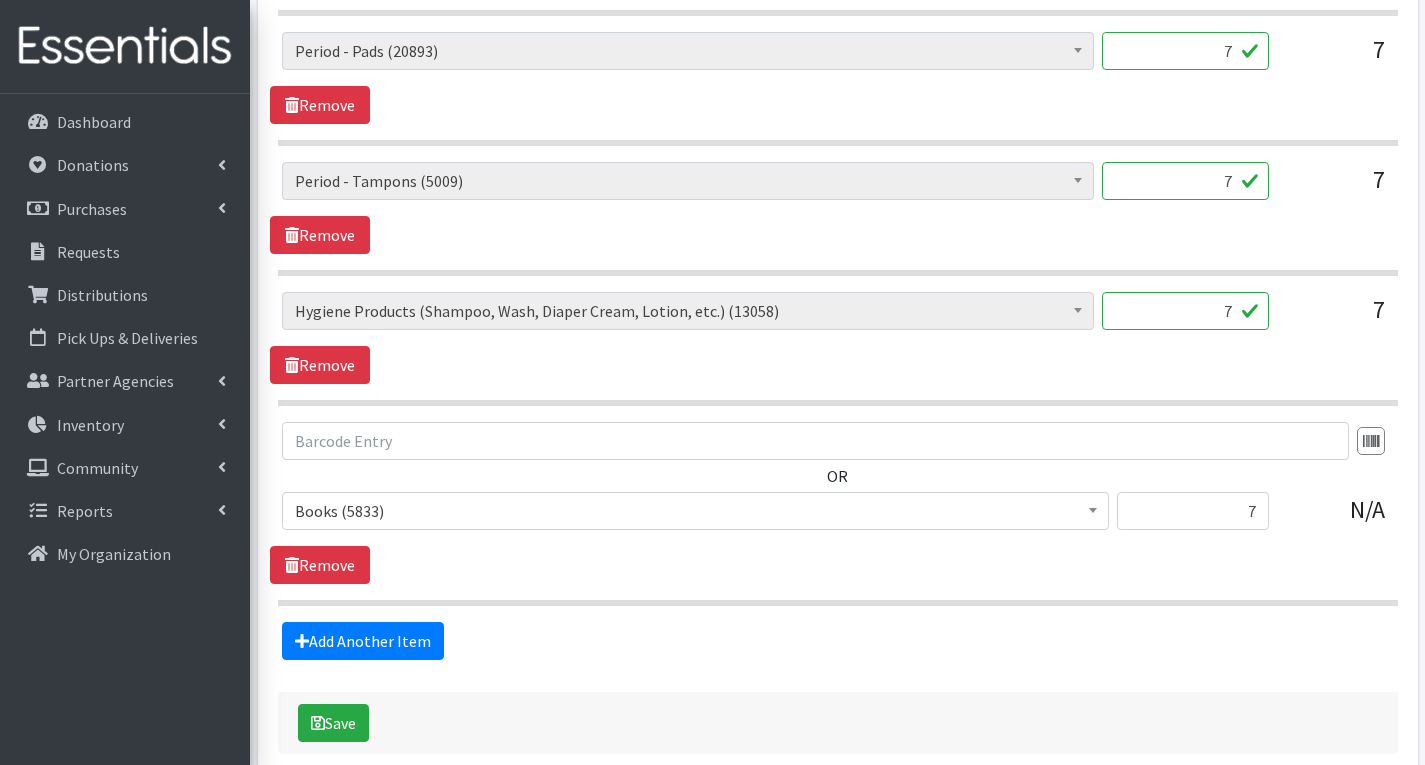 click on "7" at bounding box center (1185, 311) 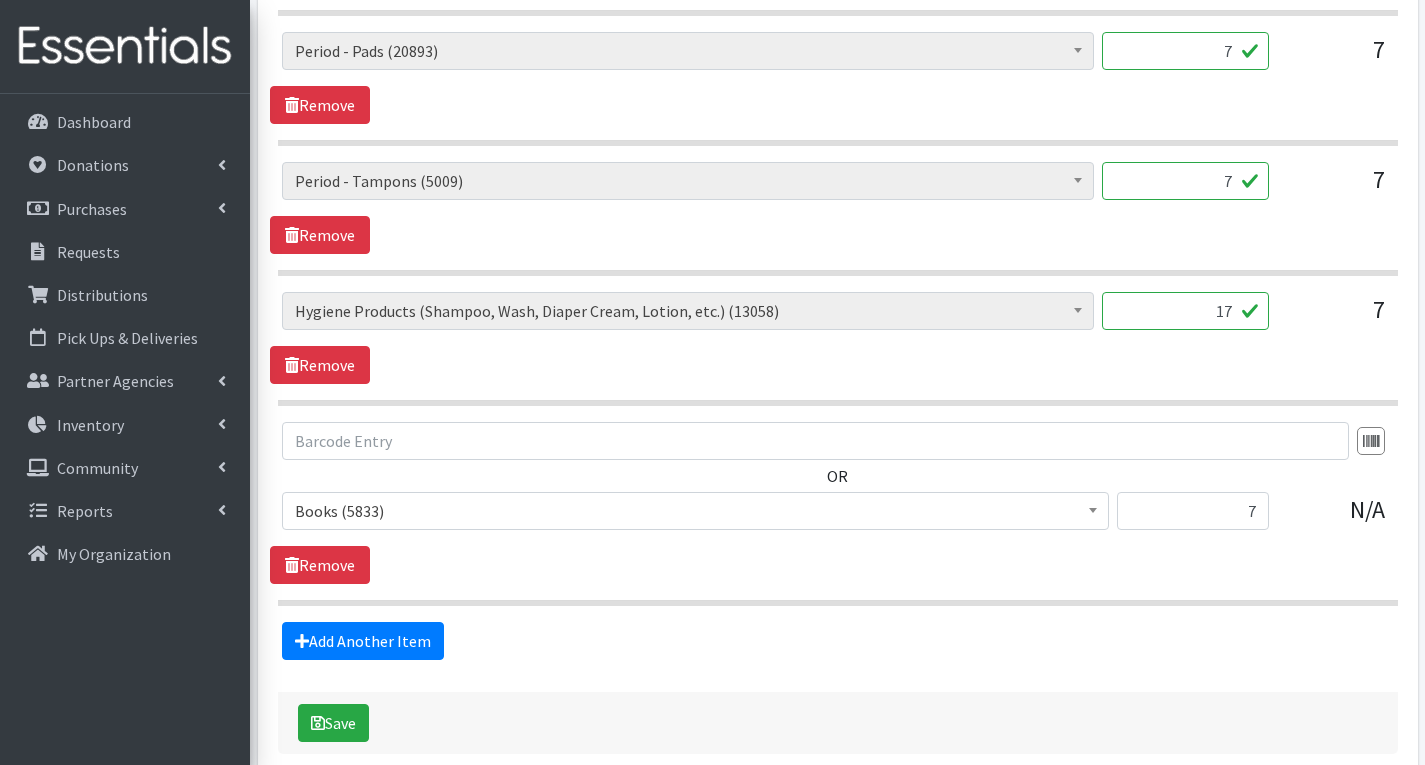 click on "# of Children this order will serve (85725)
# of Individuals Living in Household (53089)
Activity Mat (9866)
Baby Carriers (9567)
Bath Tubs (918)
Bed Pads (5190)
Bibs (4643)
Birthday Box - Boy (61)
Birthday Box - Girl (71)
Blankets/Swaddlers/Sleepsacks (1808)
Books (5833)
Bottles (8575)
Breast Pump (1)
Bundle Me's (8939)
Car Seat - 3in1 up to 80 lbs. (6)
Car Seat - Infant up to 22lbs. w/ handle (18)" at bounding box center (838, 349) 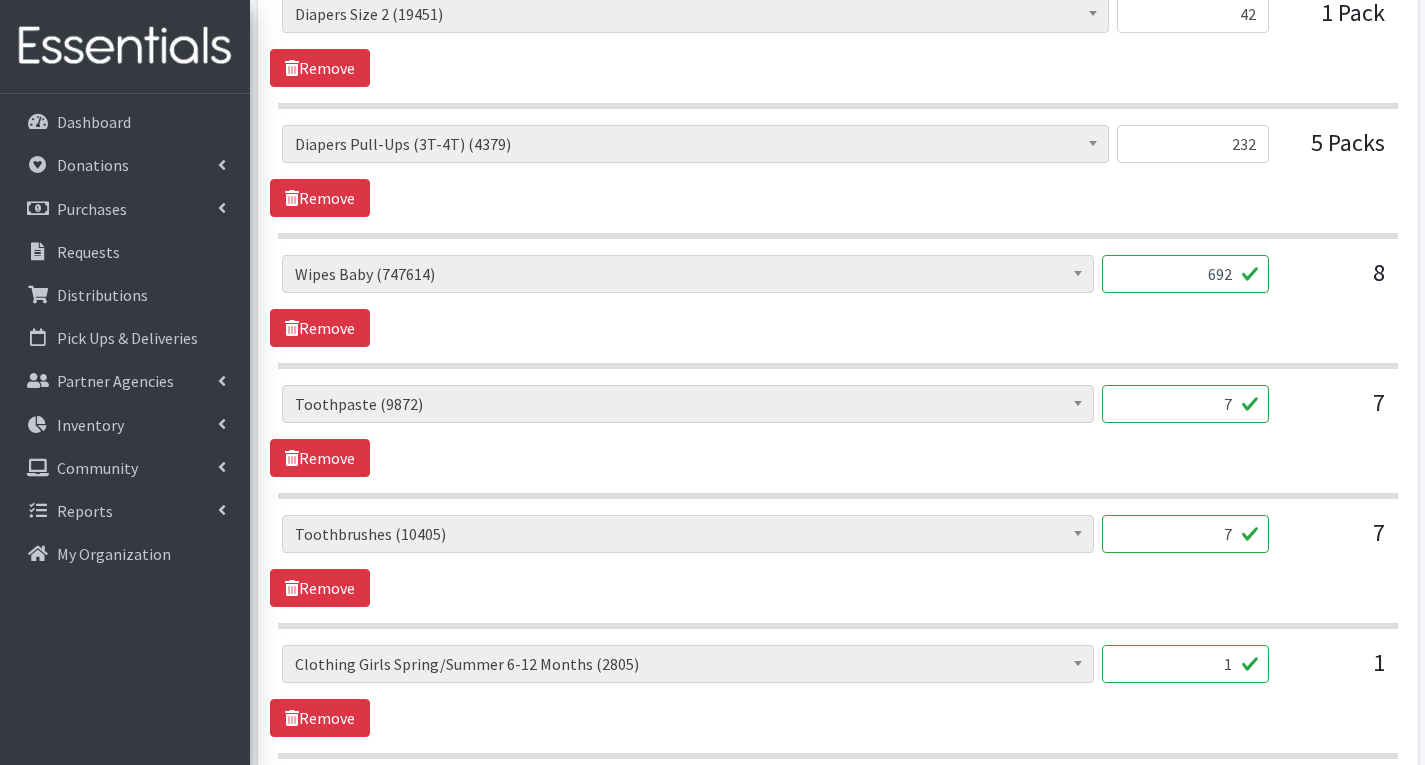 scroll, scrollTop: 1727, scrollLeft: 0, axis: vertical 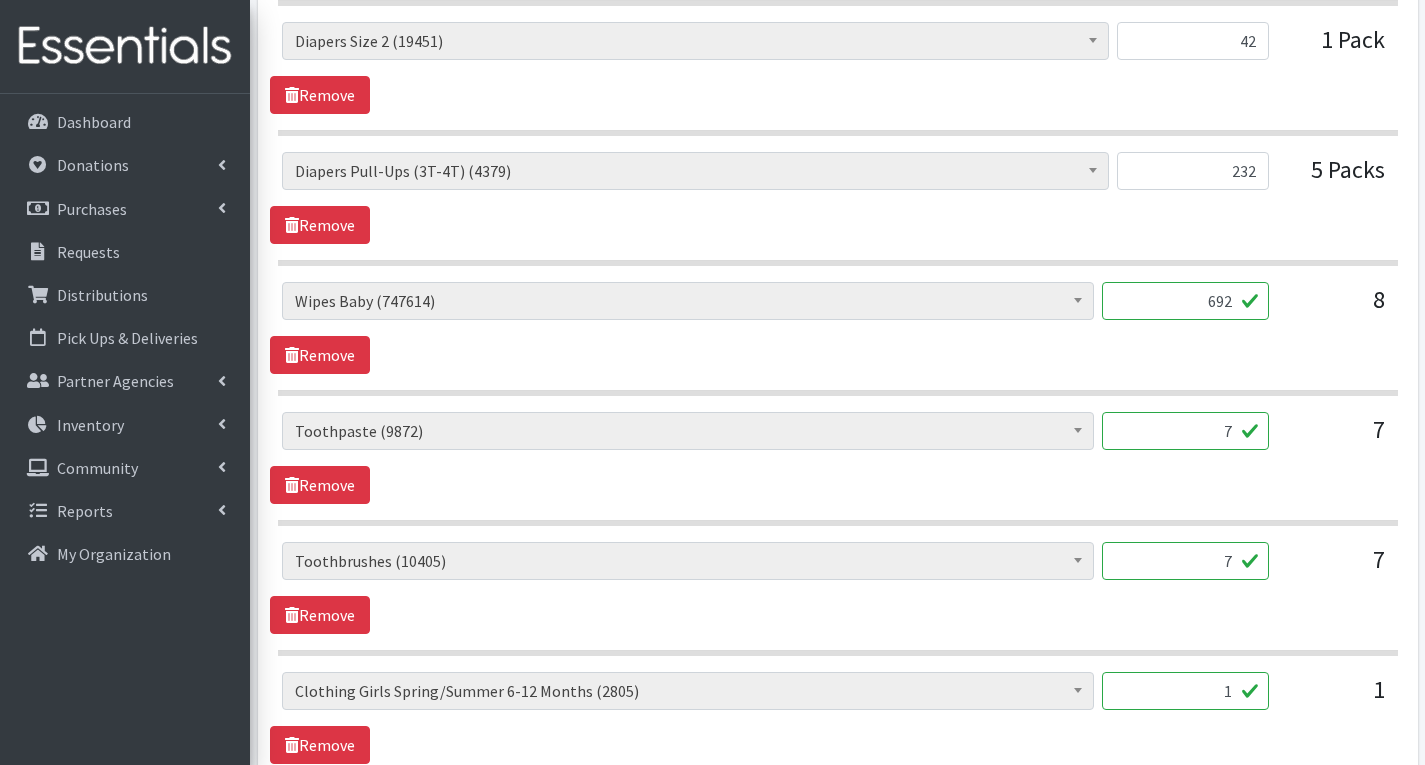 type on "14" 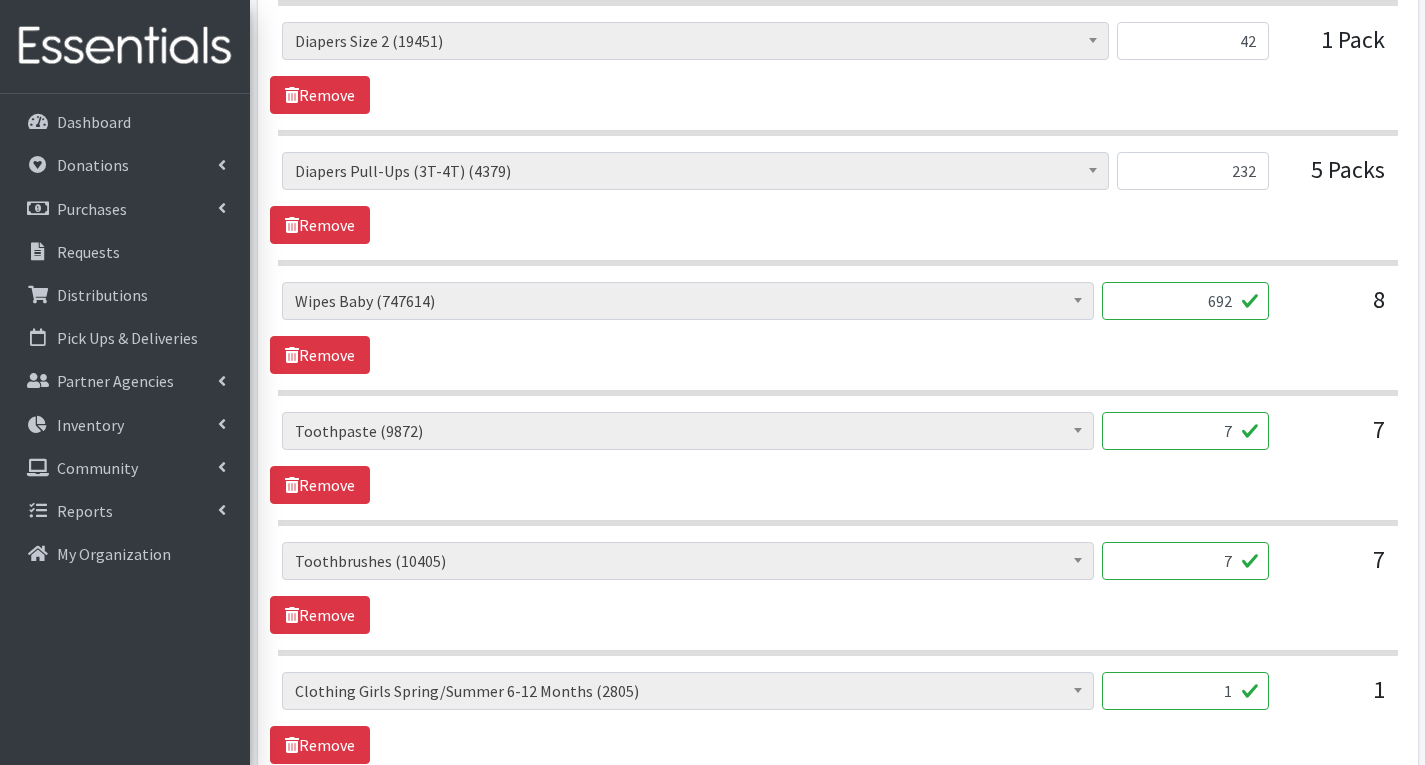 click on "692" at bounding box center [1185, 301] 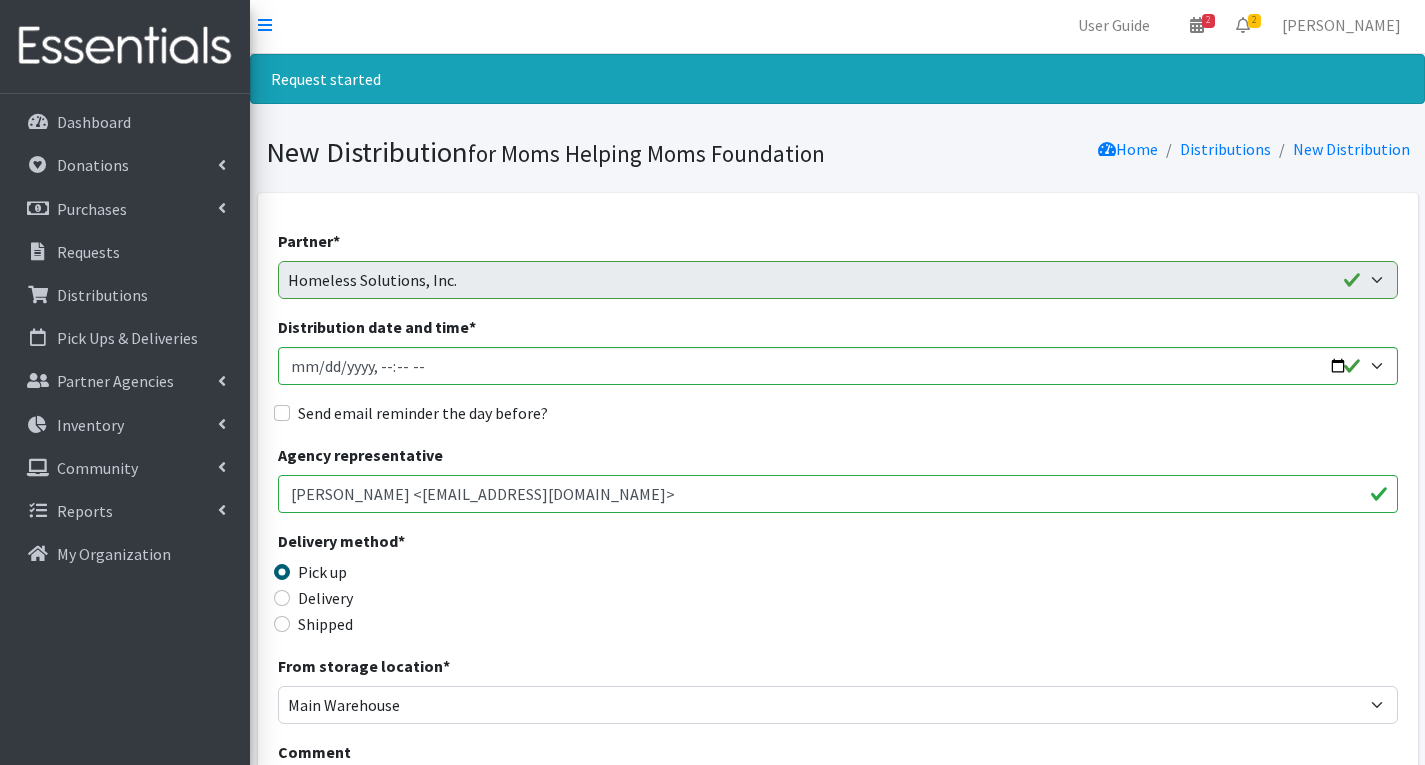 scroll, scrollTop: 0, scrollLeft: 0, axis: both 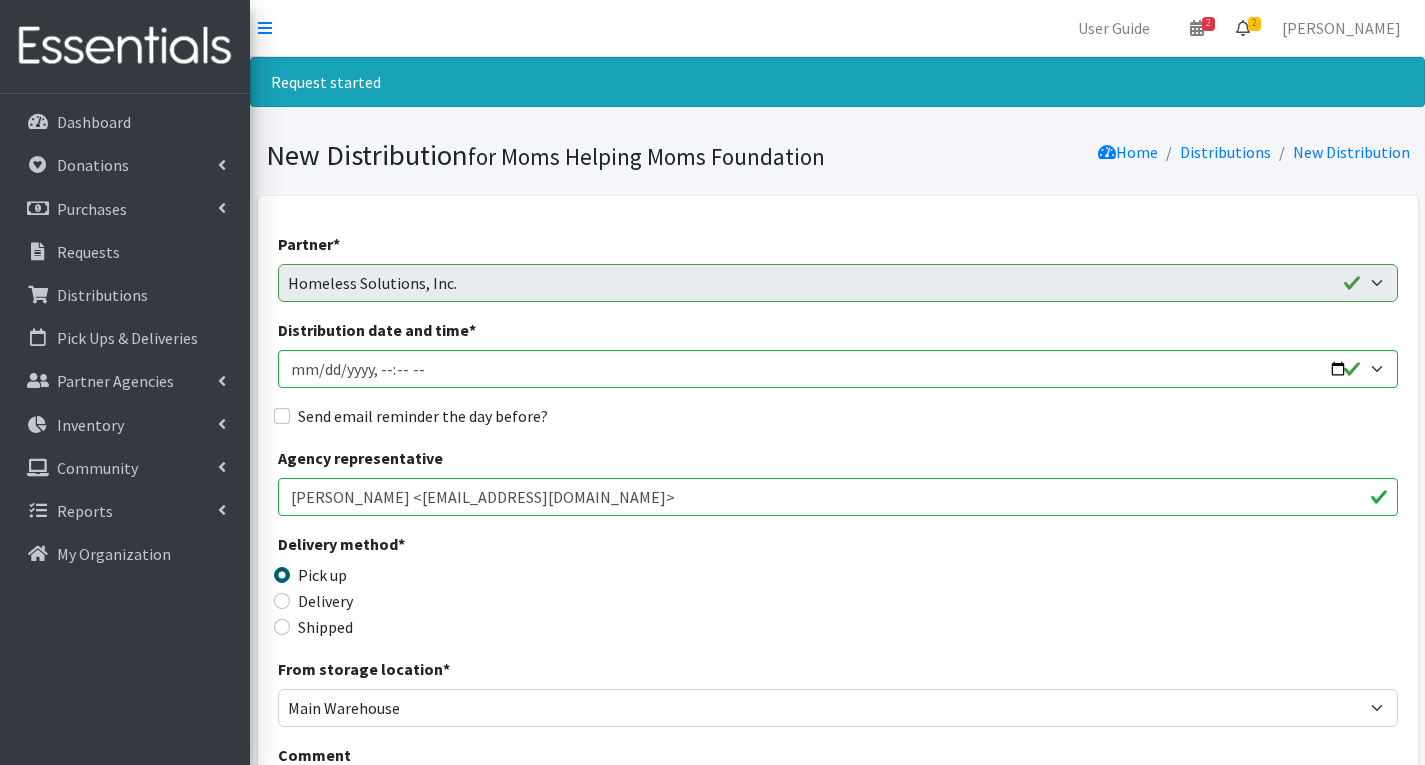type on "602" 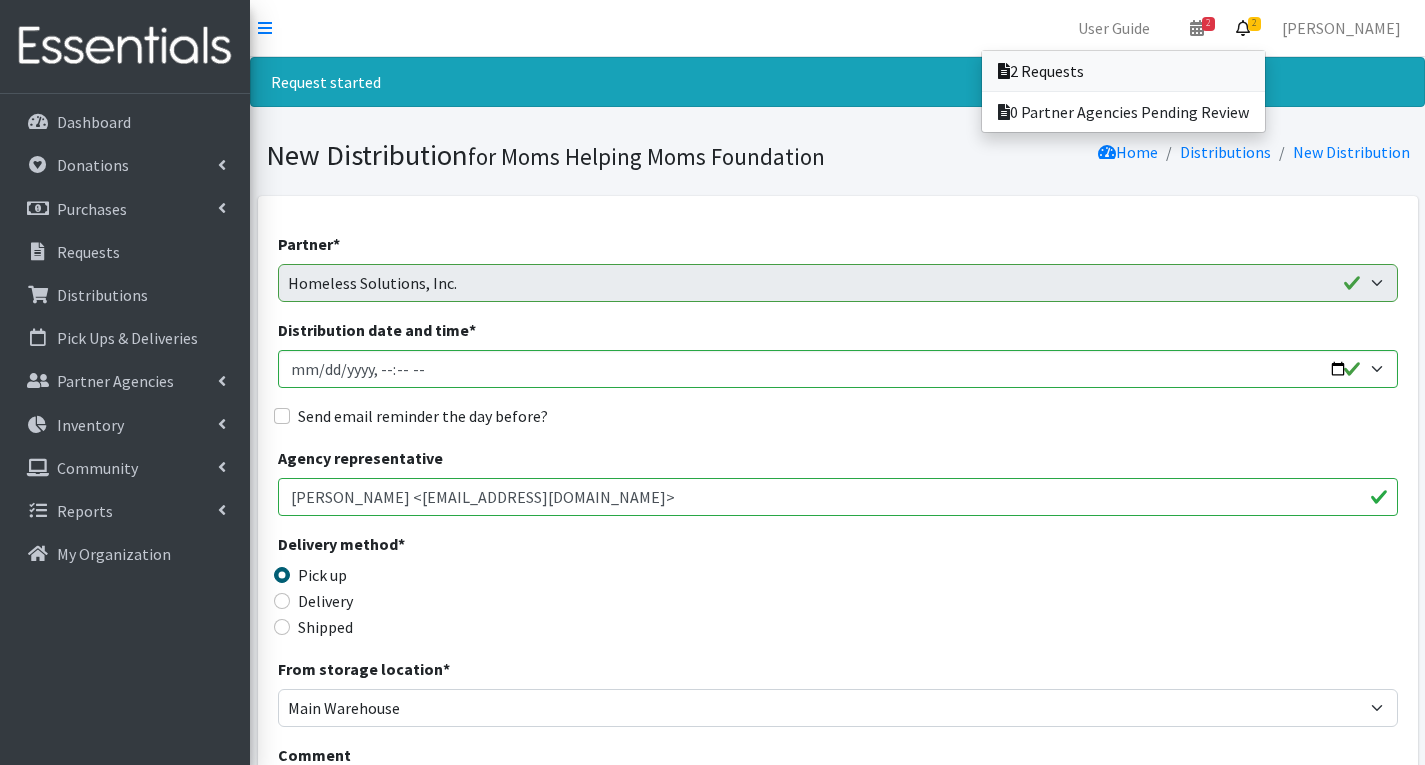 click on "2
Requests" at bounding box center [1123, 71] 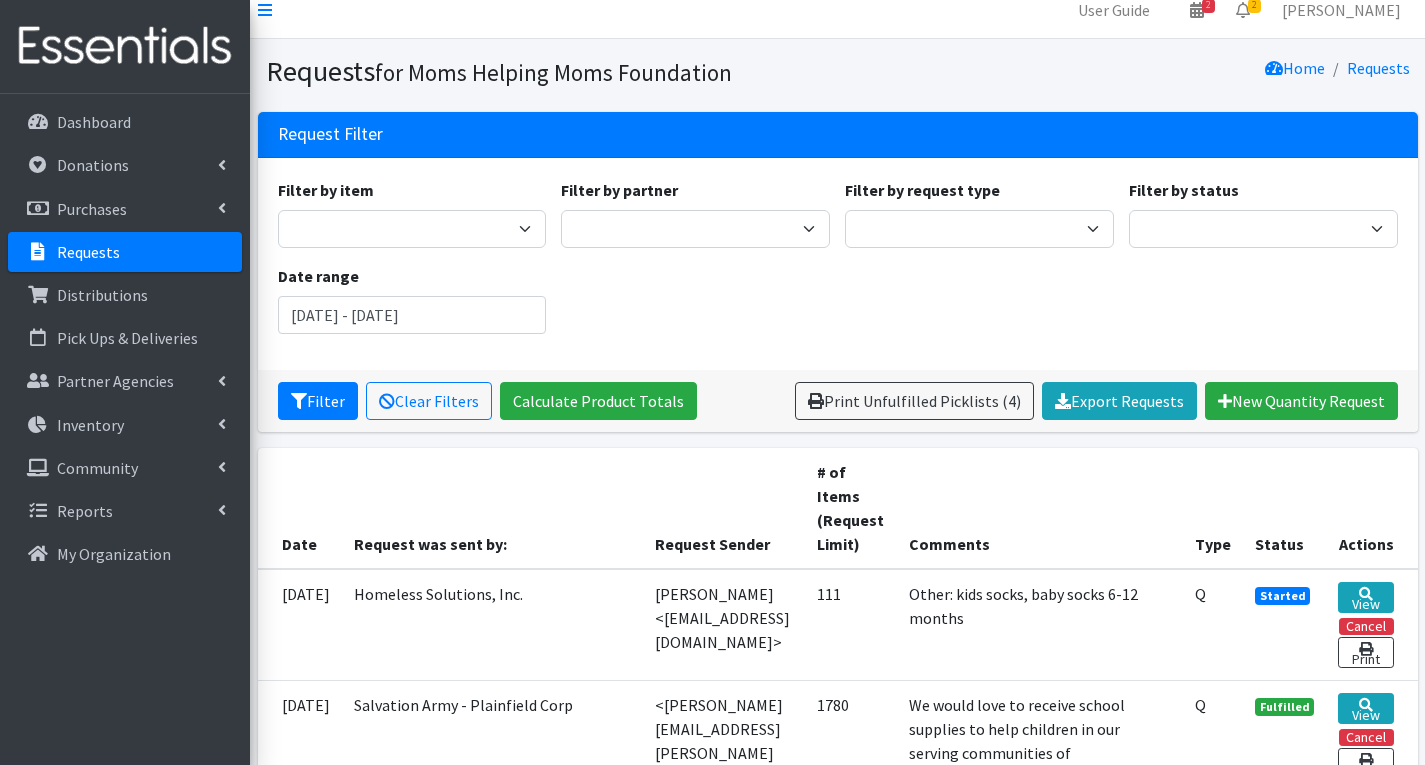 scroll, scrollTop: 0, scrollLeft: 0, axis: both 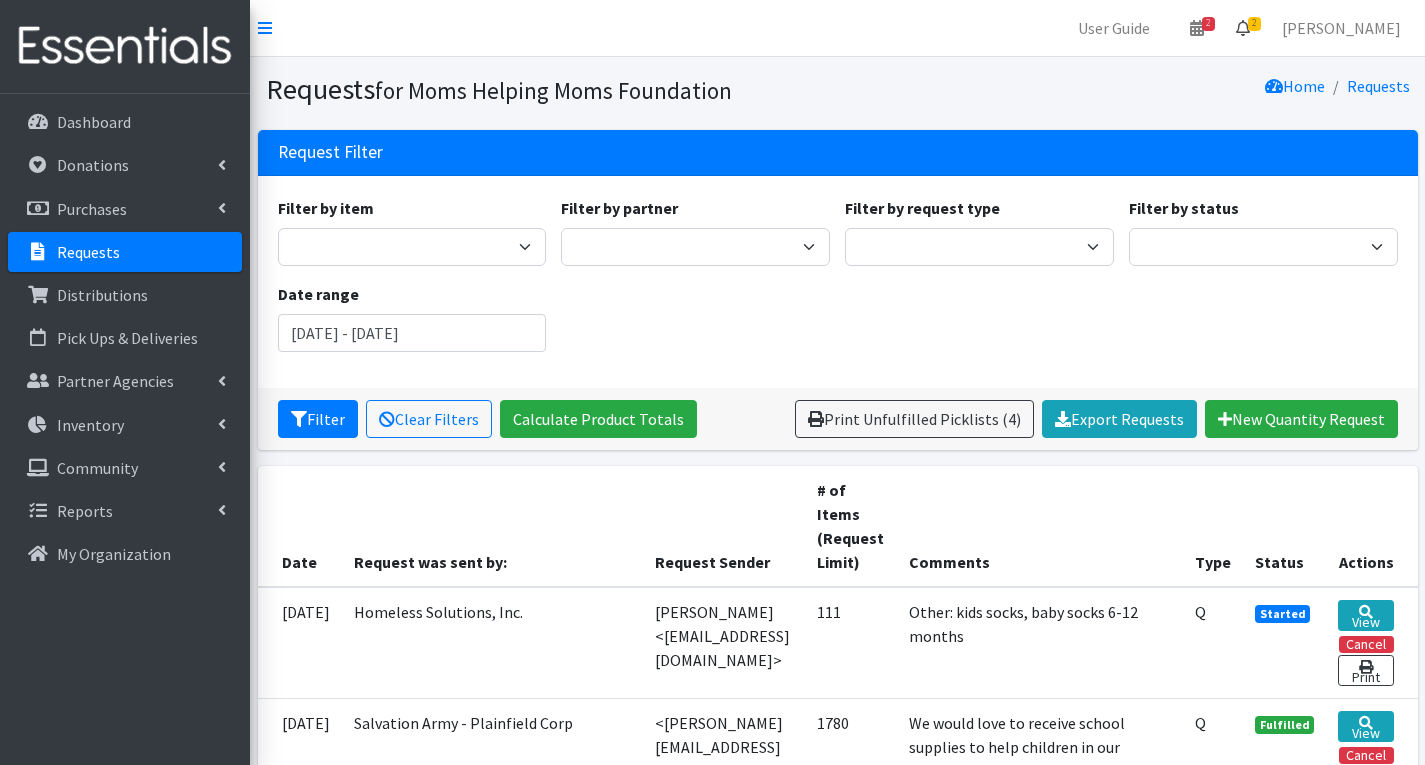 click on "2" at bounding box center [1243, 28] 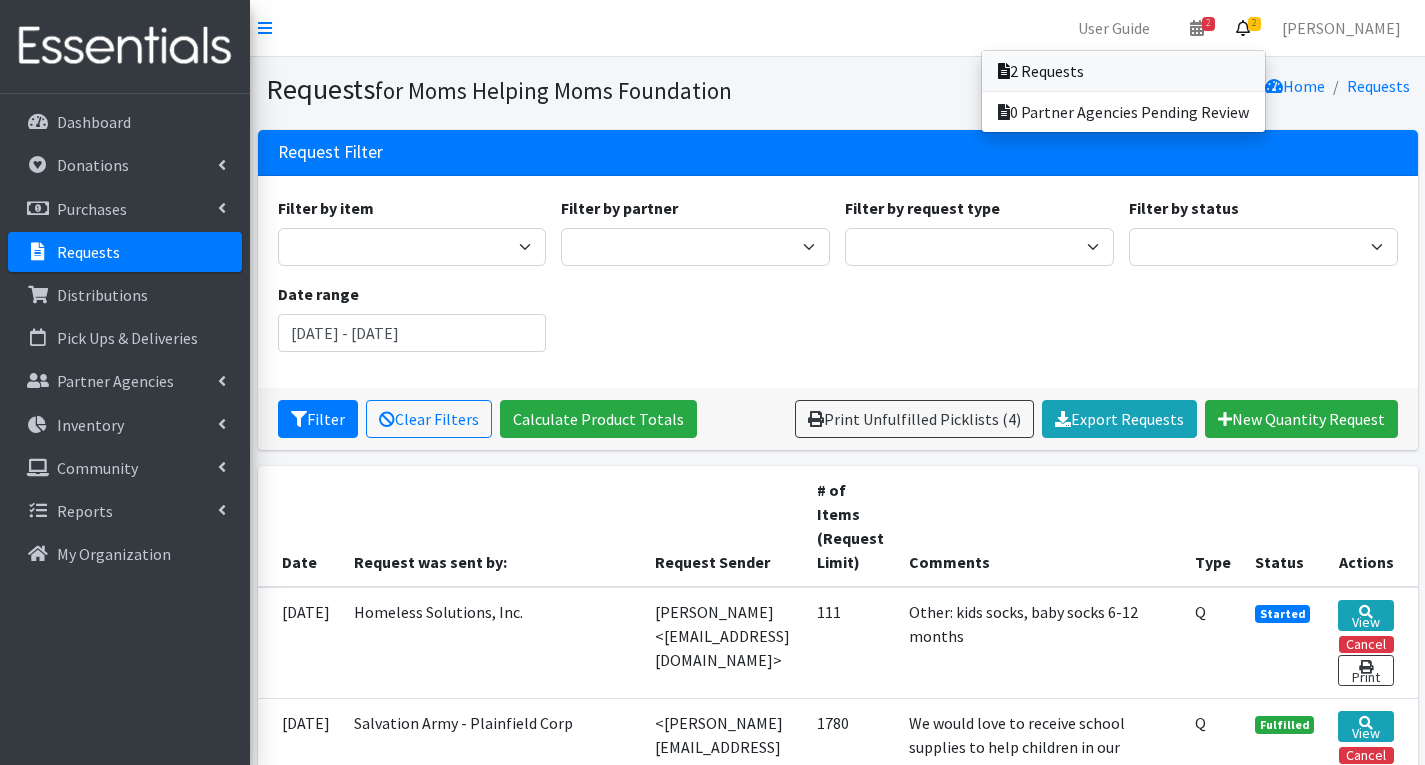 click on "2
Requests" at bounding box center [1123, 71] 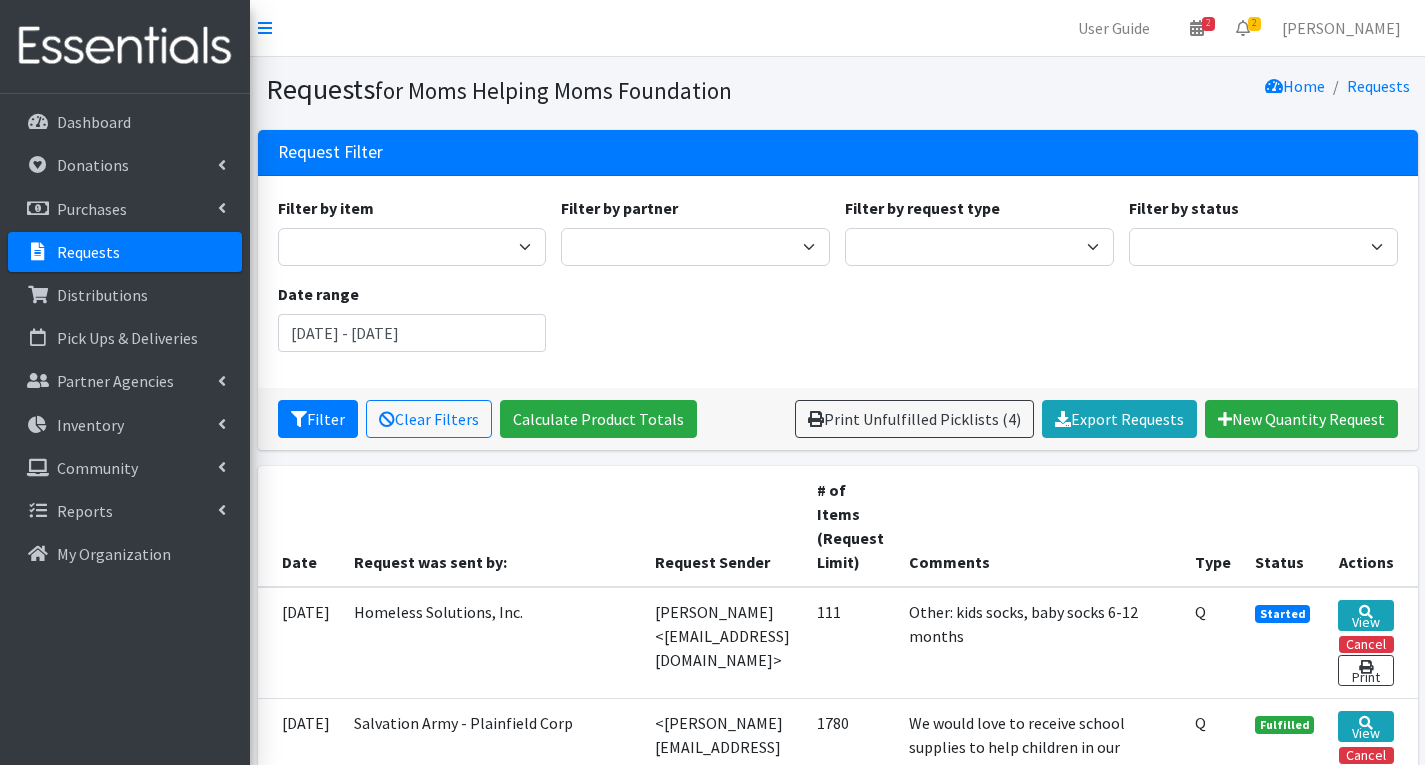 scroll, scrollTop: 0, scrollLeft: 0, axis: both 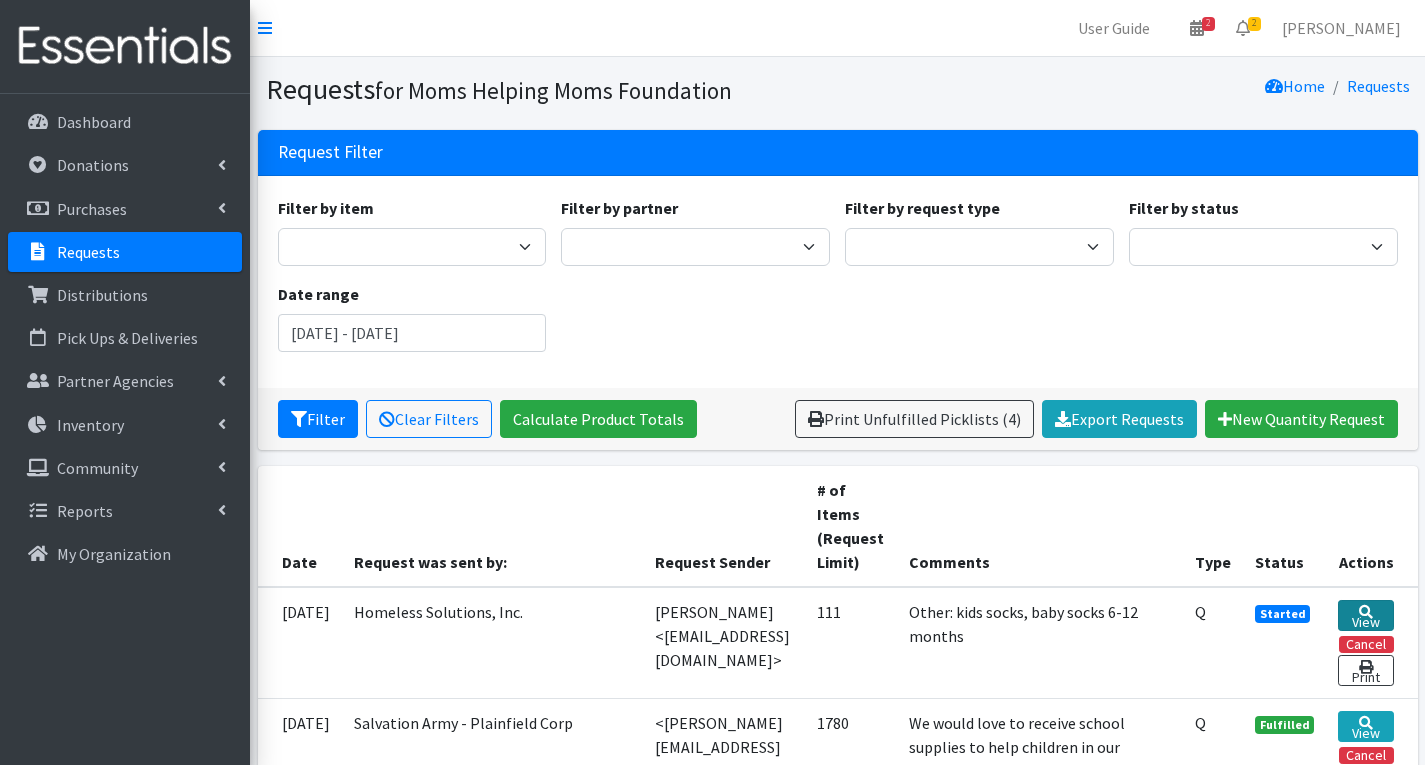 click on "View" at bounding box center (1365, 615) 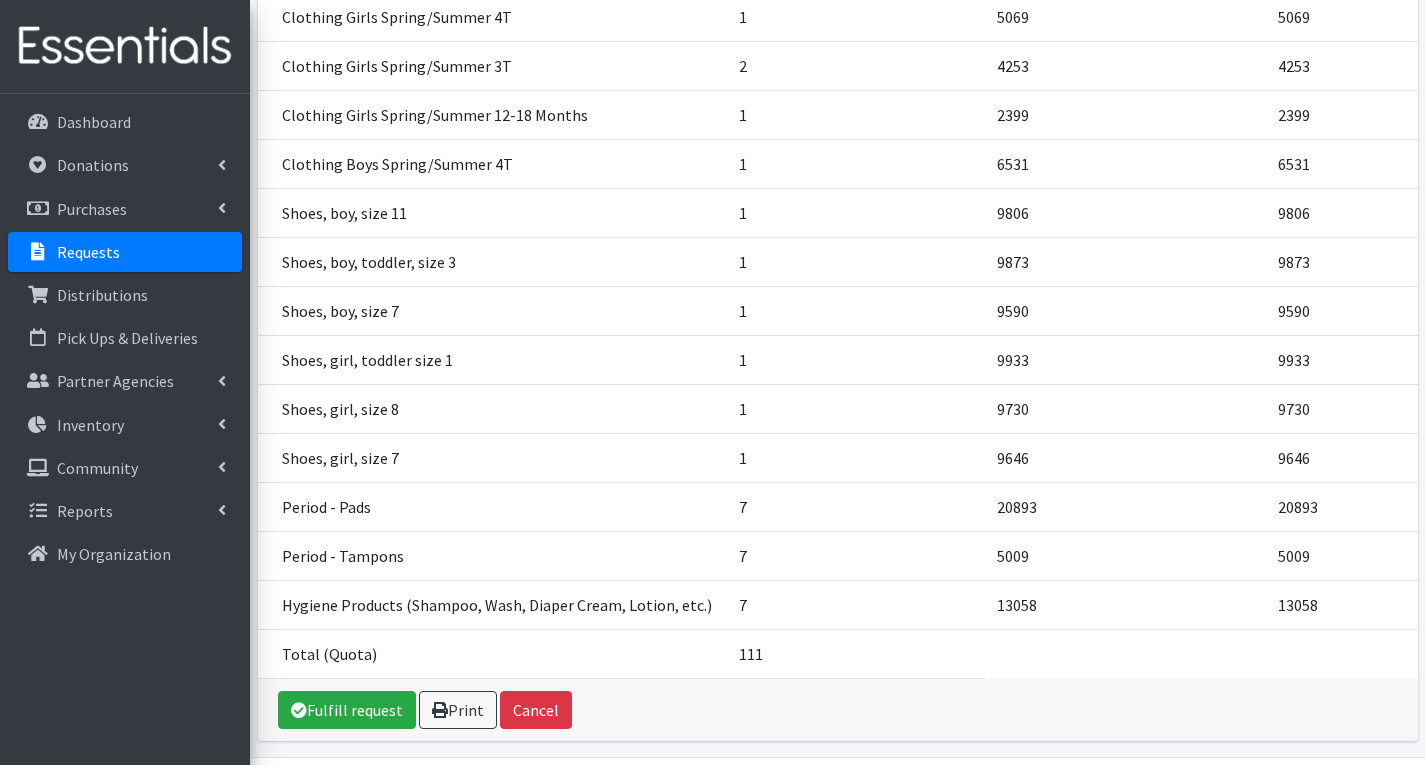 scroll, scrollTop: 1052, scrollLeft: 0, axis: vertical 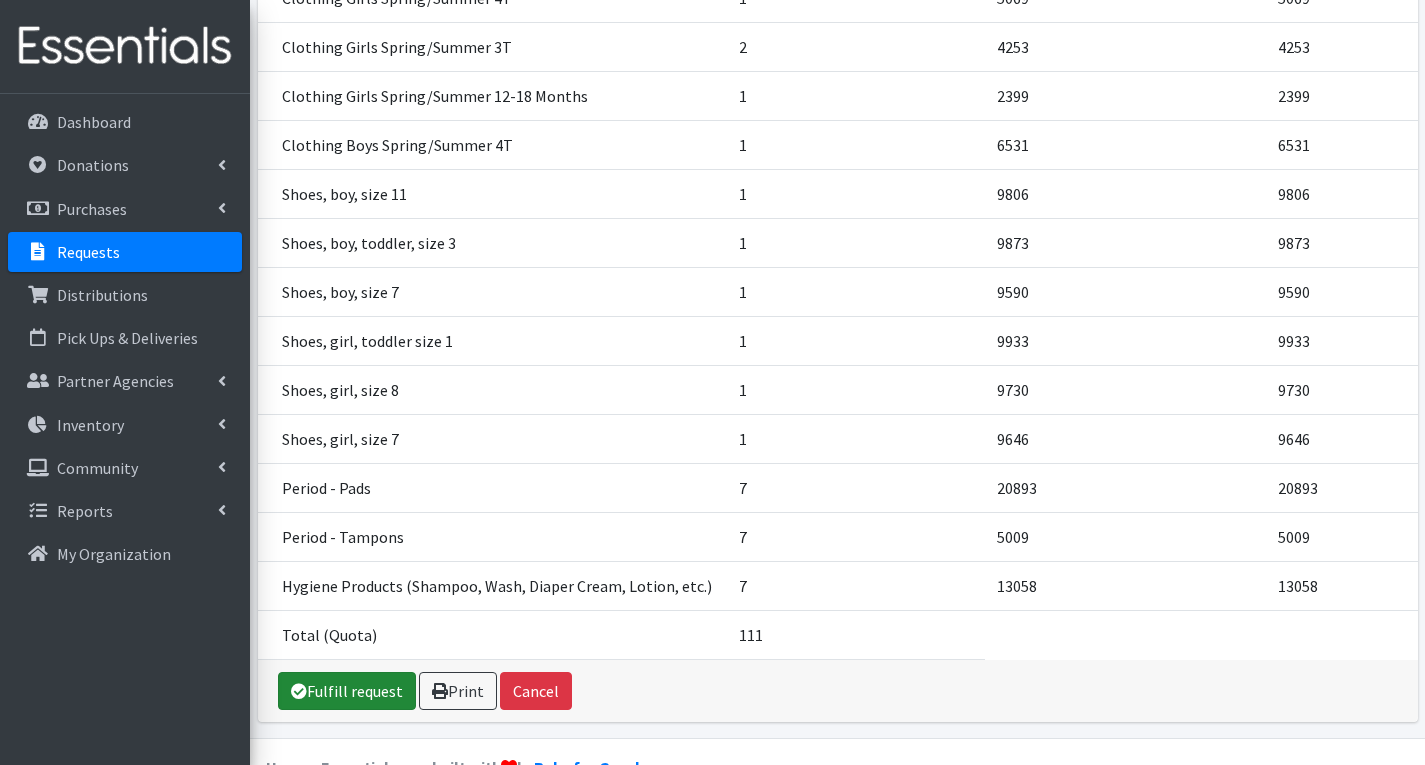 click on "Fulfill request" at bounding box center [347, 691] 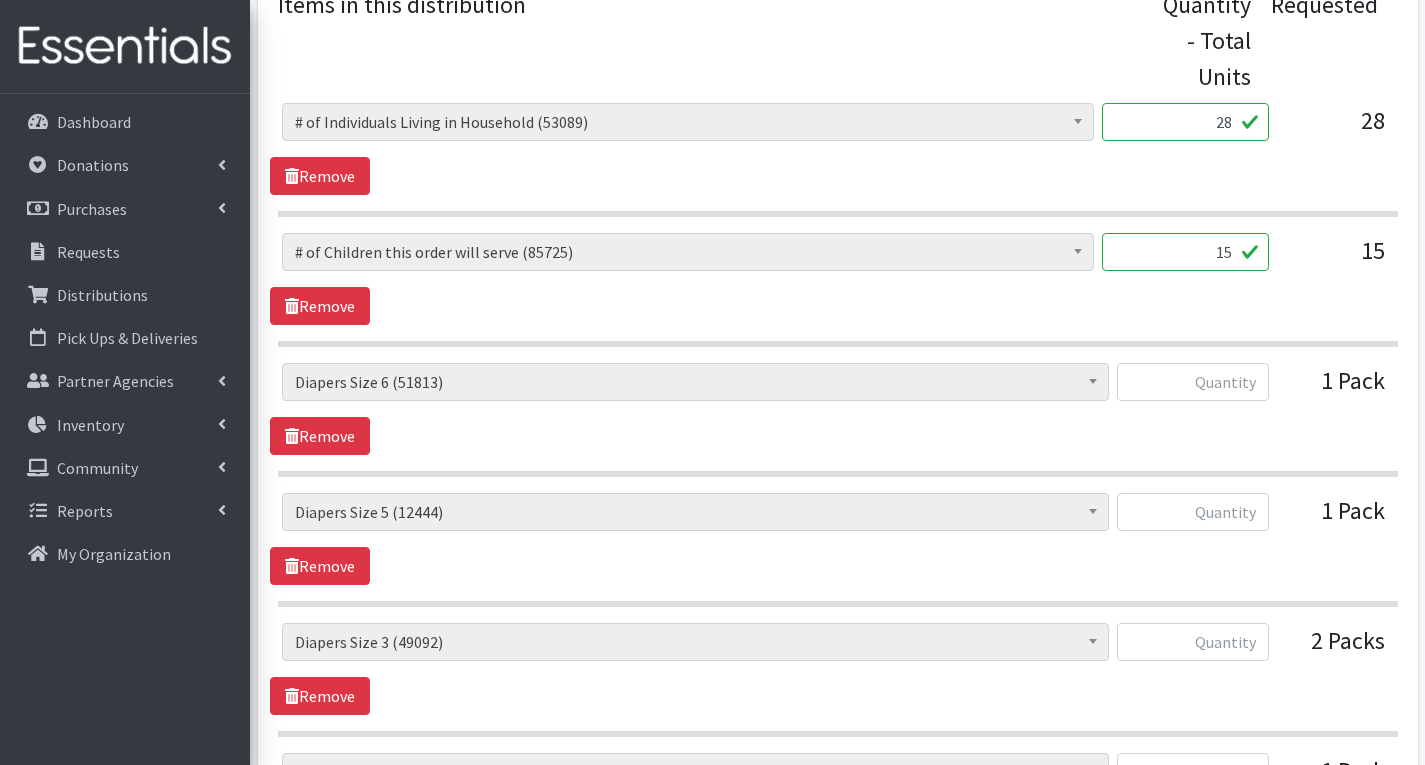 scroll, scrollTop: 1000, scrollLeft: 0, axis: vertical 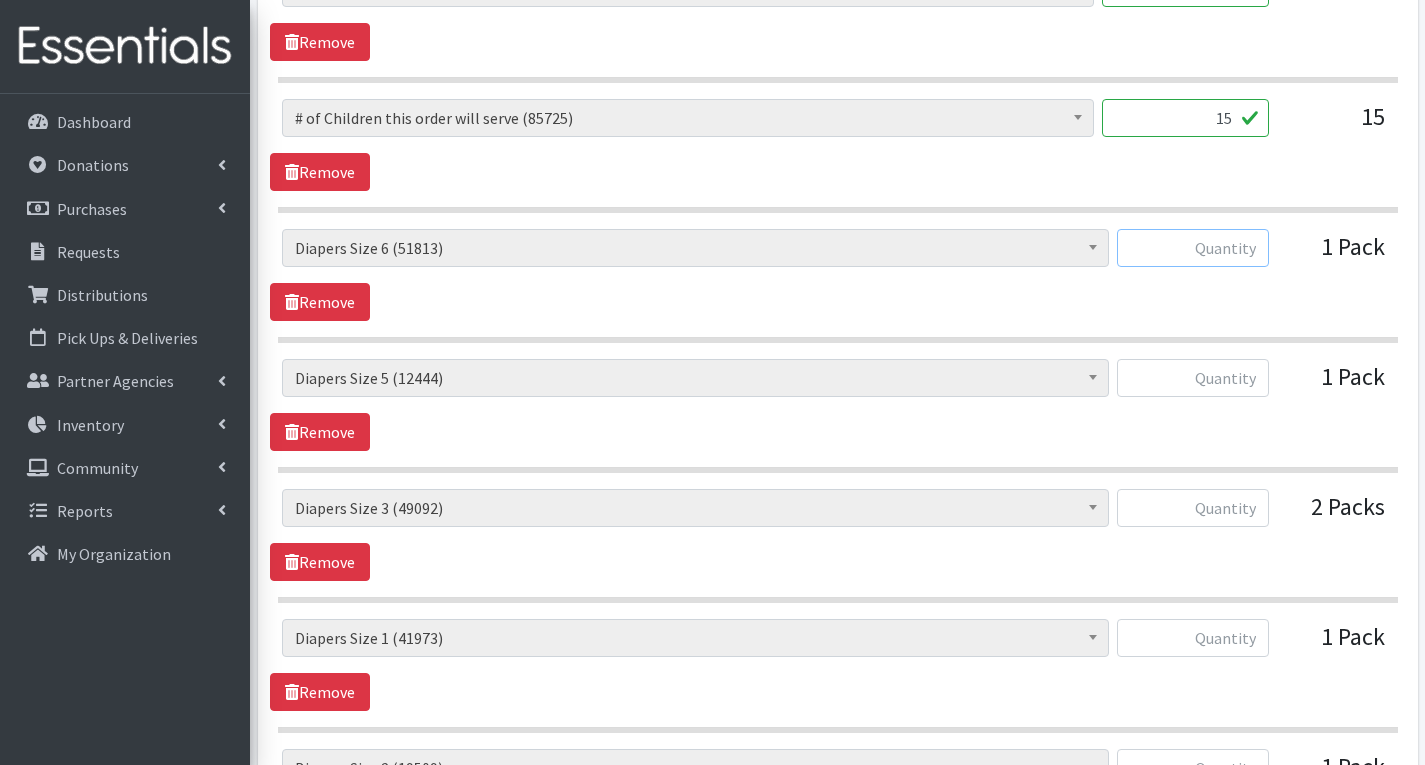click at bounding box center [1193, 248] 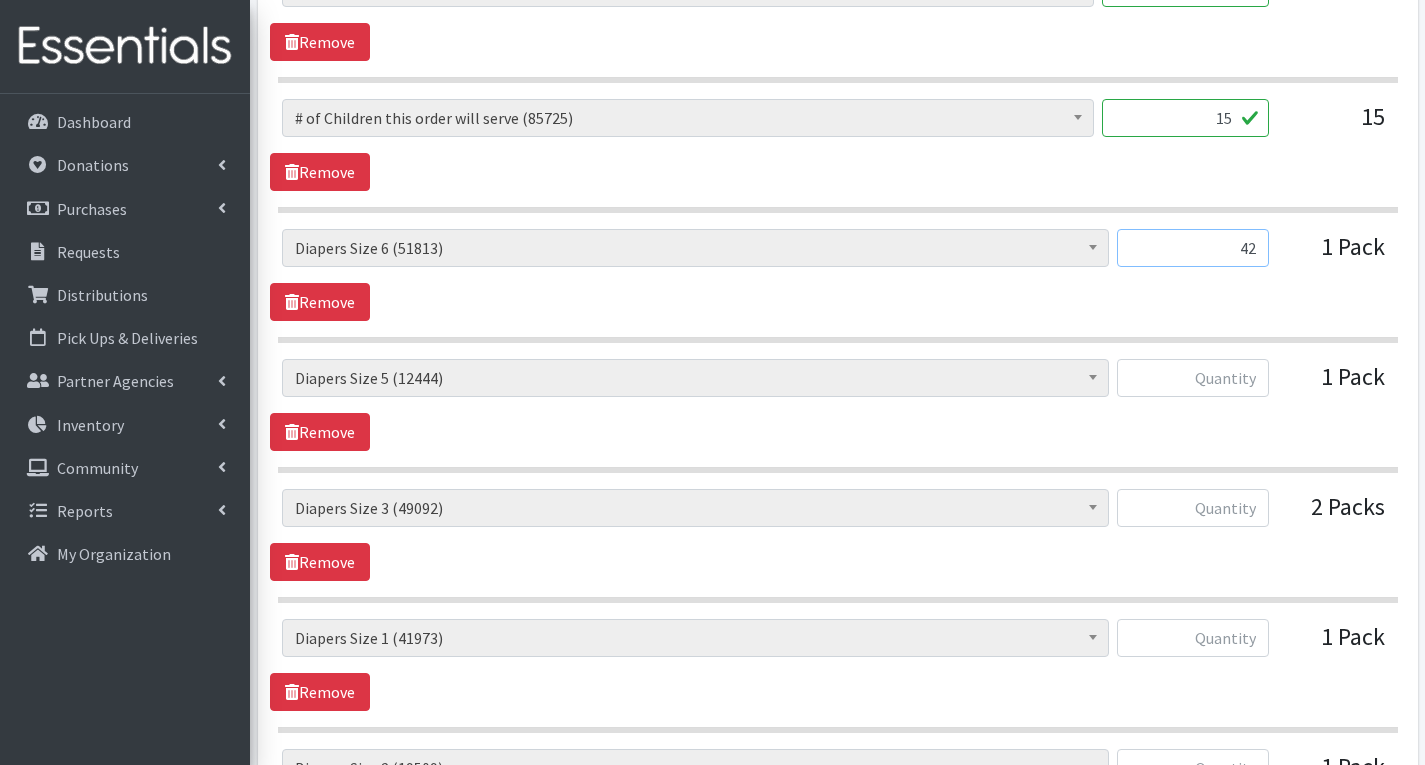 type on "42" 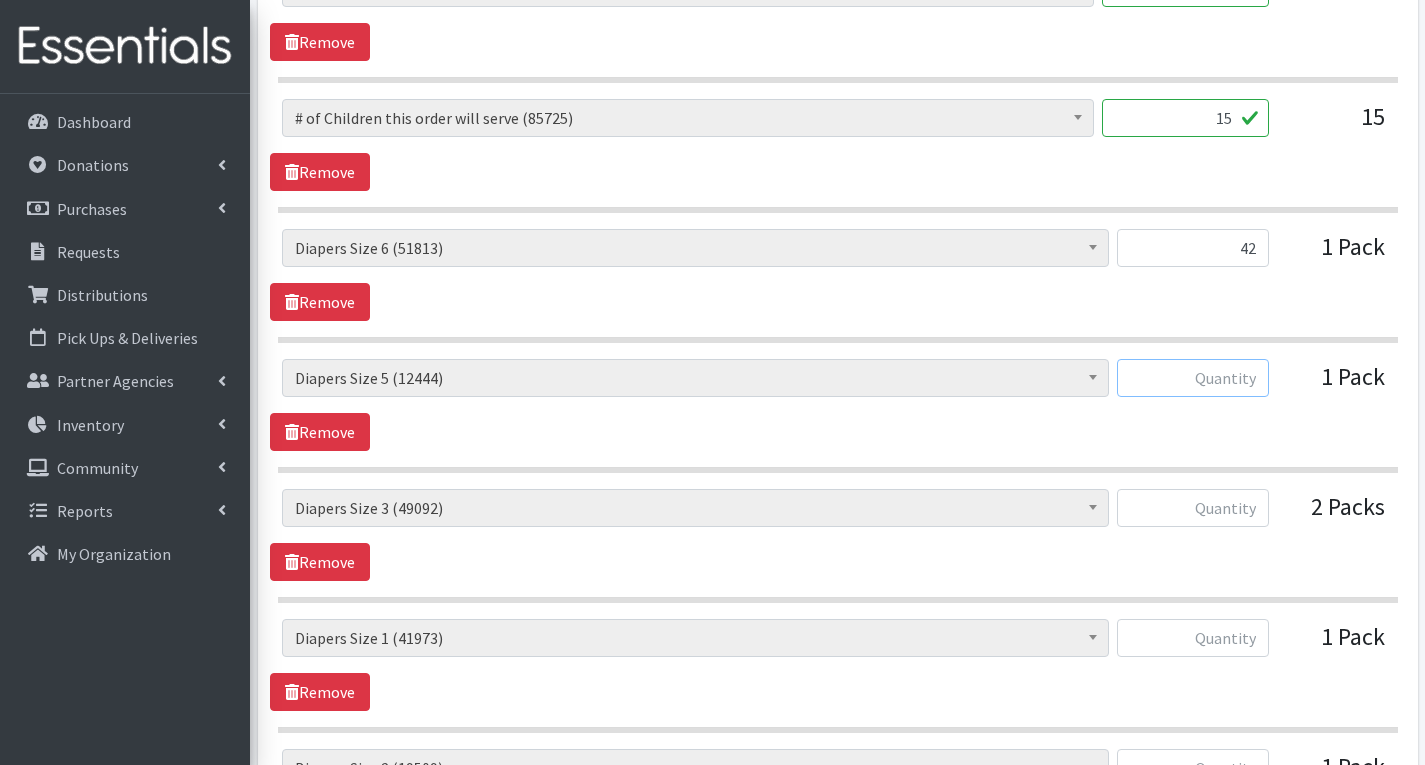 click at bounding box center (1193, 378) 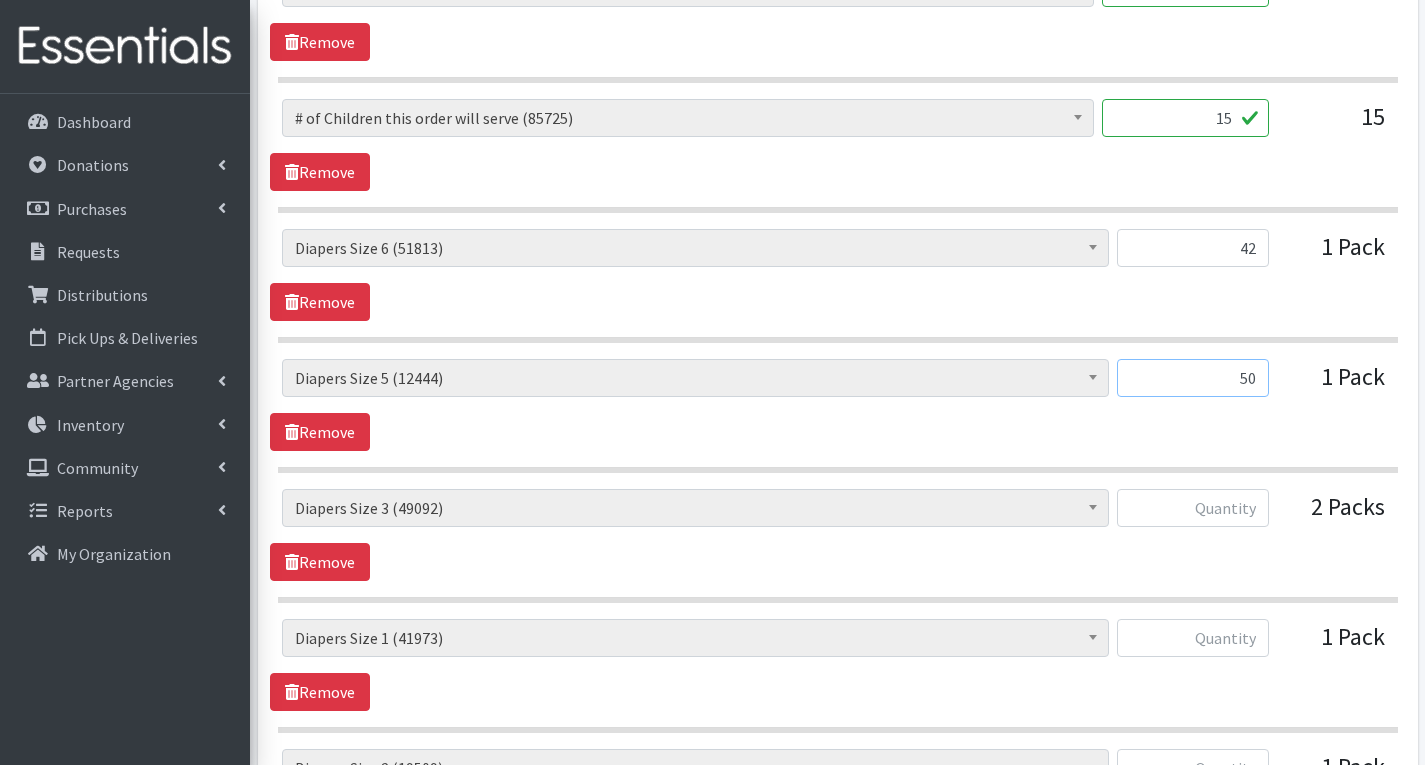 type on "50" 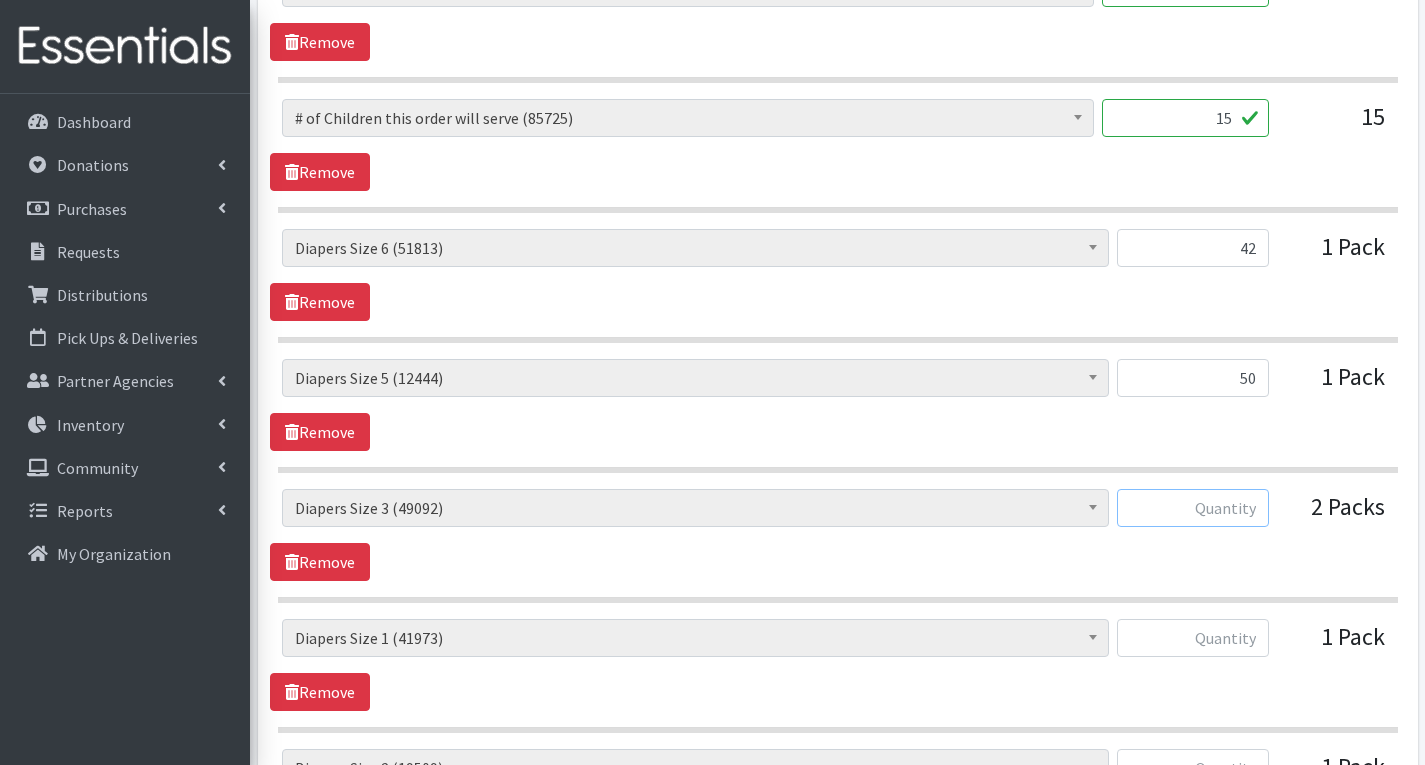 click at bounding box center (1193, 508) 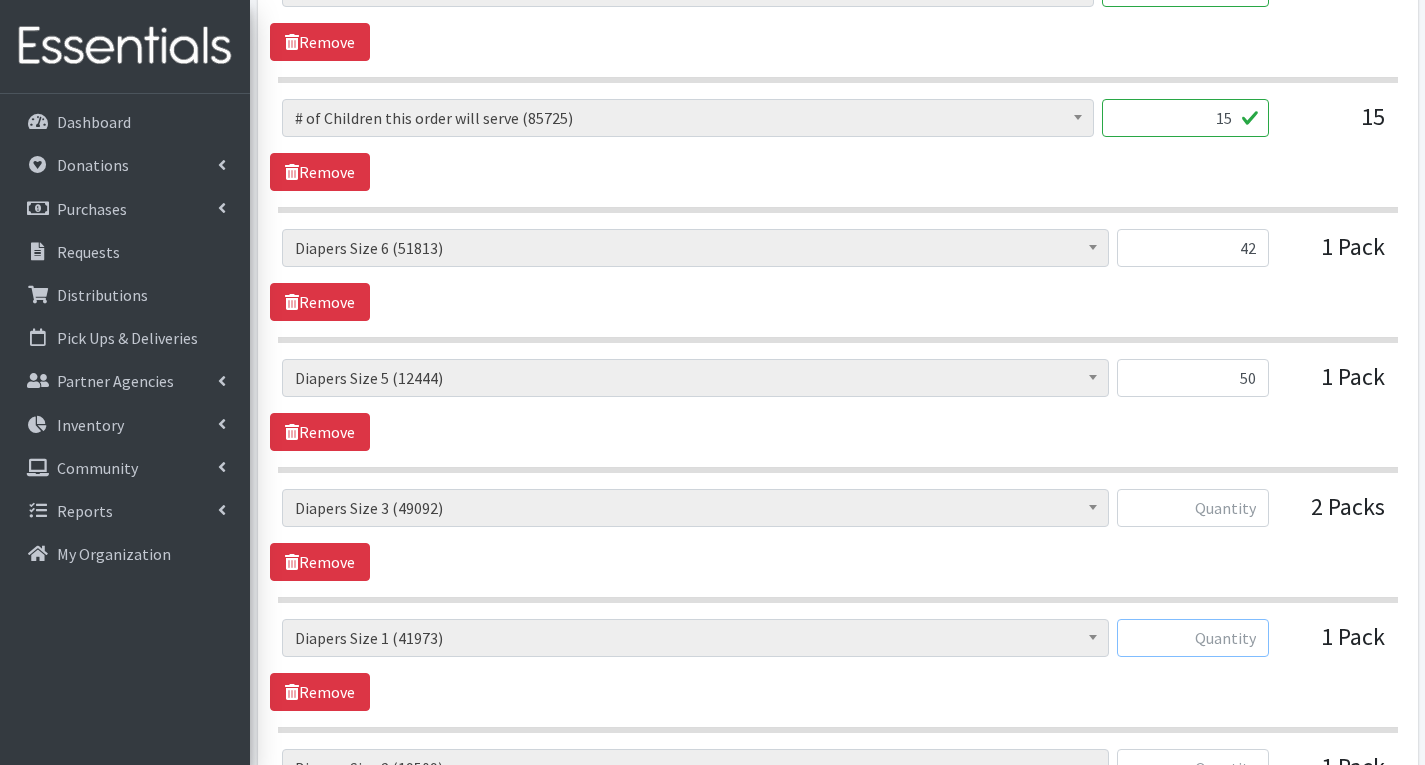 click at bounding box center (1193, 638) 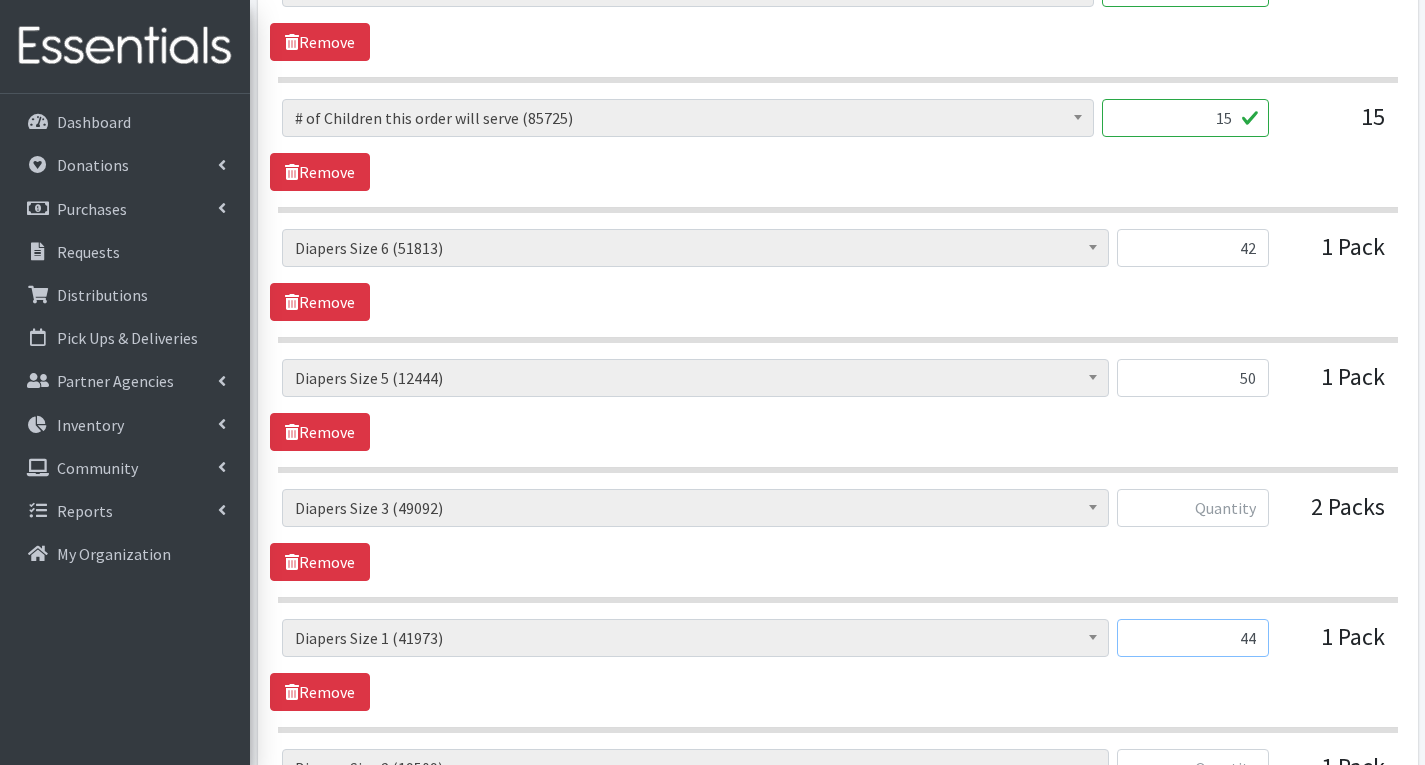type on "44" 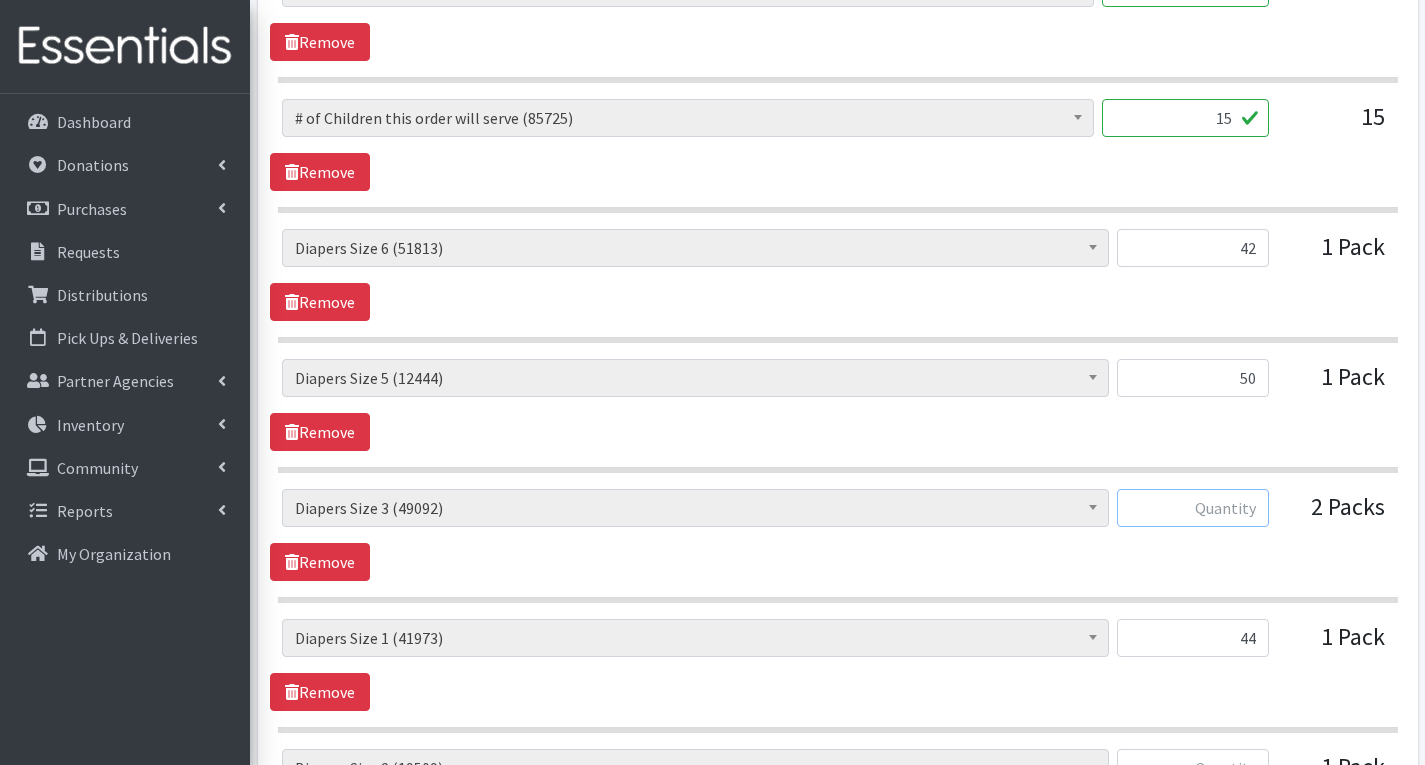 click at bounding box center [1193, 508] 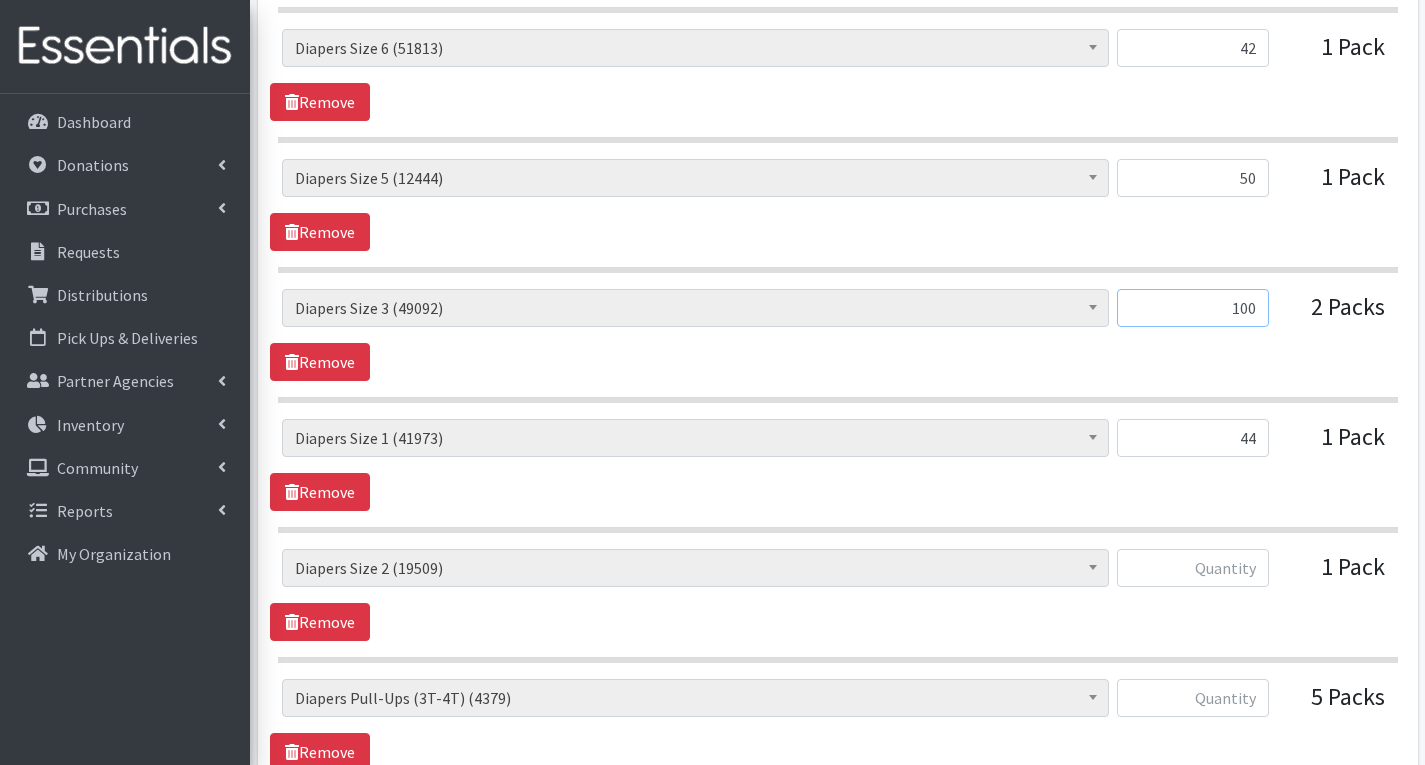 scroll, scrollTop: 1300, scrollLeft: 0, axis: vertical 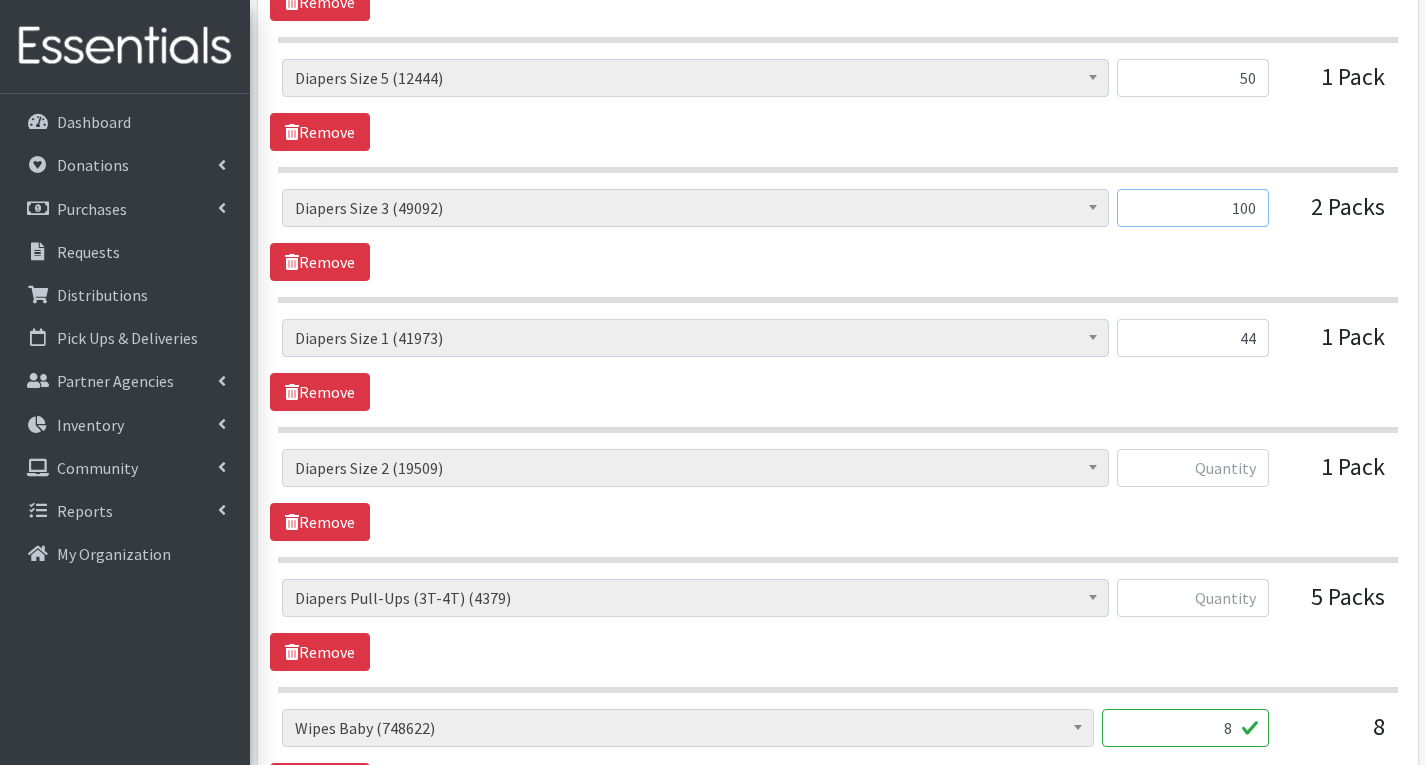 type on "100" 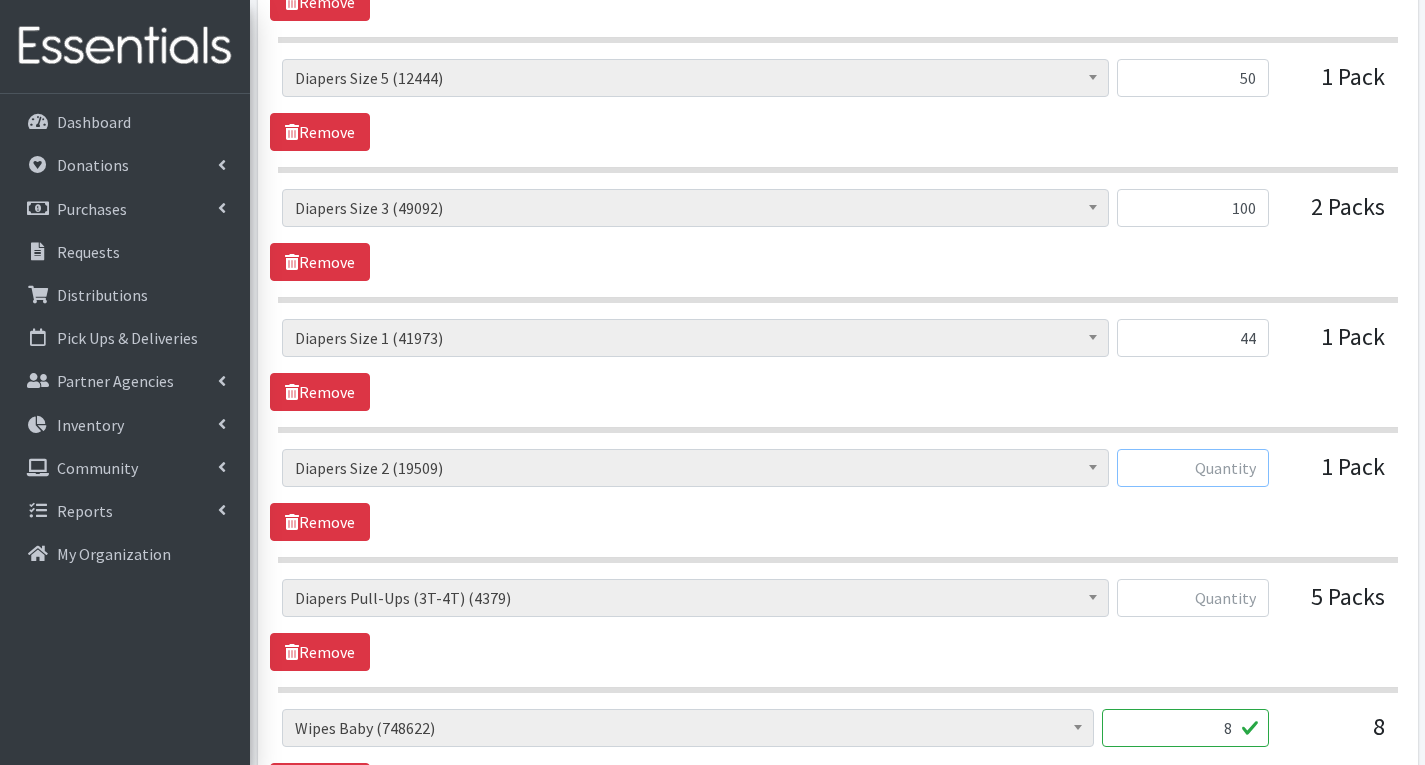 click at bounding box center [1193, 468] 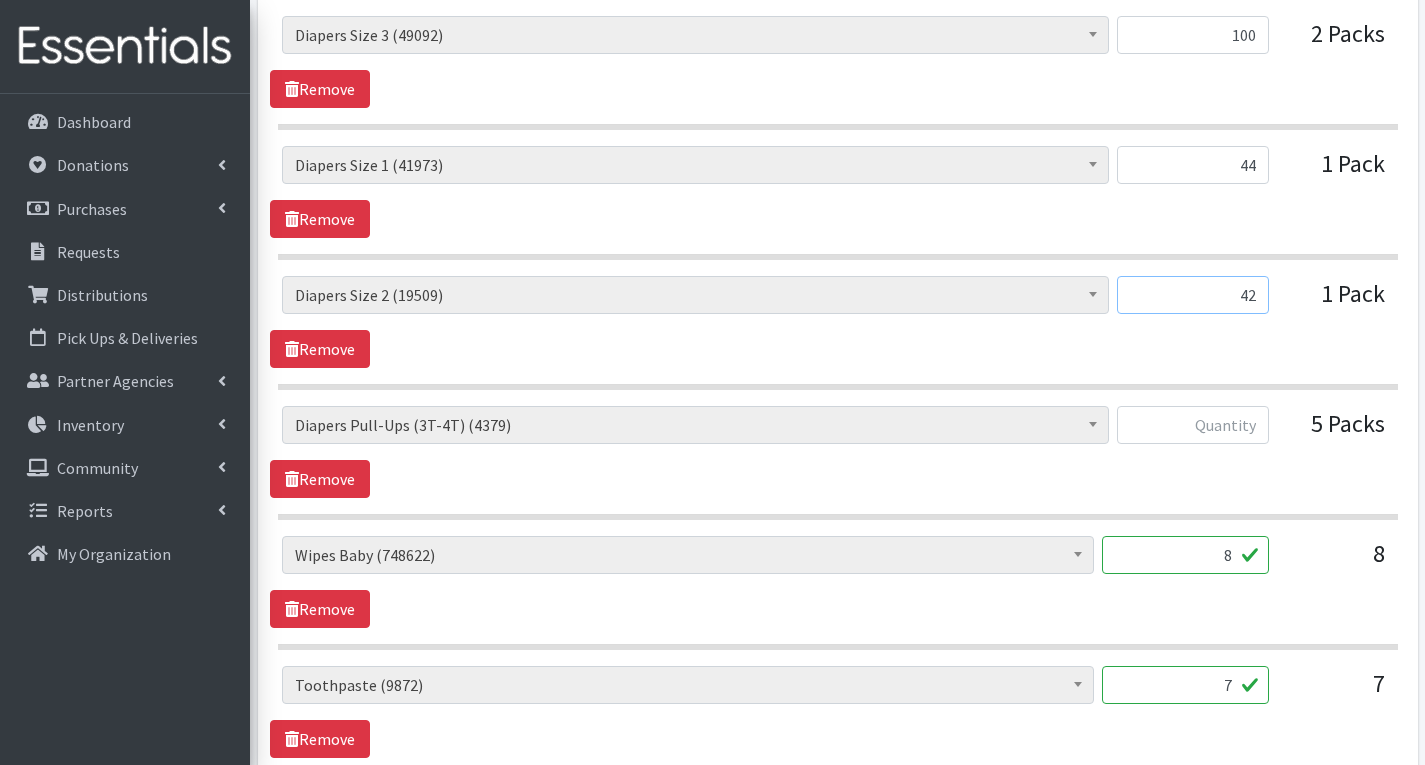 scroll, scrollTop: 1500, scrollLeft: 0, axis: vertical 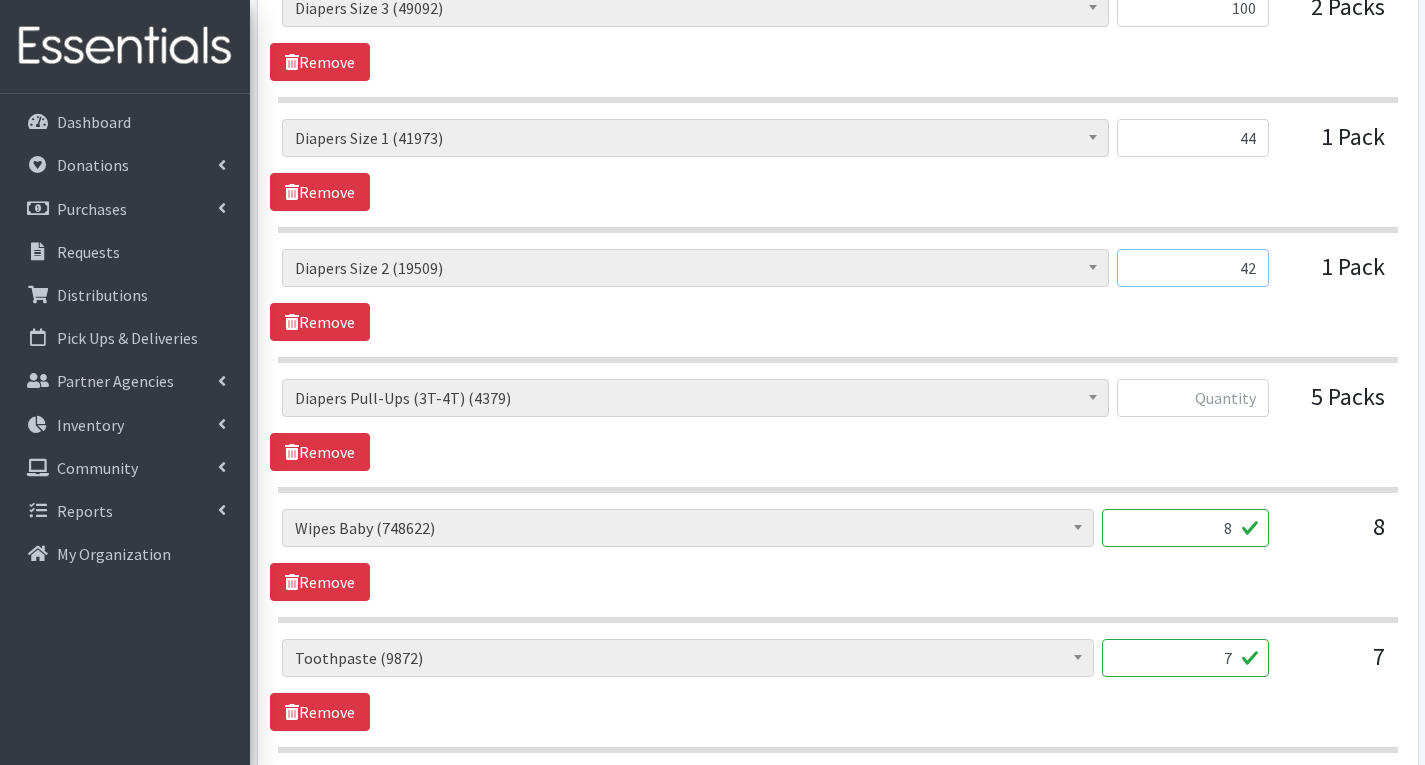 type on "42" 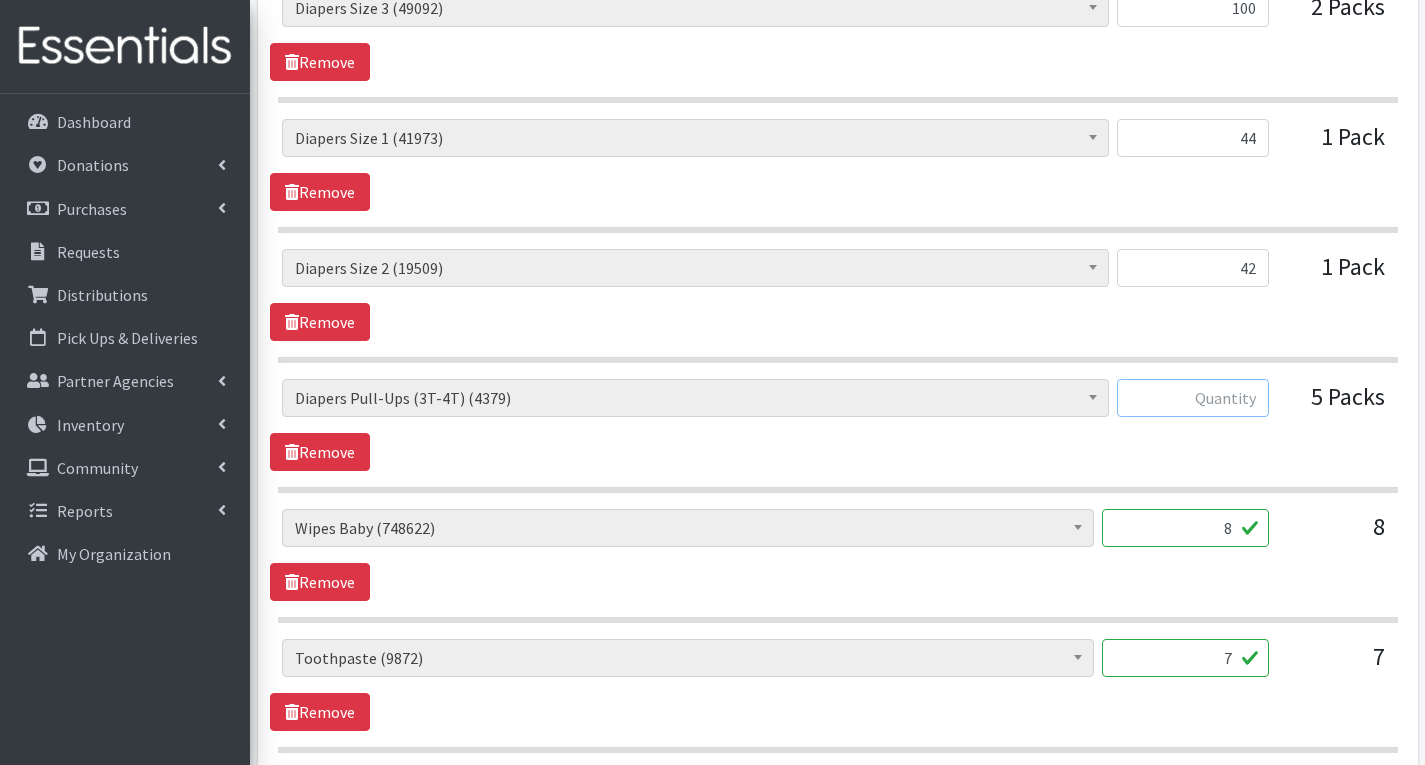 click at bounding box center [1193, 398] 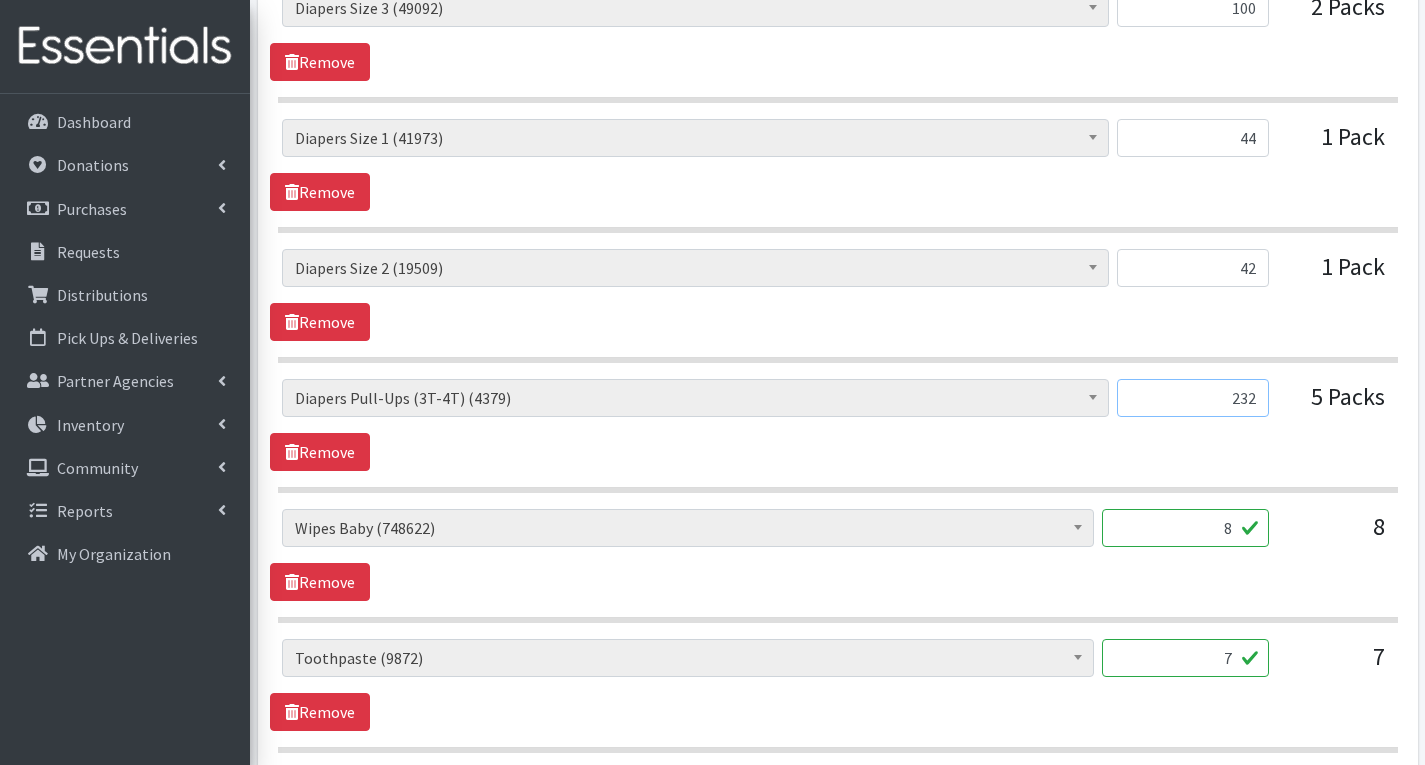 type on "232" 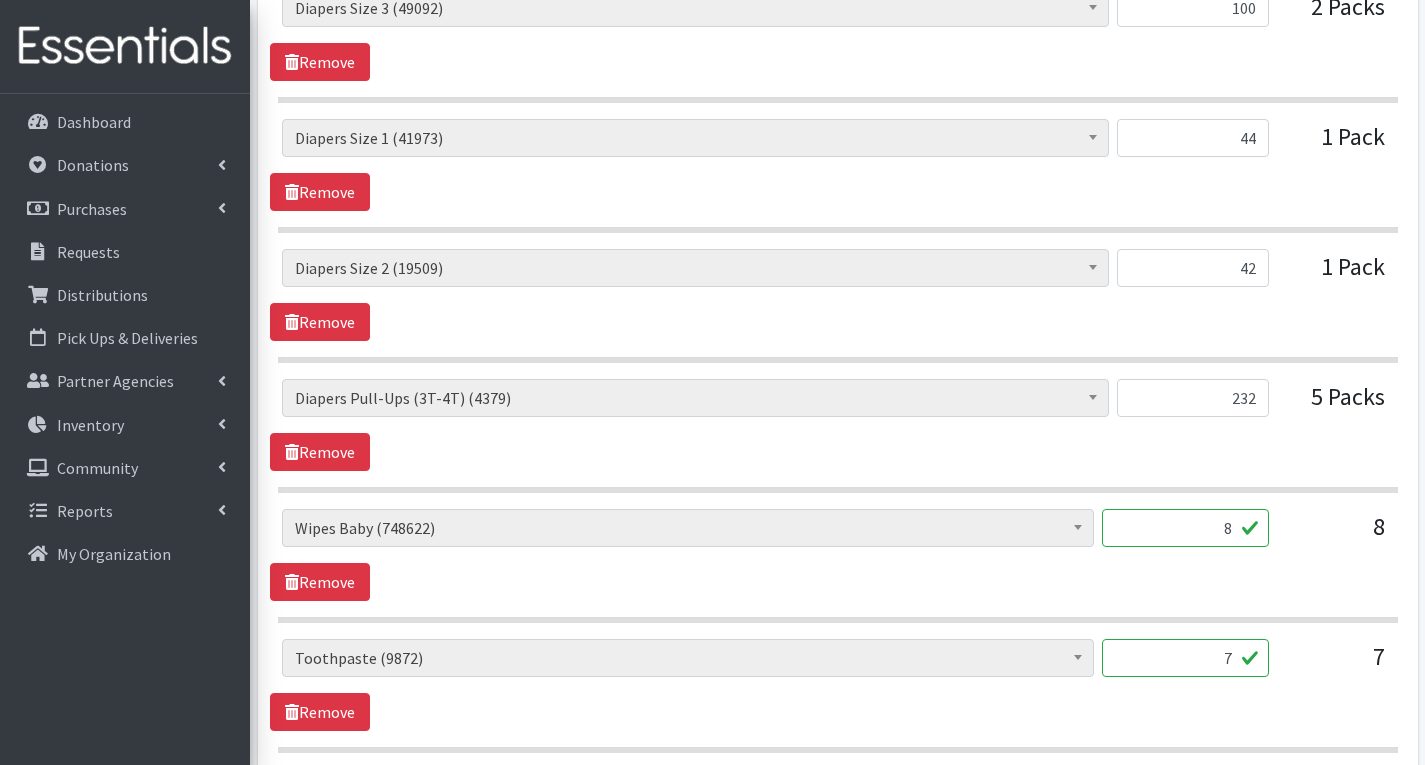 click on "8" at bounding box center (1185, 528) 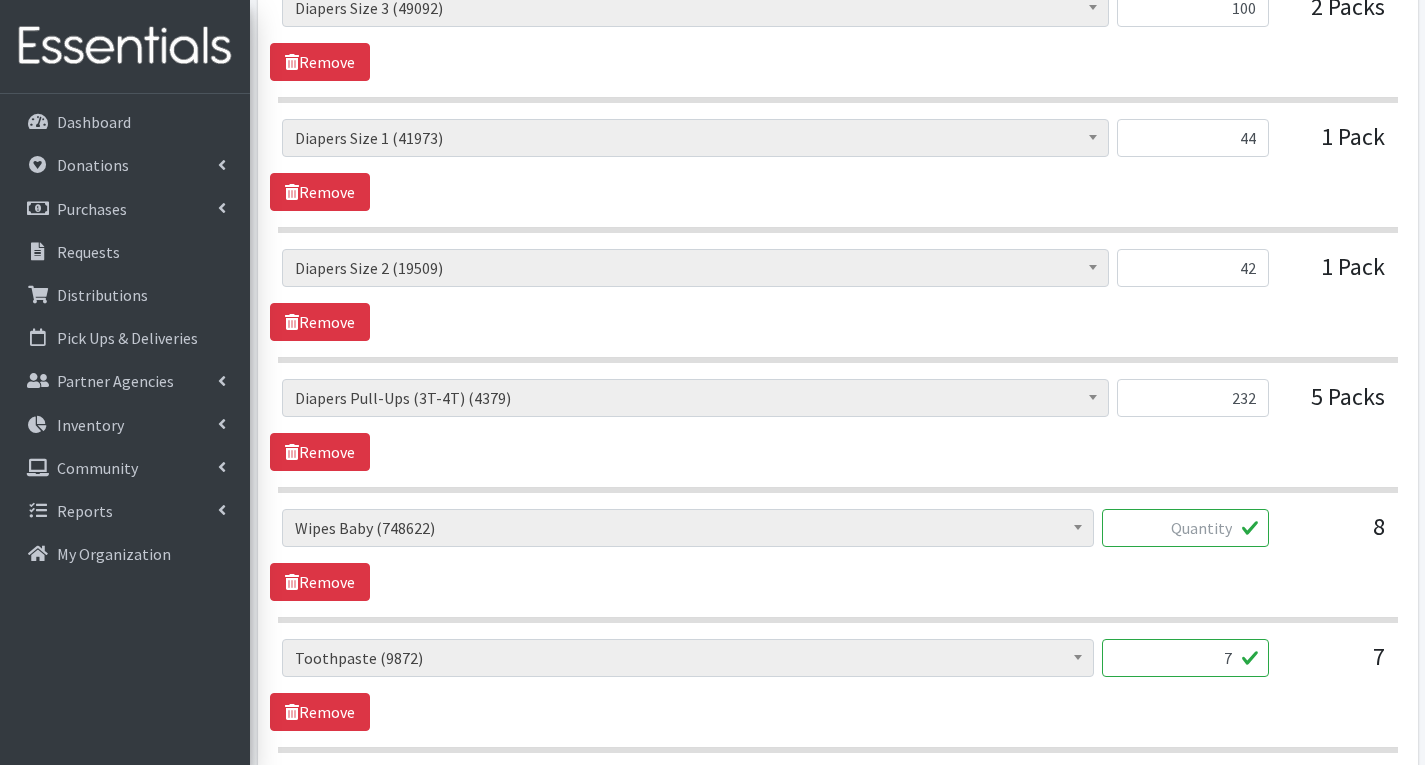 type on "5" 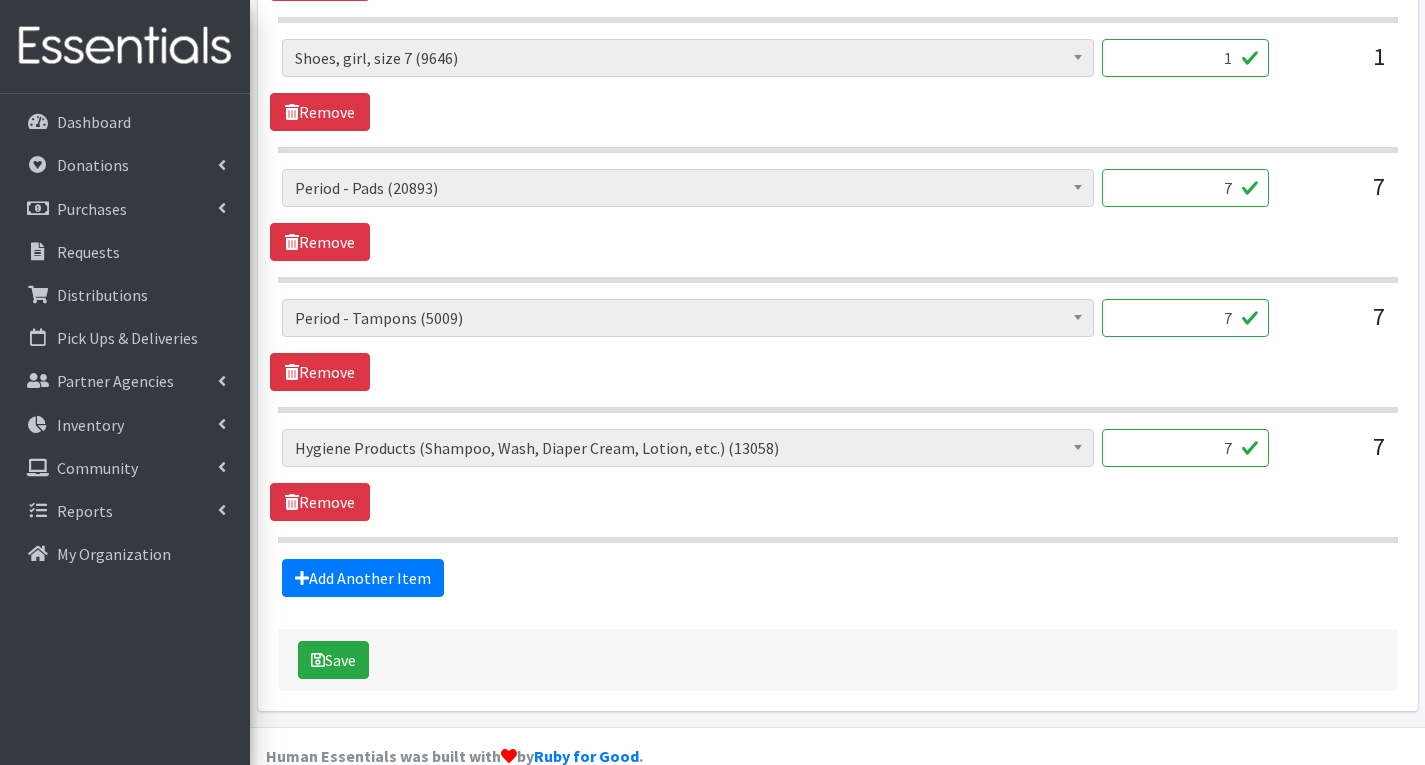 scroll, scrollTop: 3800, scrollLeft: 0, axis: vertical 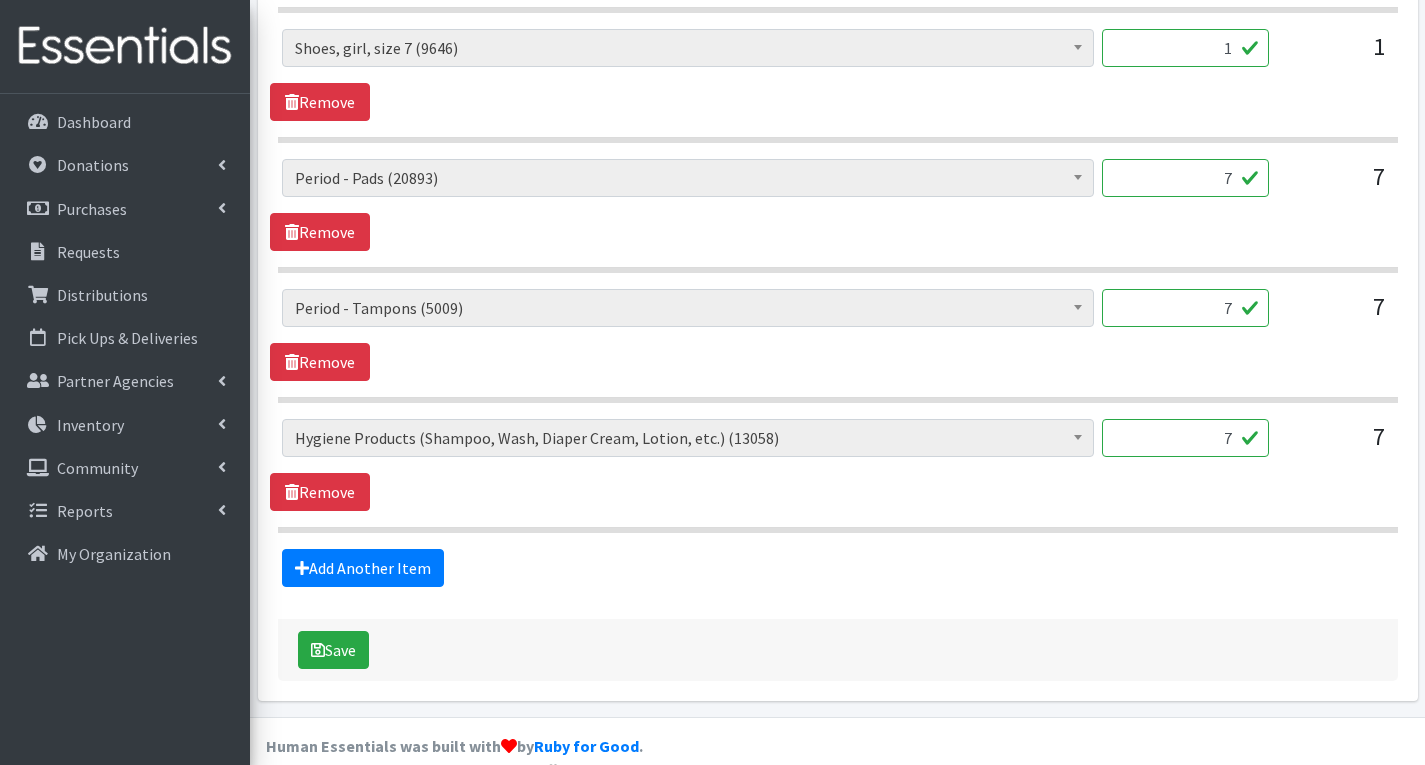 type on "602" 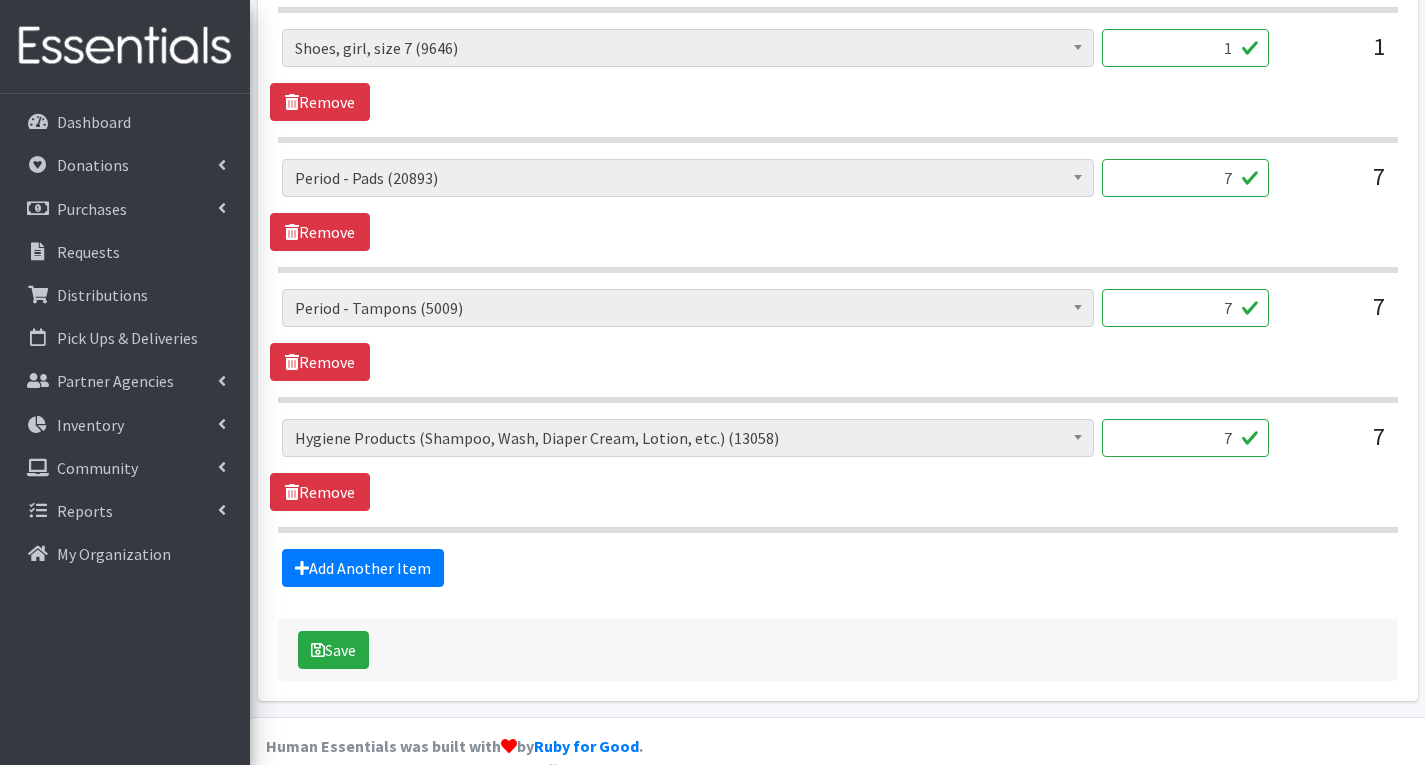 click on "7" at bounding box center (1185, 438) 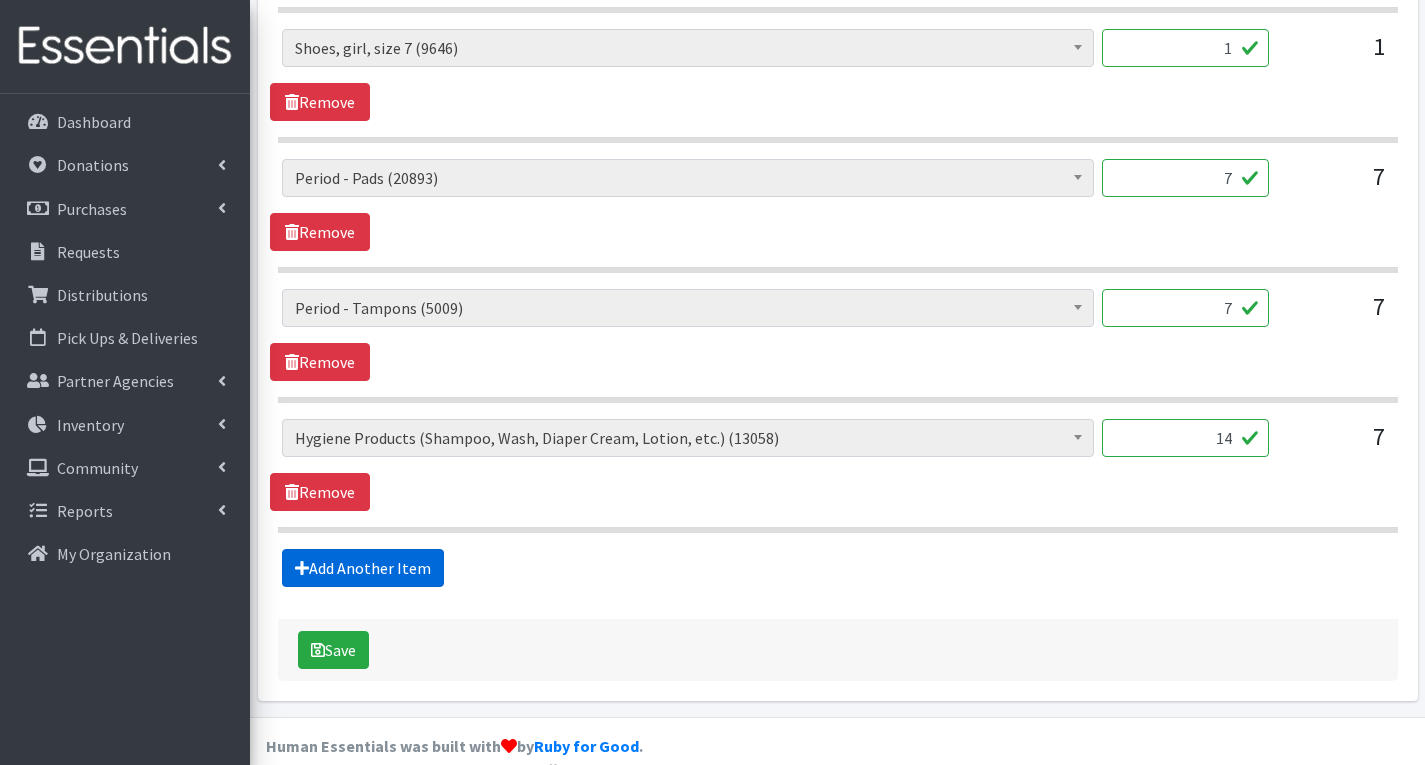 type on "14" 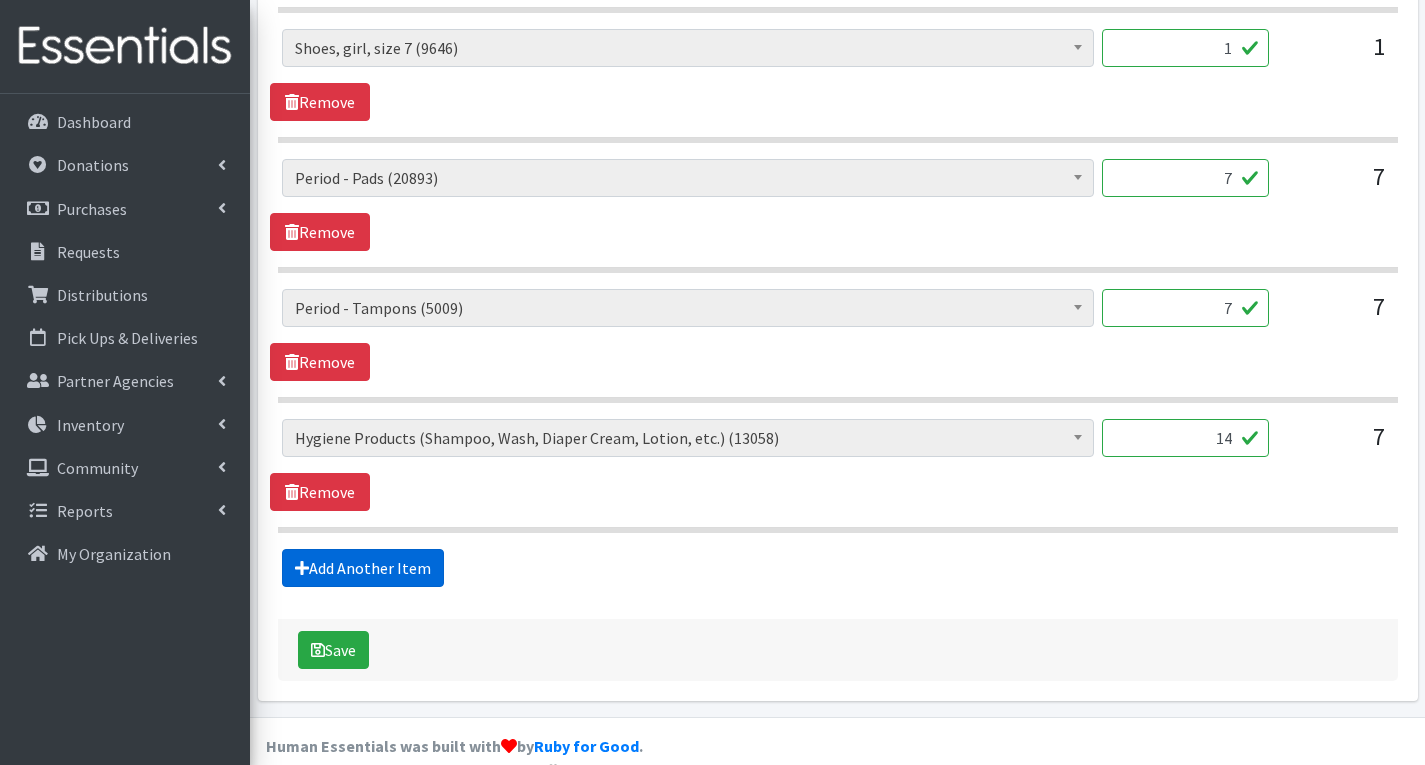 click on "Add Another Item" at bounding box center [363, 568] 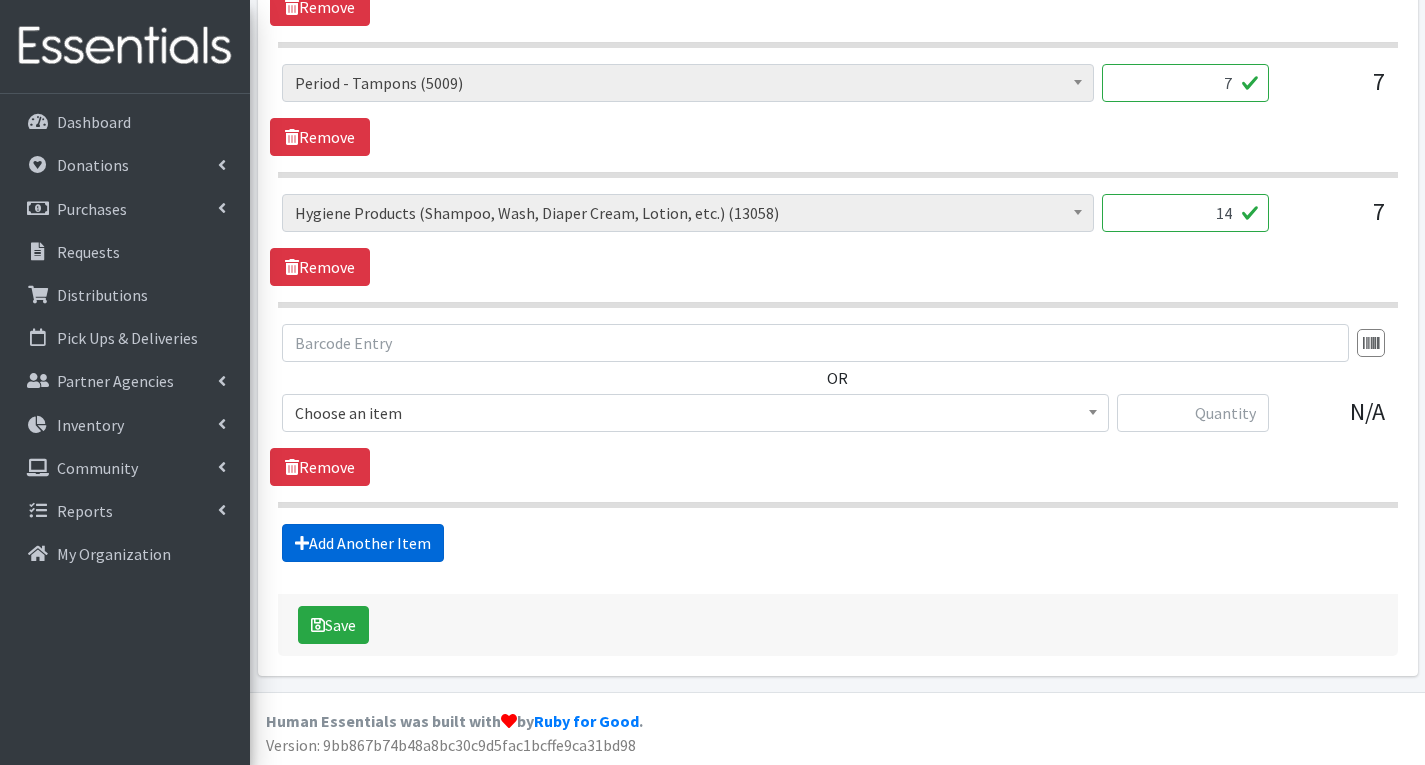 scroll, scrollTop: 4027, scrollLeft: 0, axis: vertical 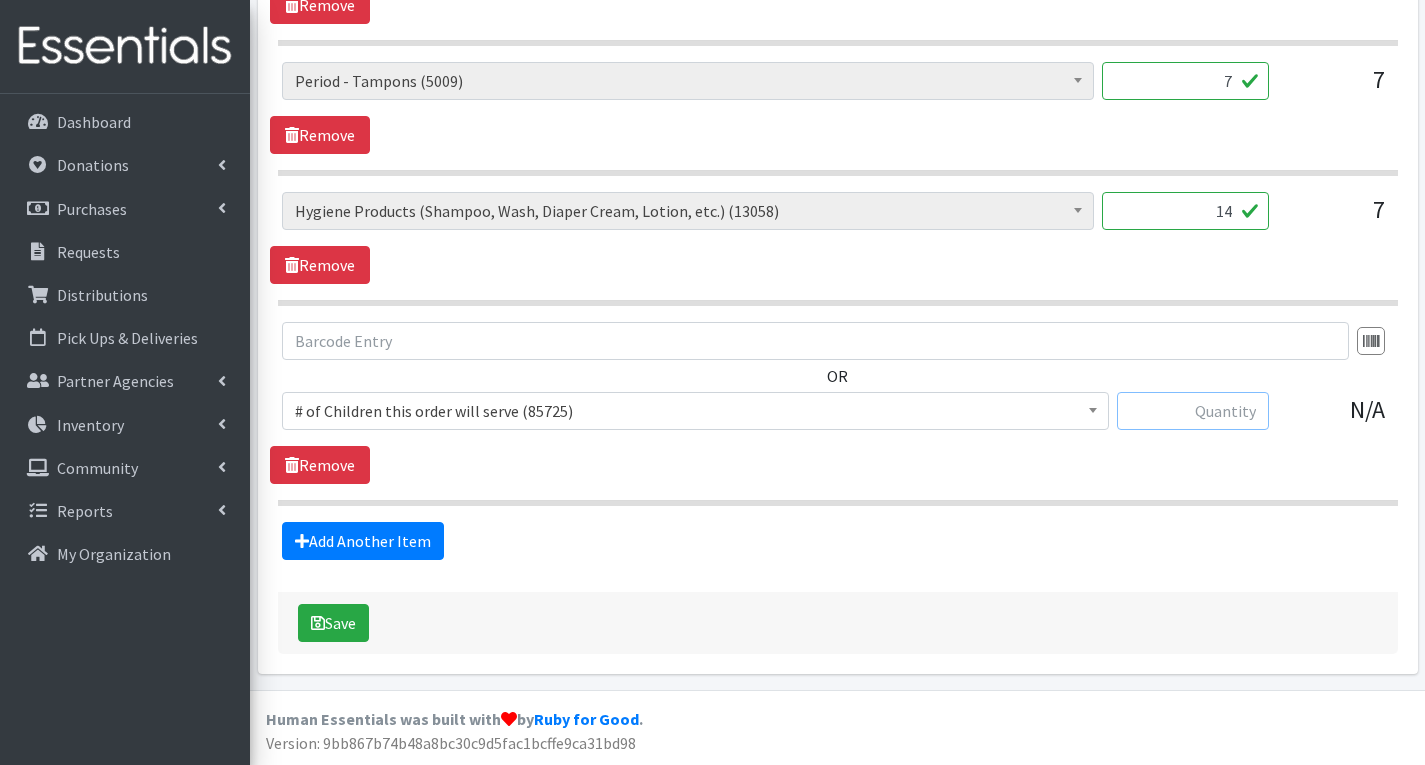 click at bounding box center [1193, 411] 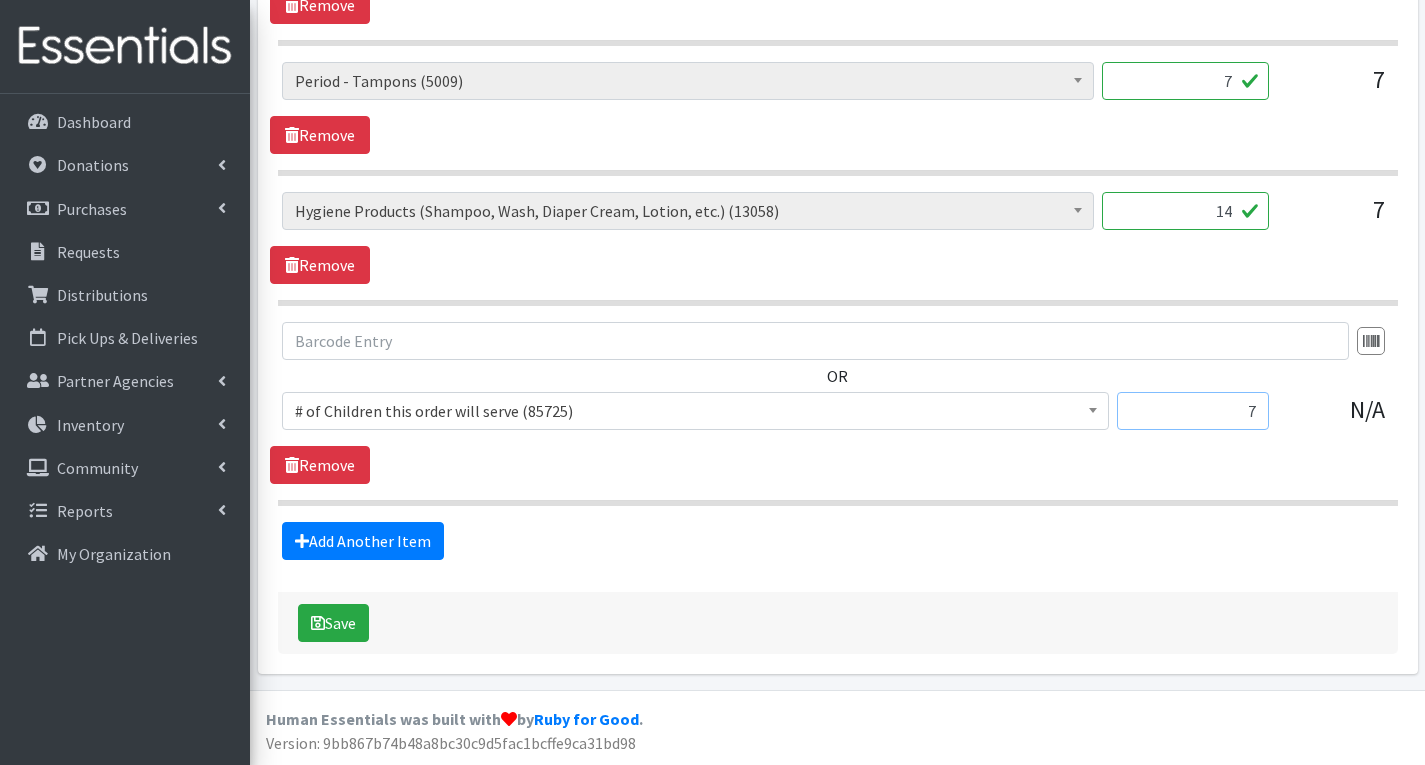 type on "7" 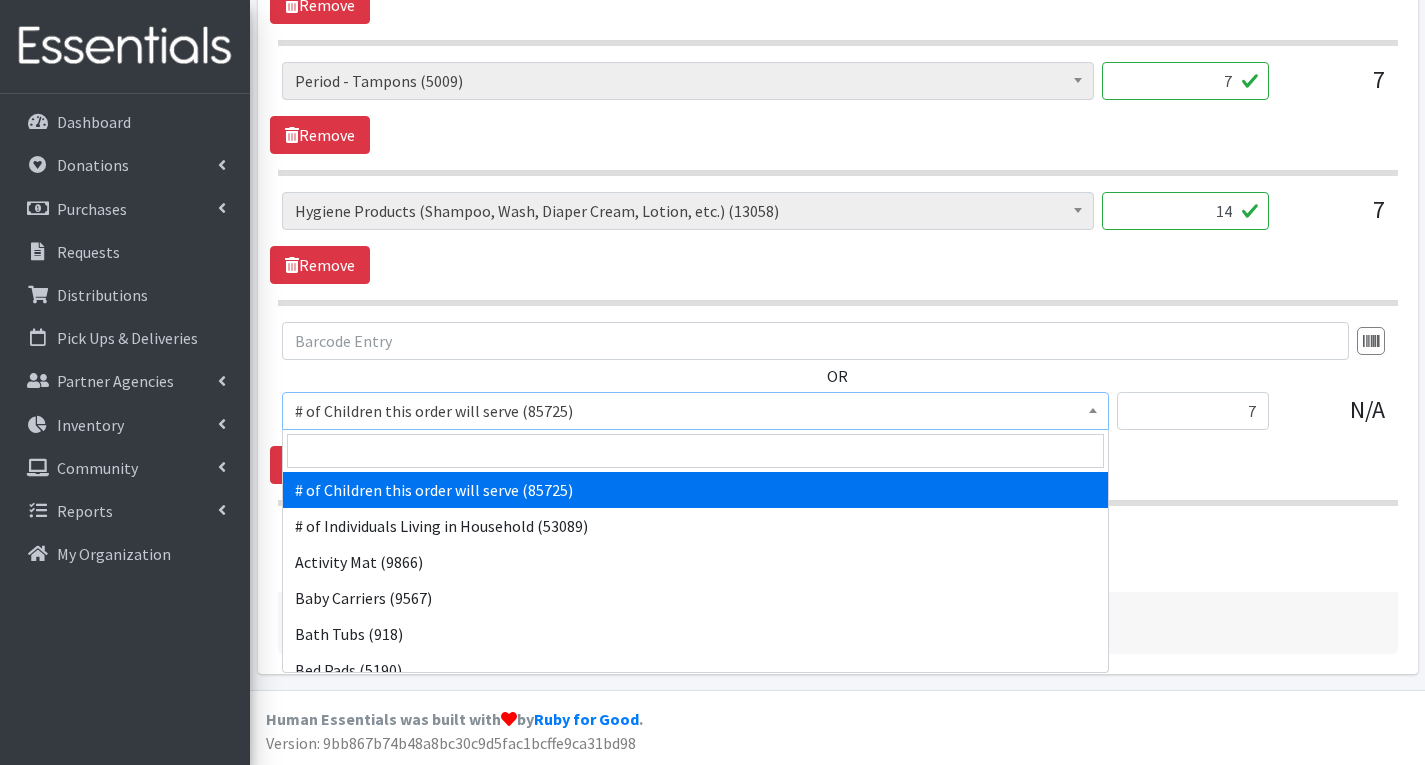 click on "# of Children this order will serve (85725)" at bounding box center (695, 411) 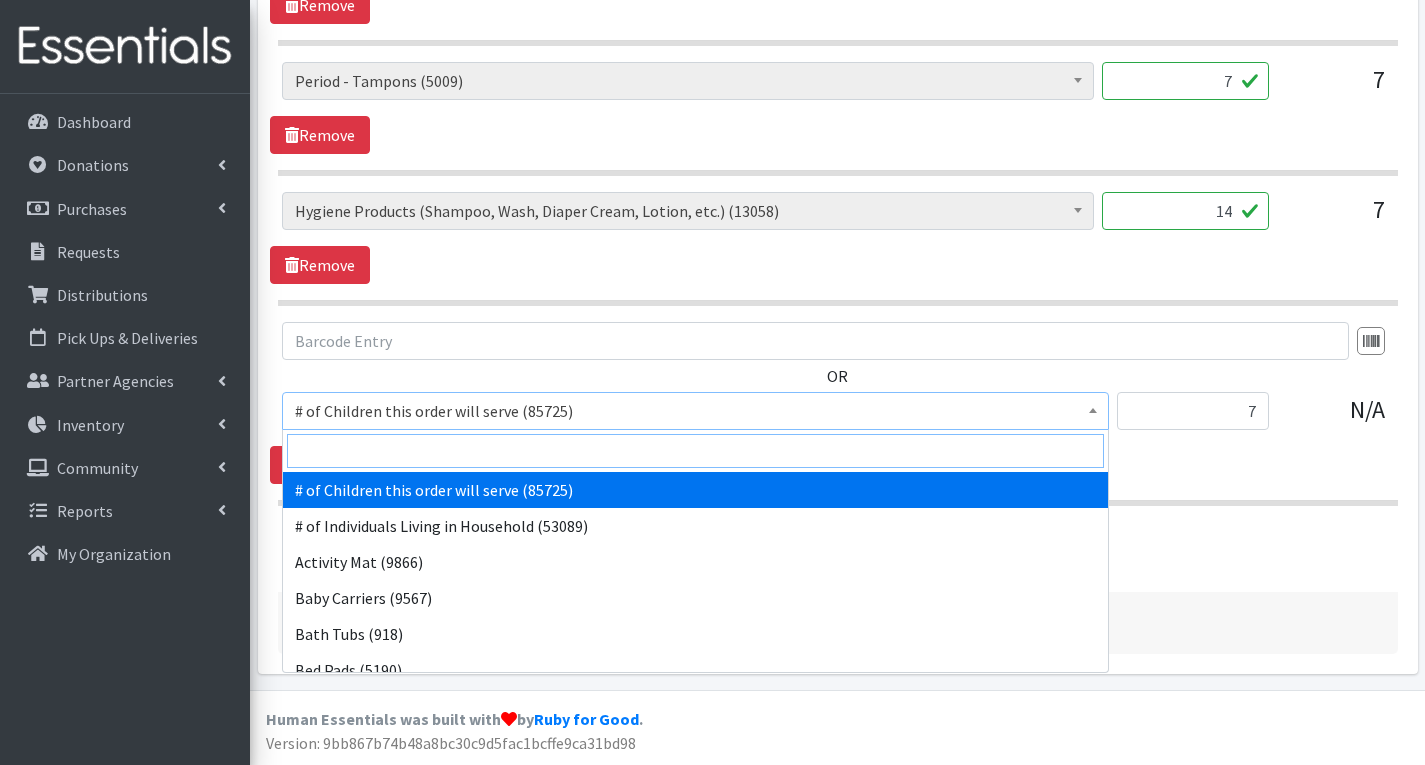 click at bounding box center (695, 451) 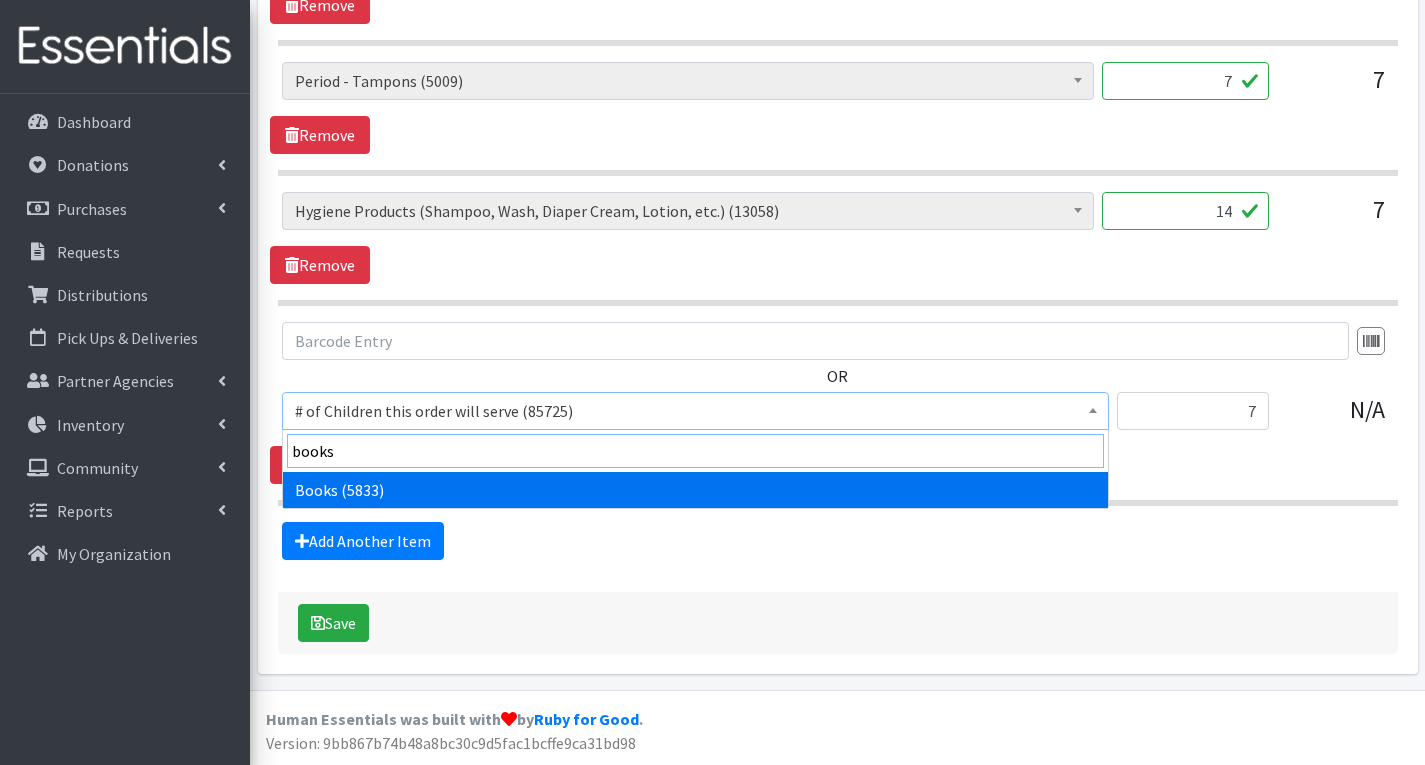 type on "books" 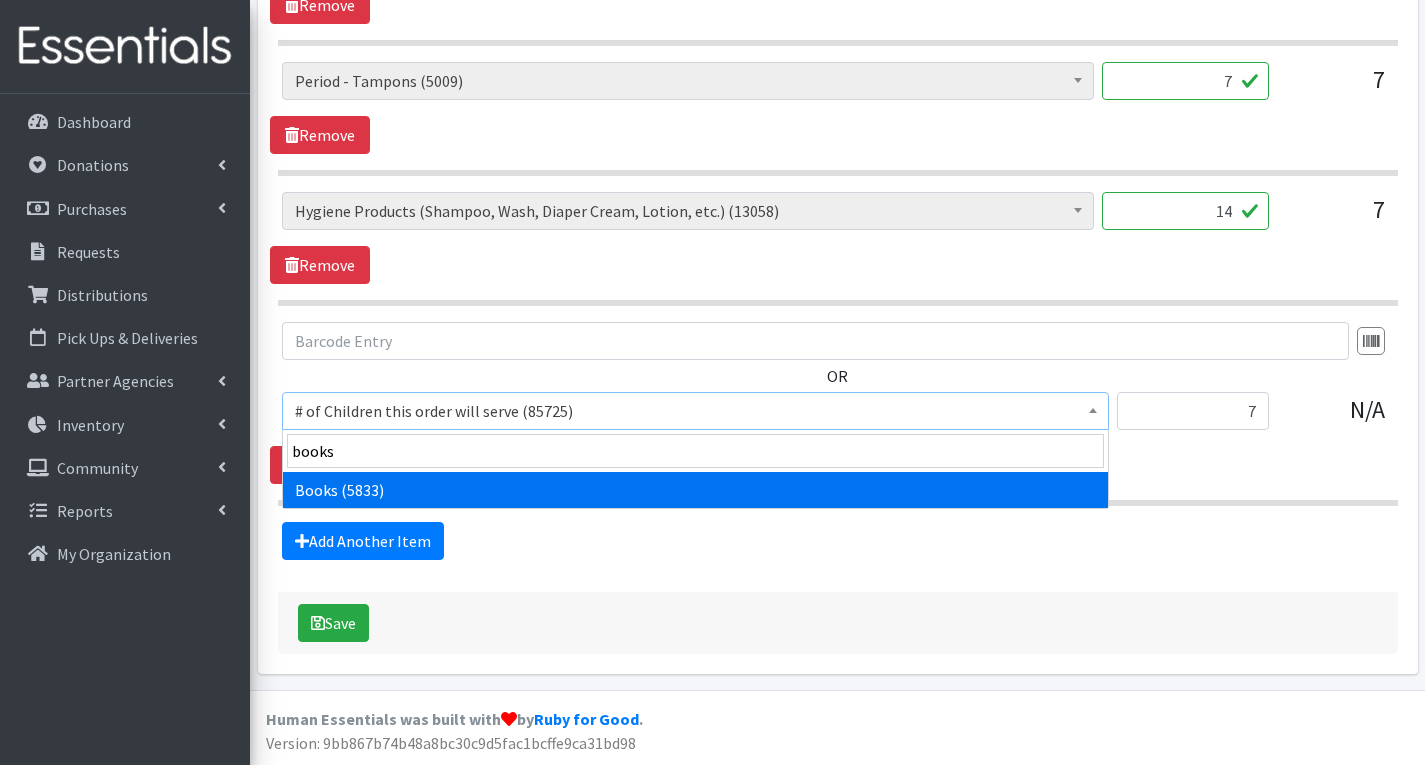 select on "1947" 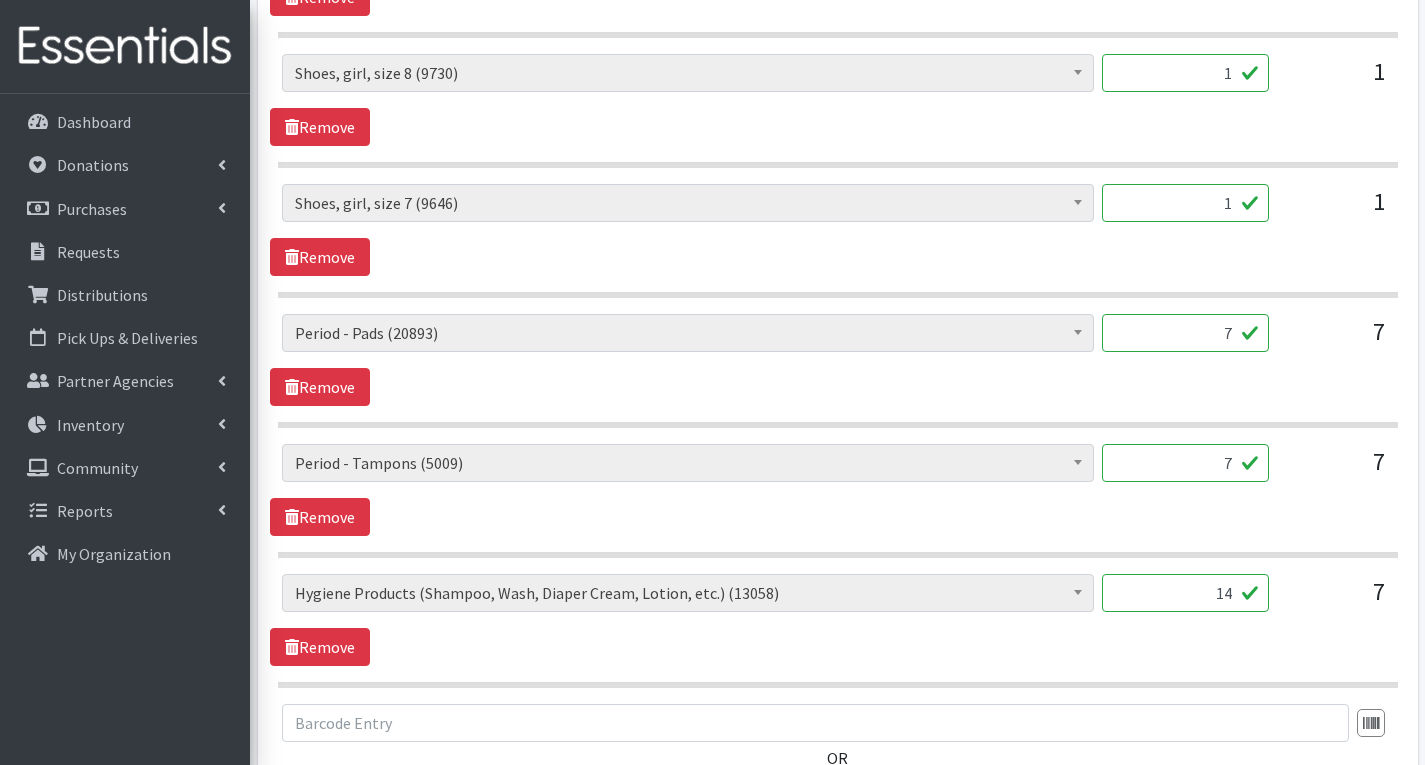 scroll, scrollTop: 3627, scrollLeft: 0, axis: vertical 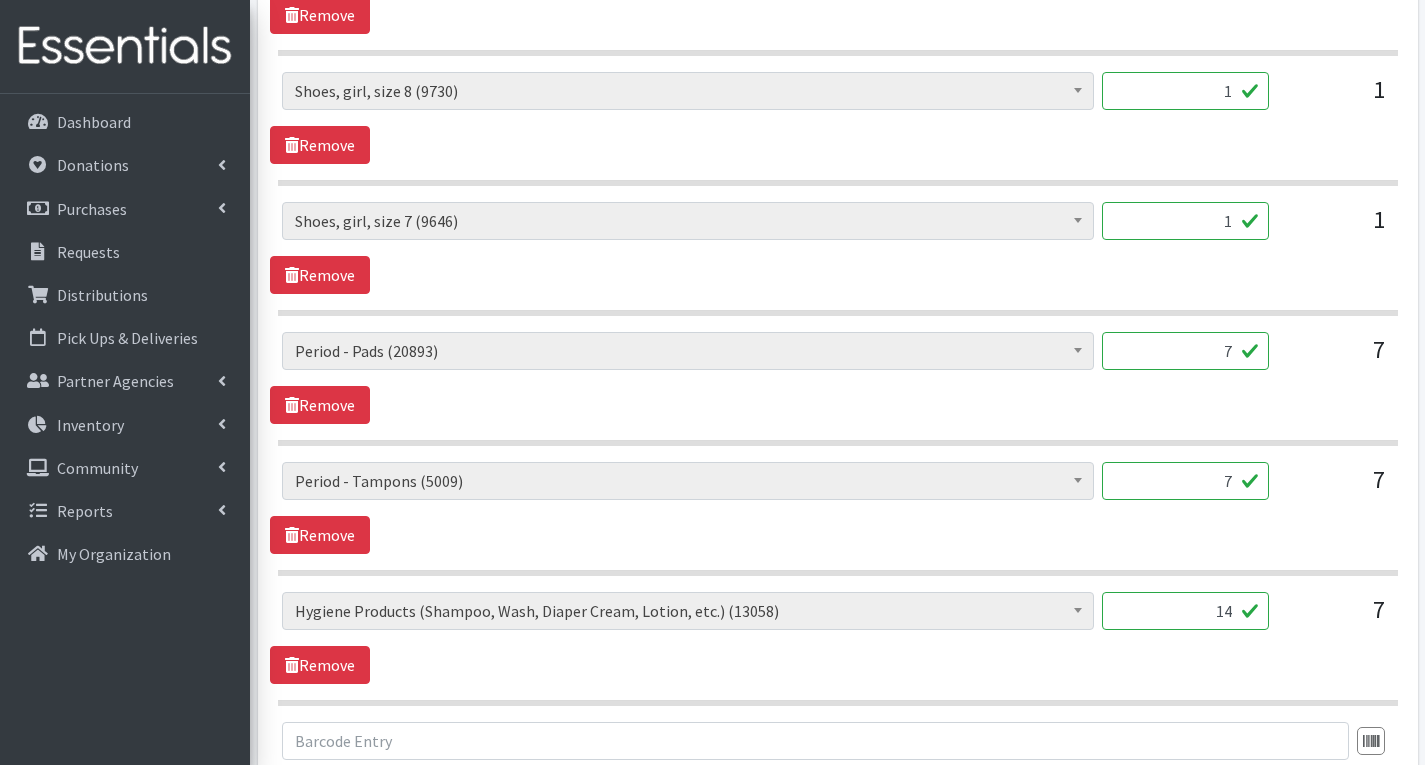 click on "7" at bounding box center (1185, 481) 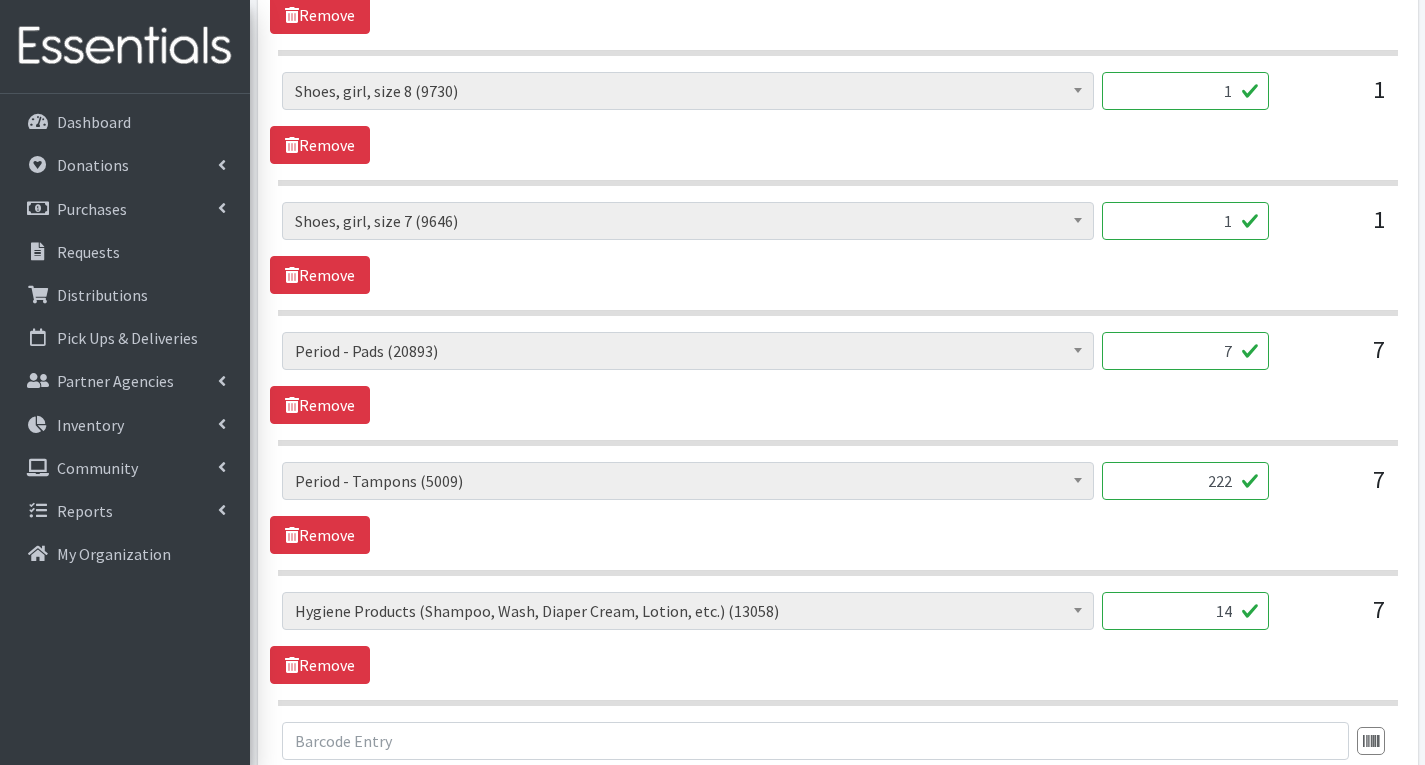 type on "222" 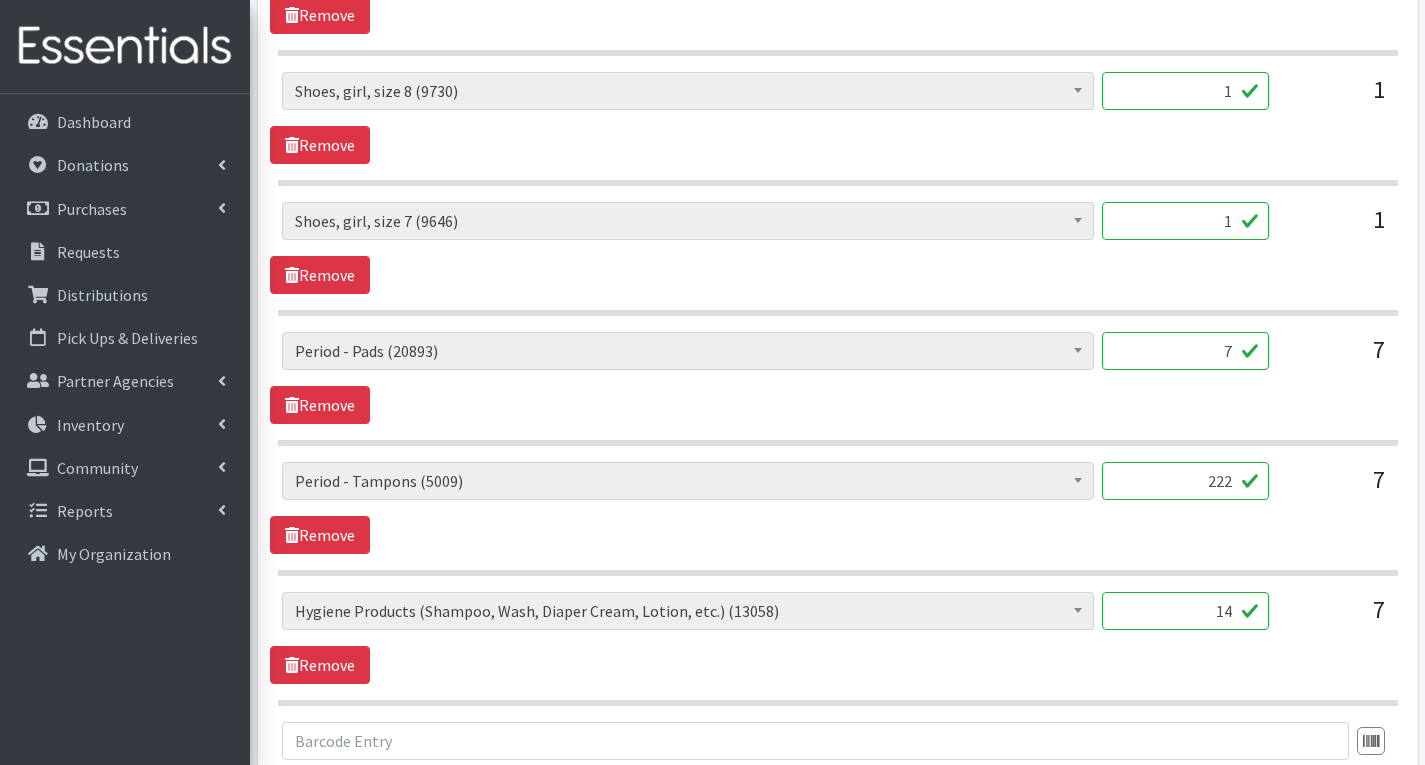 click on "7" at bounding box center (1185, 351) 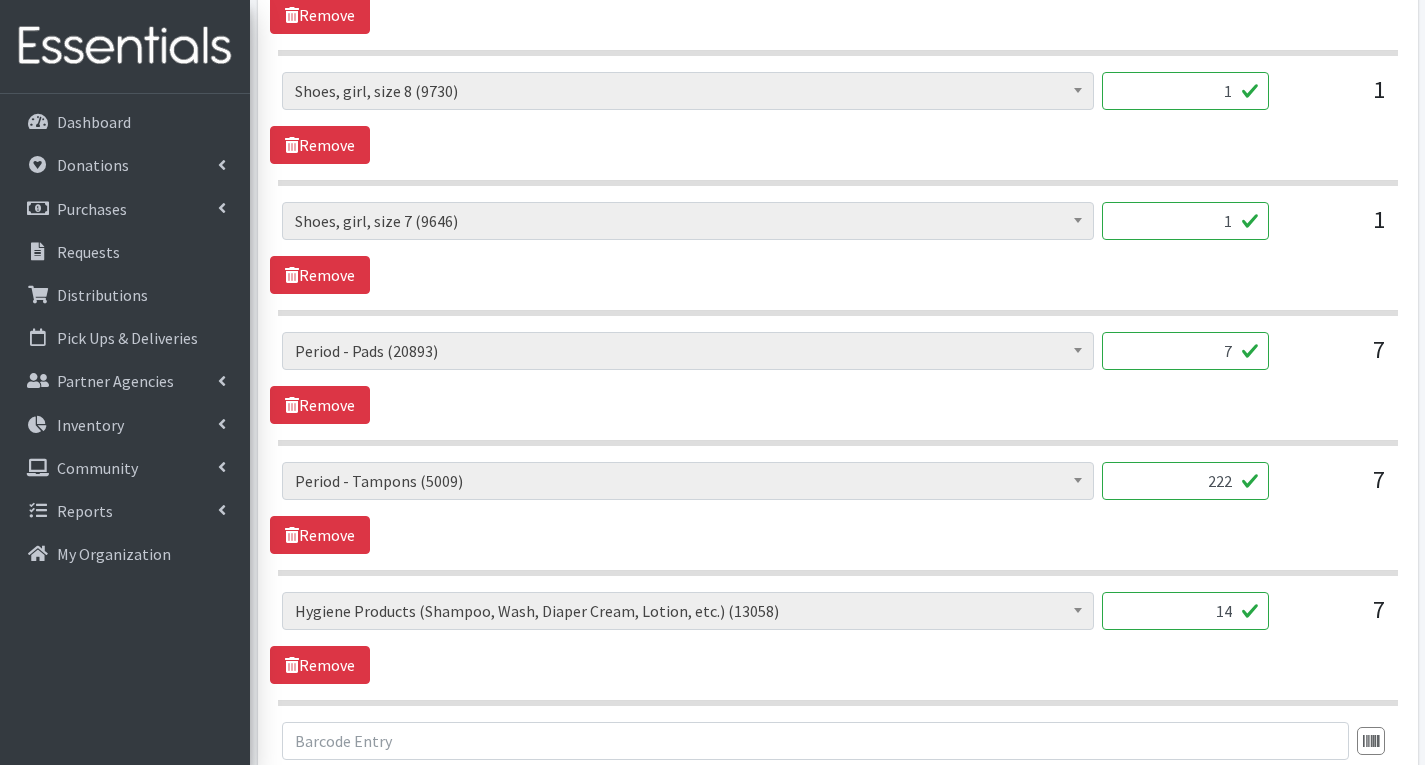 click on "7" at bounding box center (1185, 351) 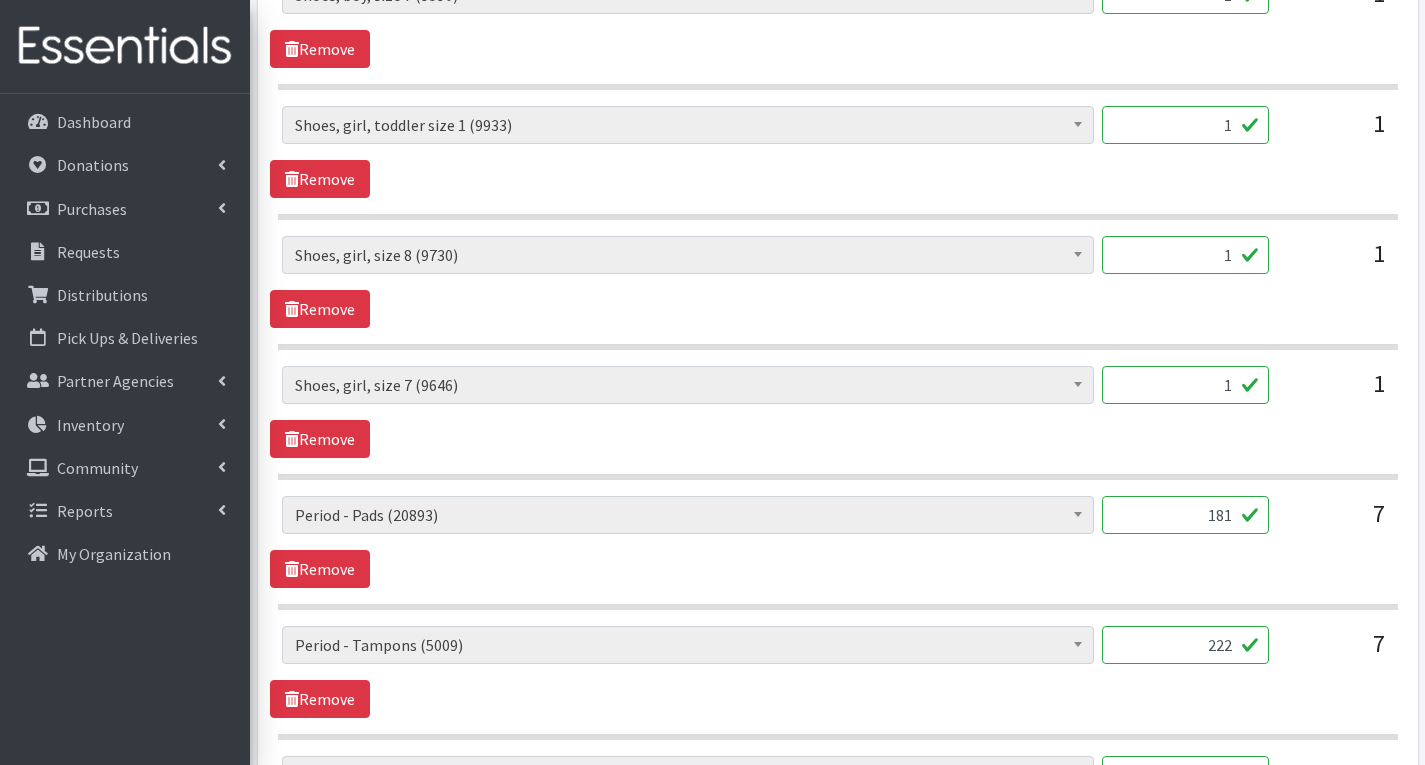 scroll, scrollTop: 3427, scrollLeft: 0, axis: vertical 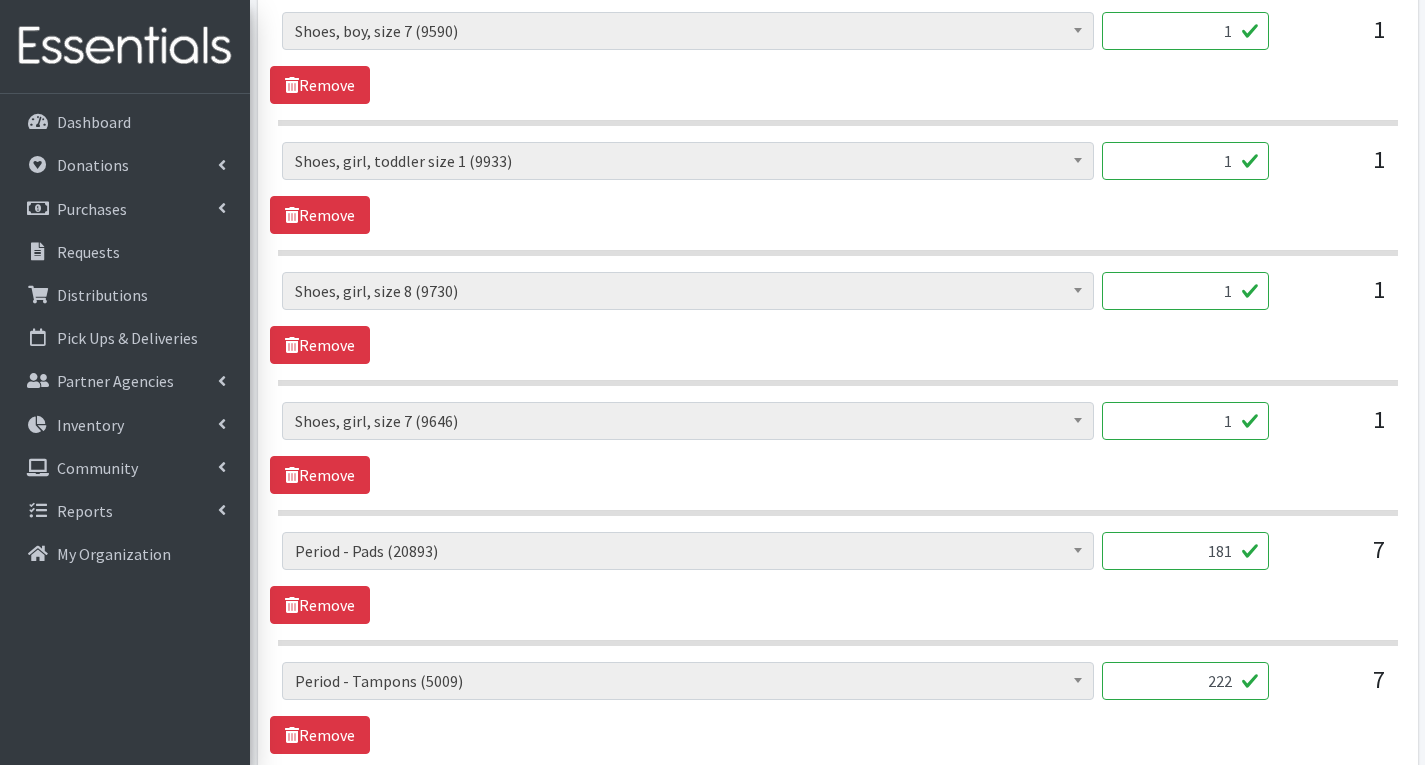 type on "181" 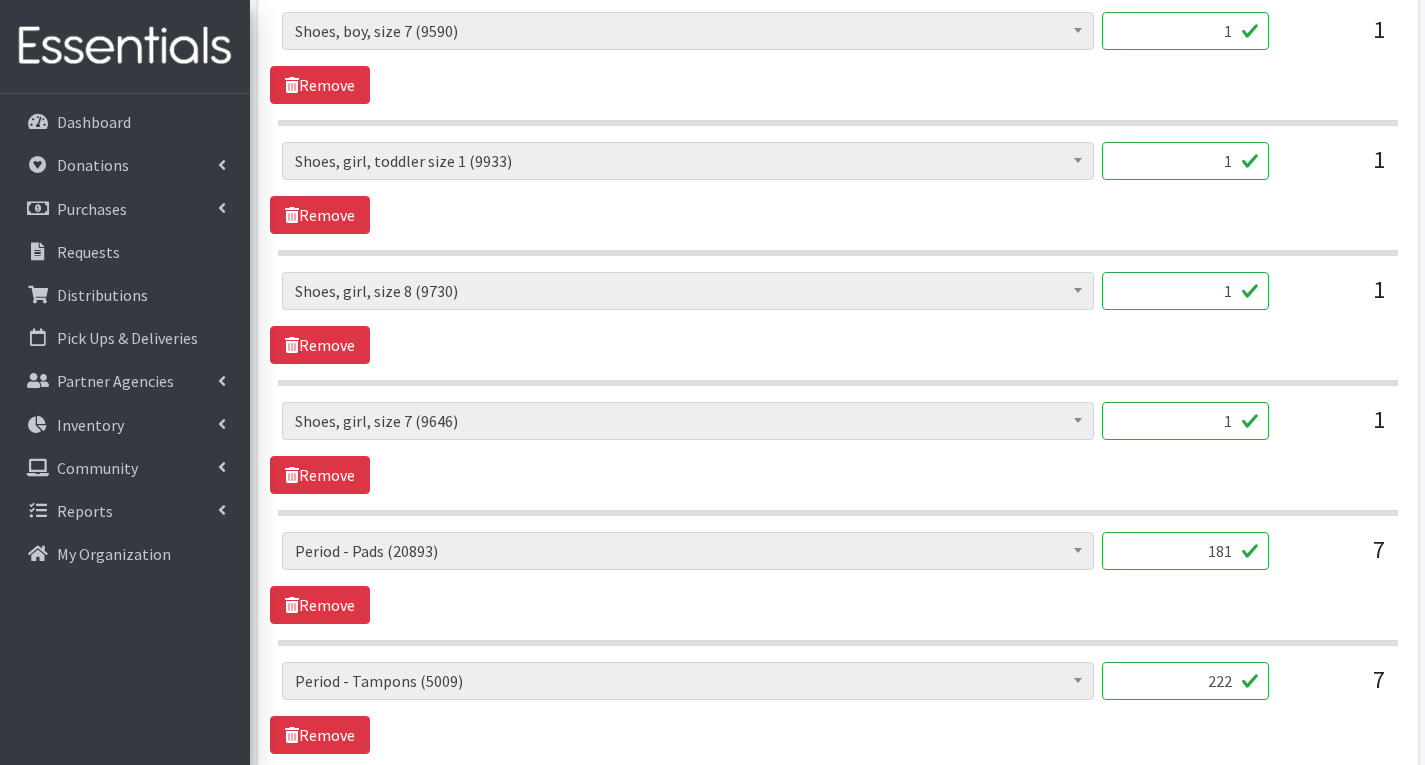 click on "1" at bounding box center (1185, 291) 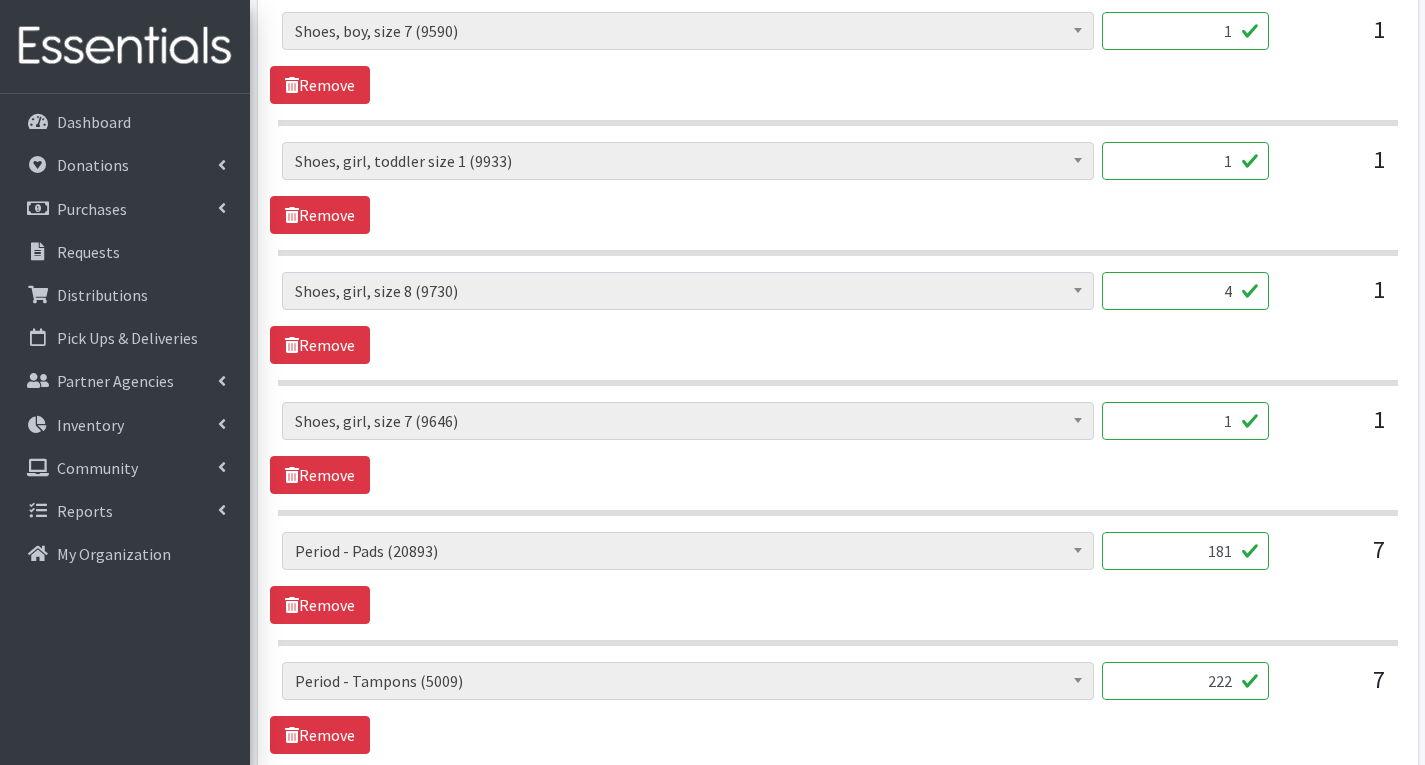 type on "4" 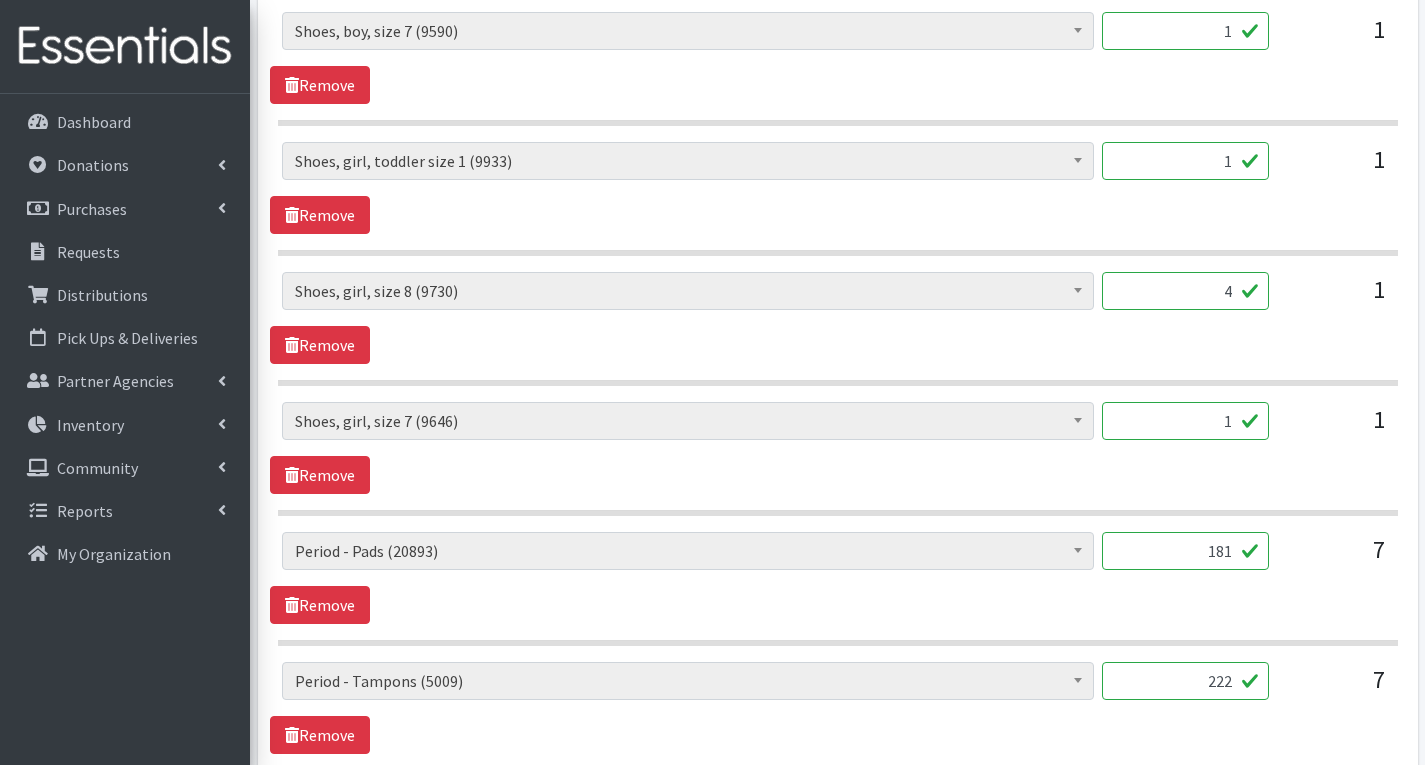 click on "1" at bounding box center [1185, 421] 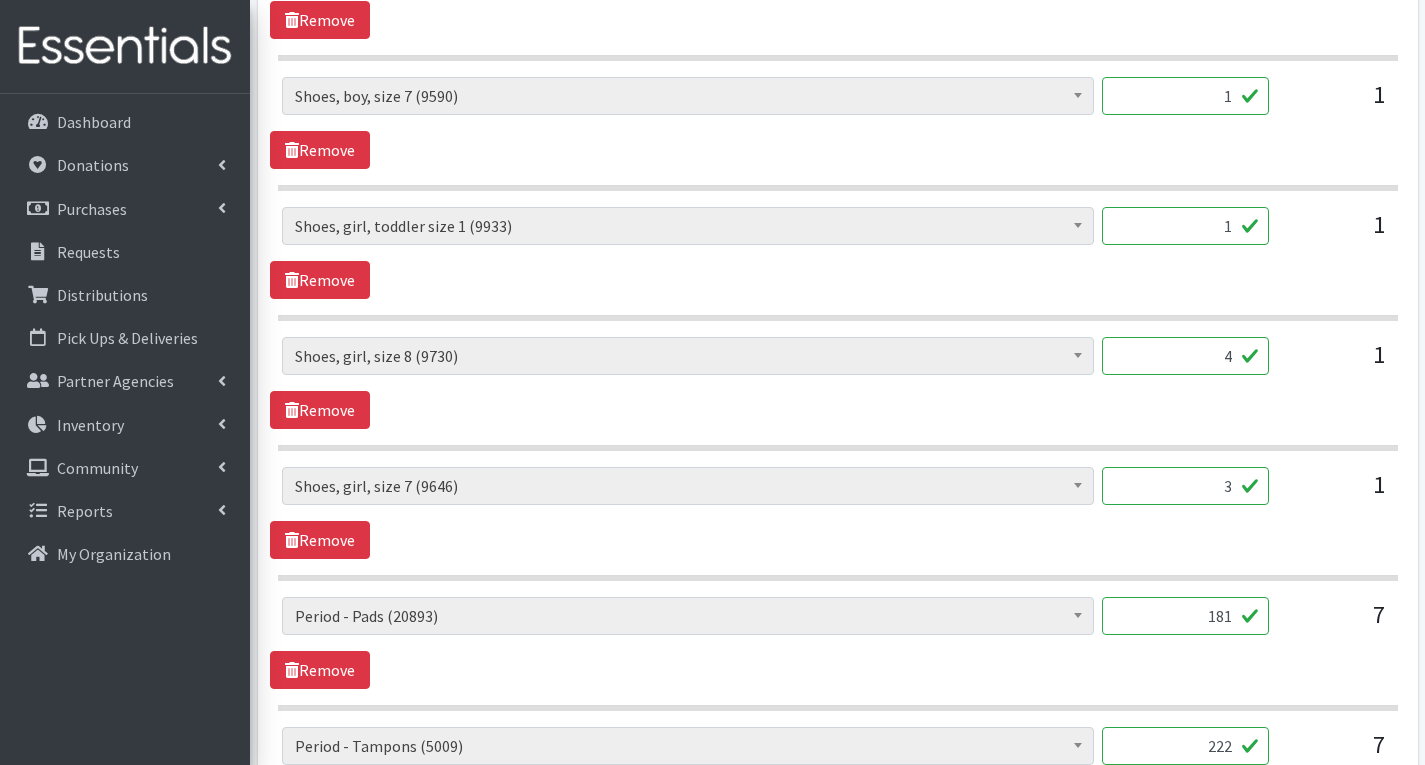 scroll, scrollTop: 3327, scrollLeft: 0, axis: vertical 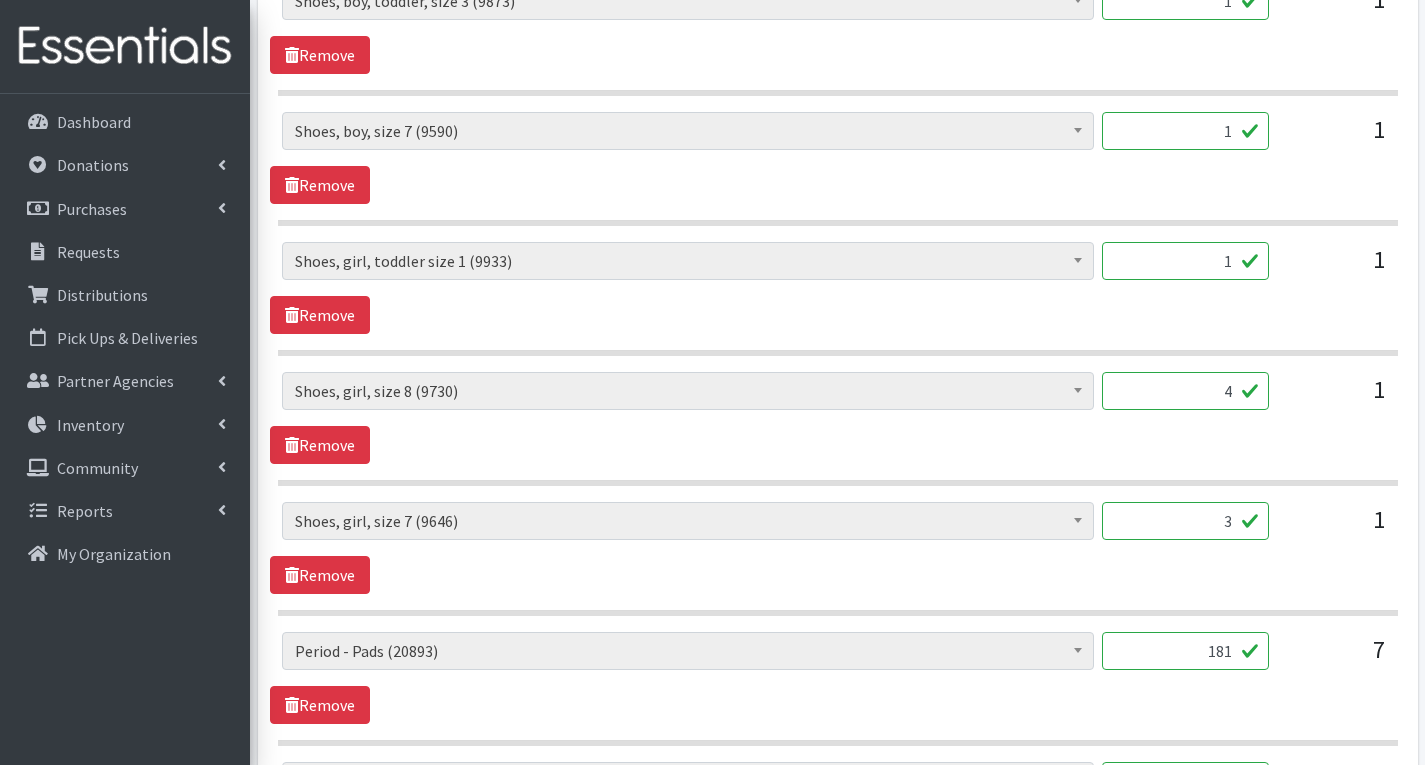 type on "3" 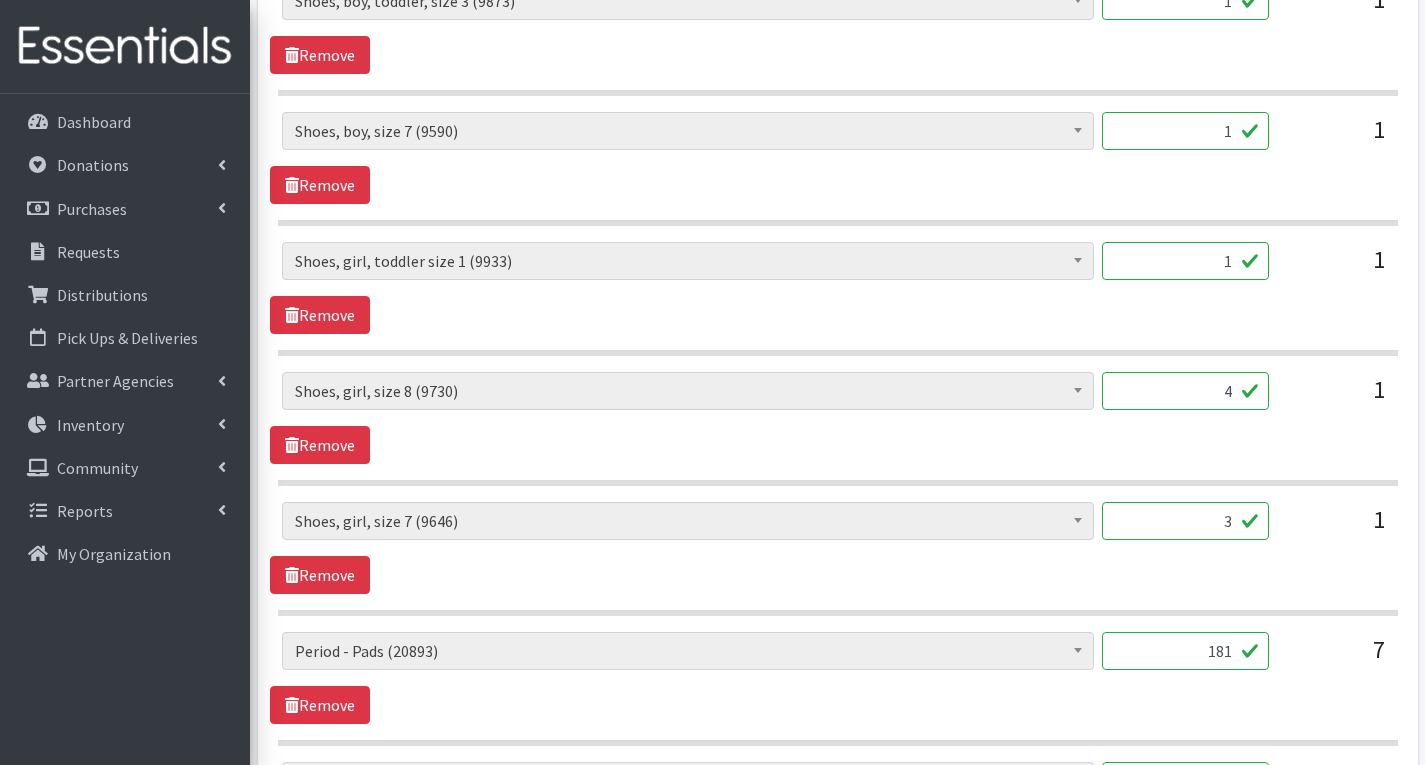 click on "1" at bounding box center [1185, 261] 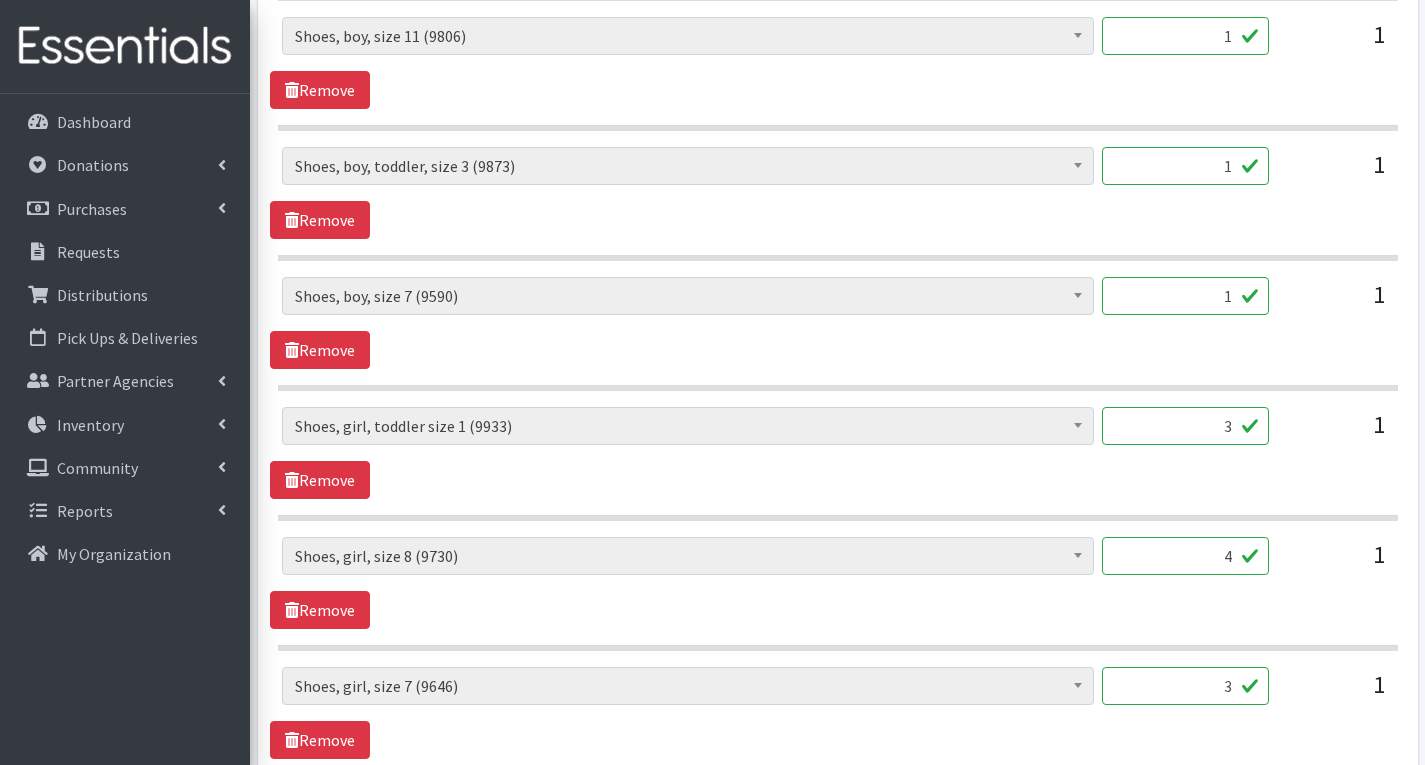 scroll, scrollTop: 3127, scrollLeft: 0, axis: vertical 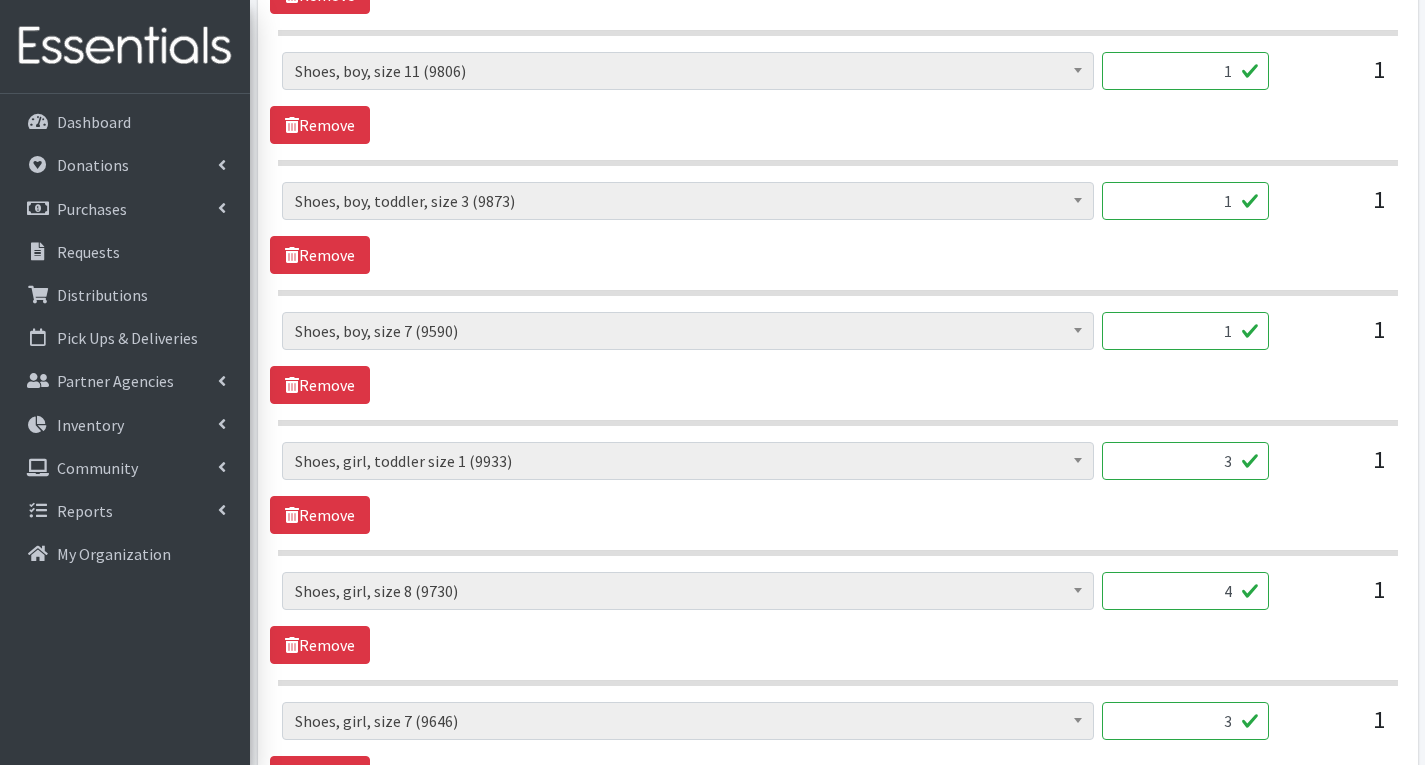 type on "3" 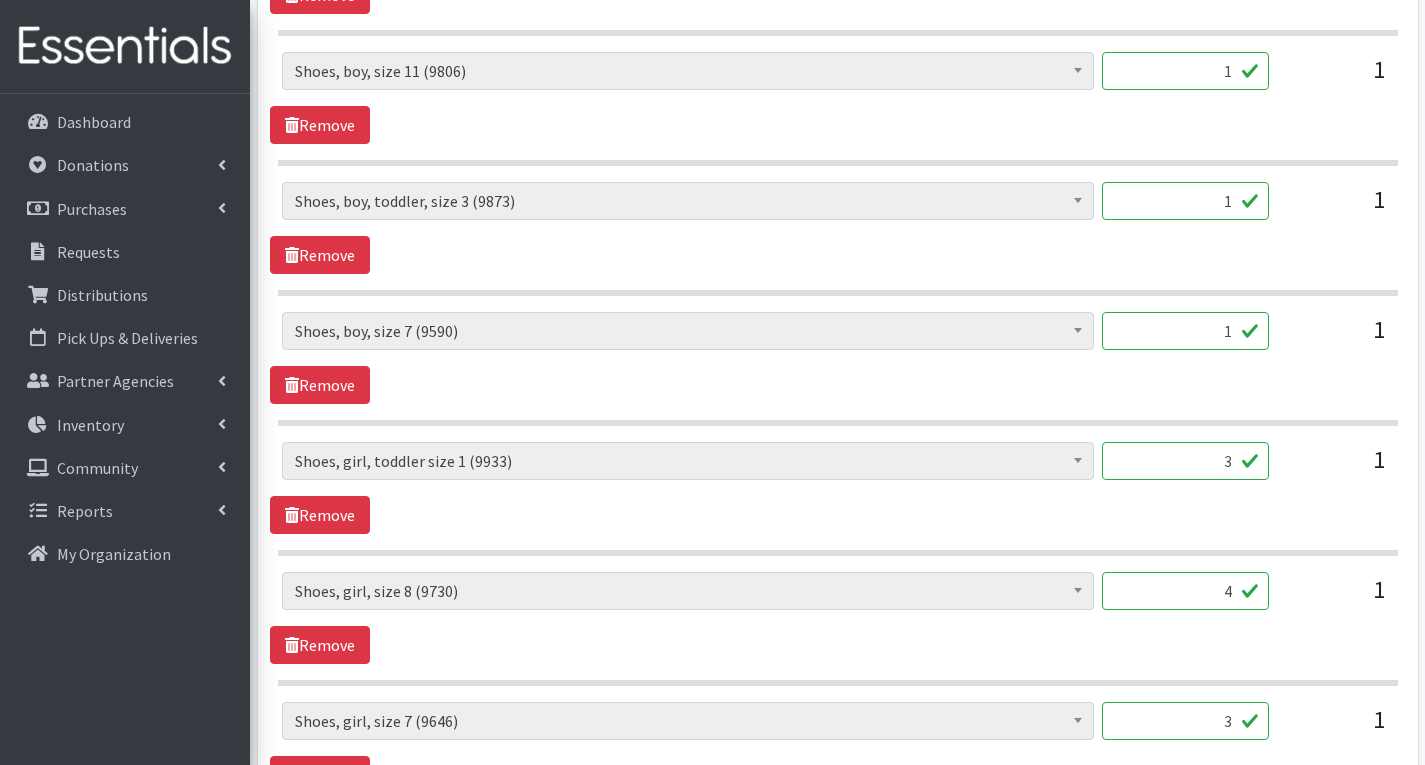 click on "1" at bounding box center [1185, 331] 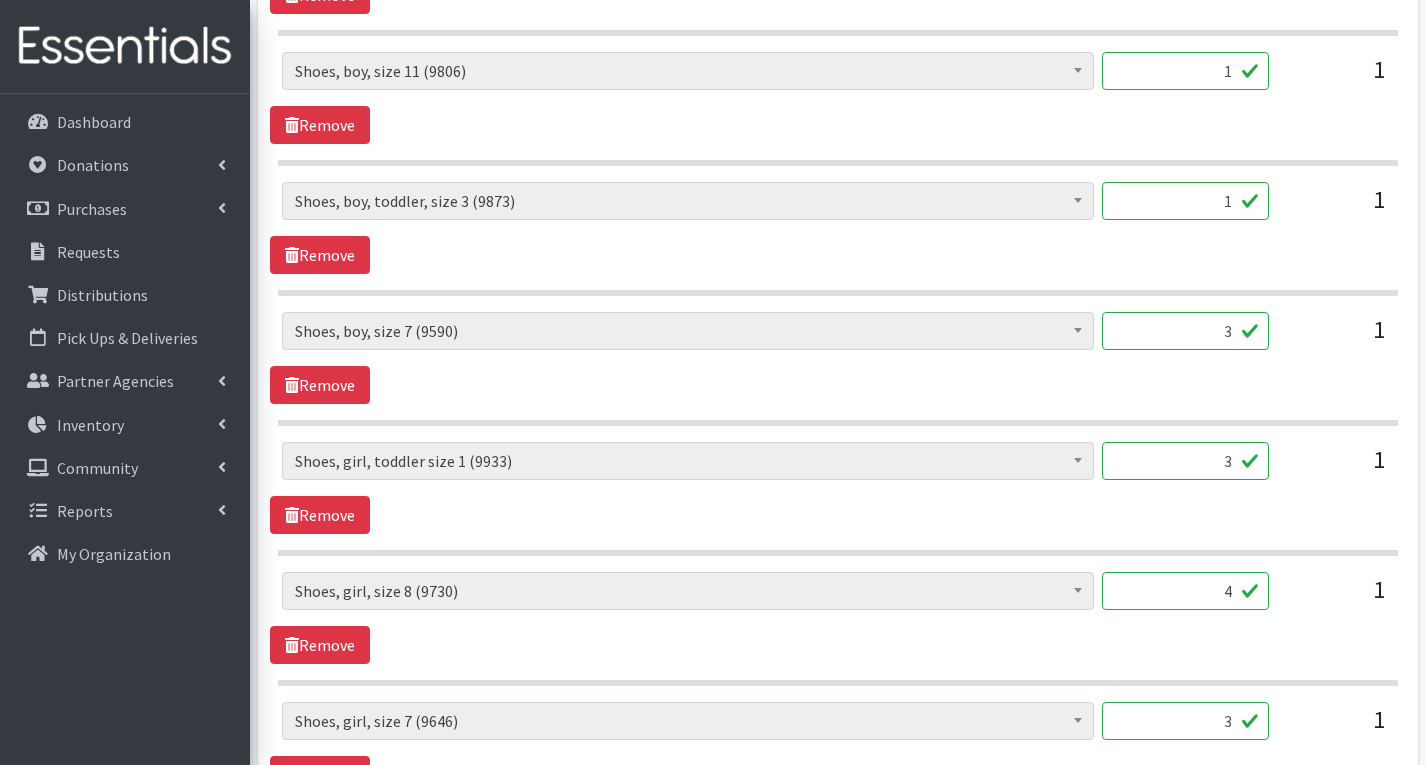 type on "3" 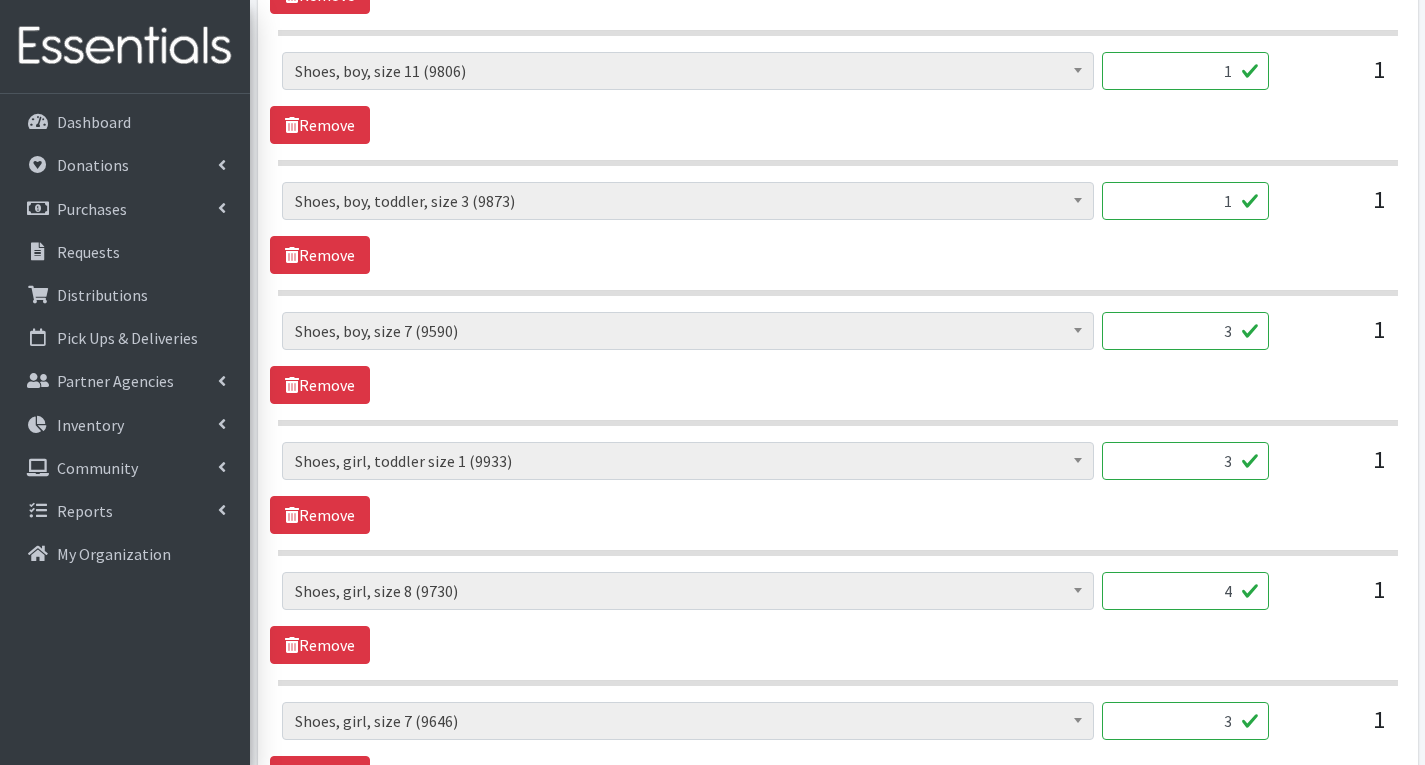 click on "1" at bounding box center (1185, 201) 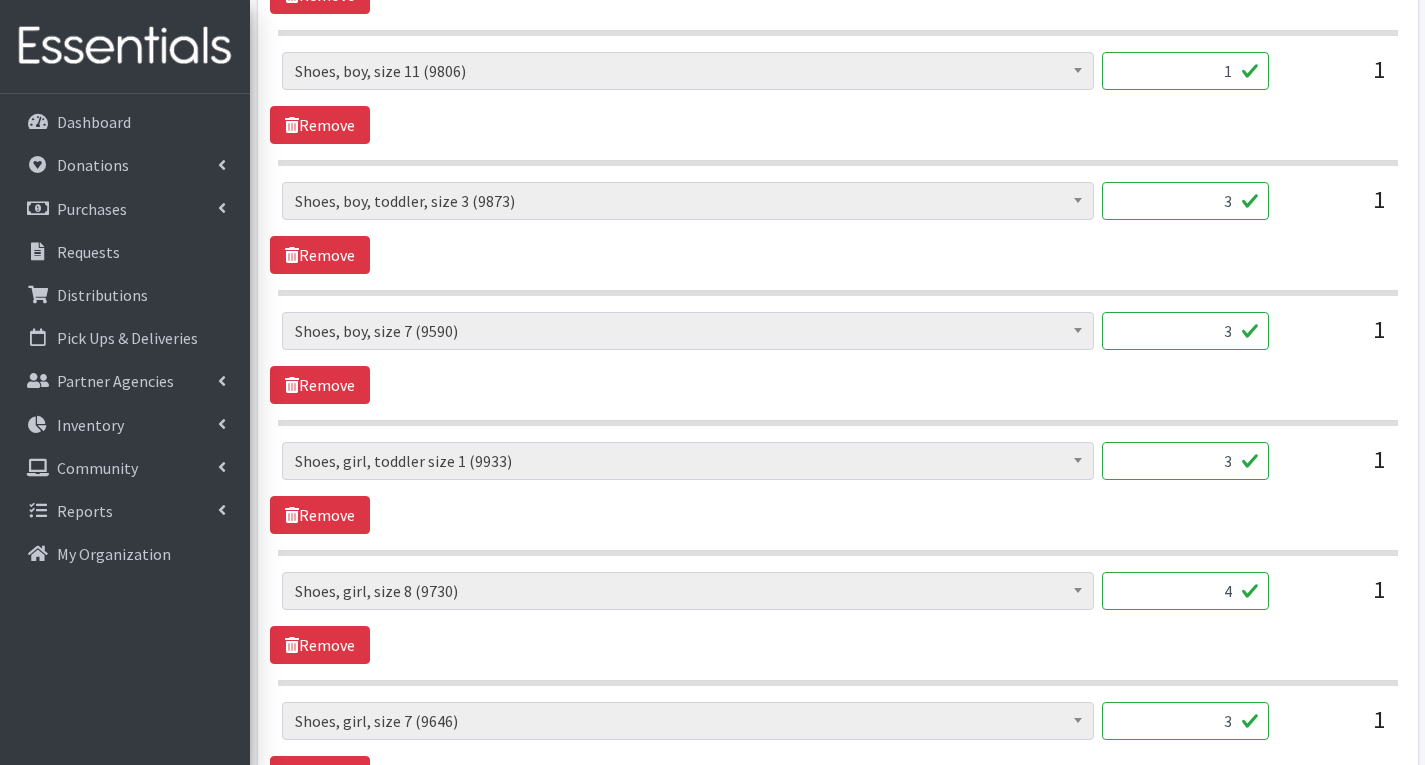 type on "3" 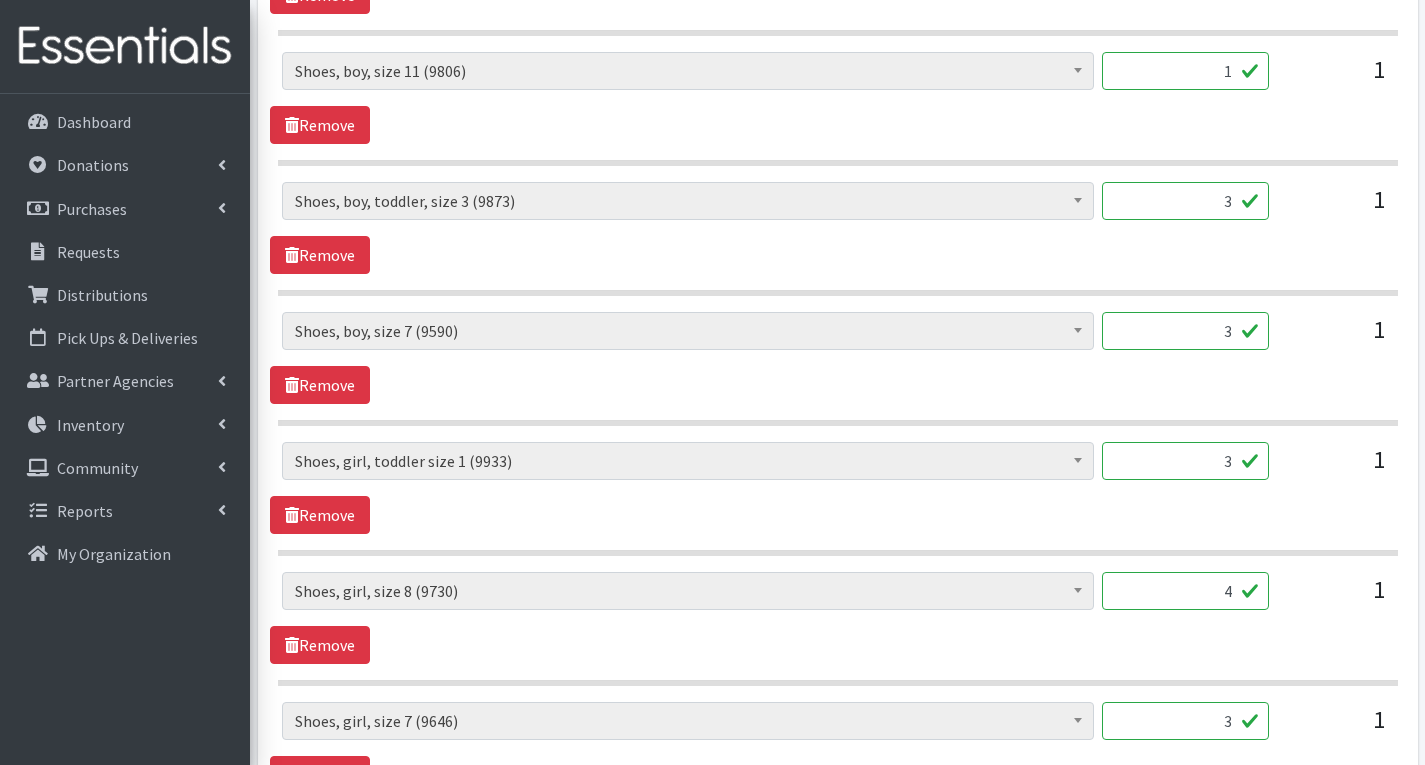 click on "1" at bounding box center [1185, 71] 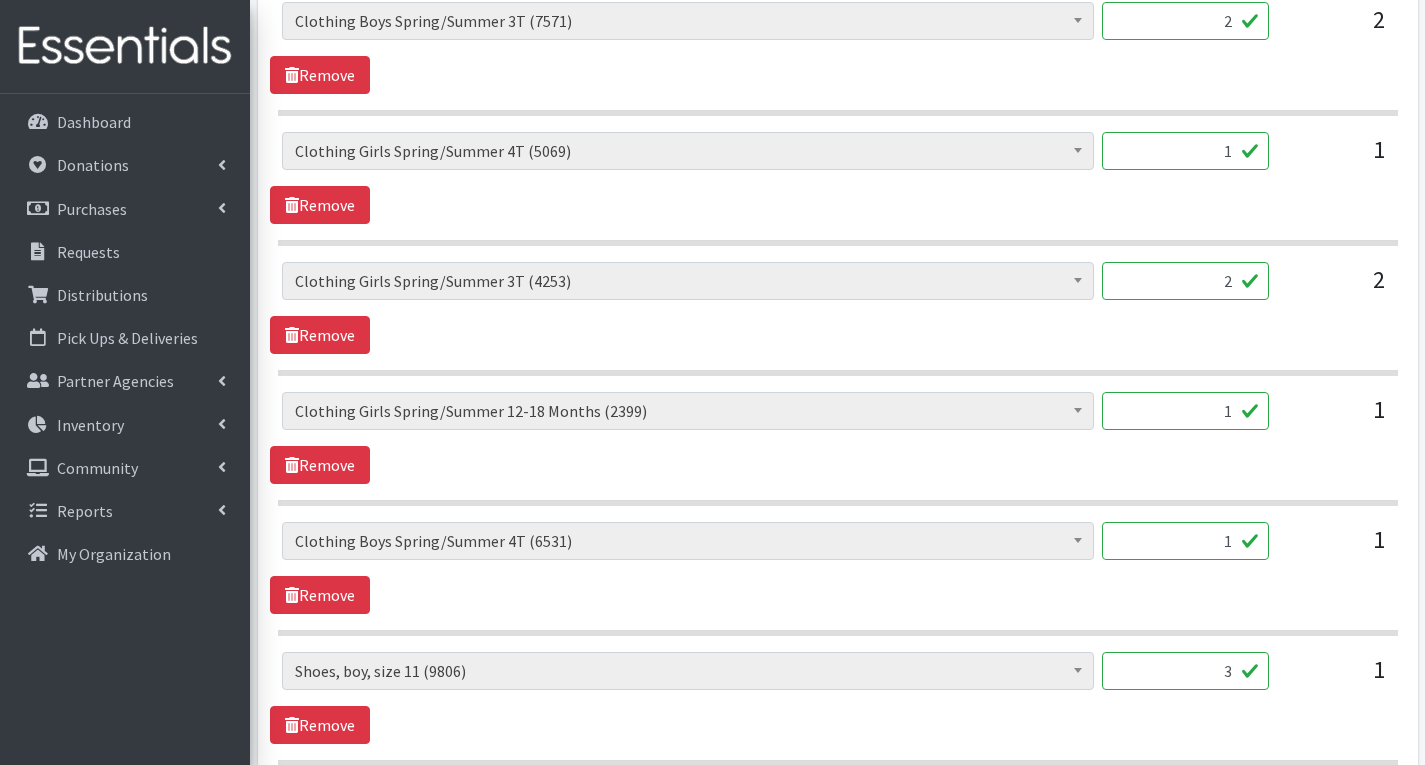 scroll, scrollTop: 2627, scrollLeft: 0, axis: vertical 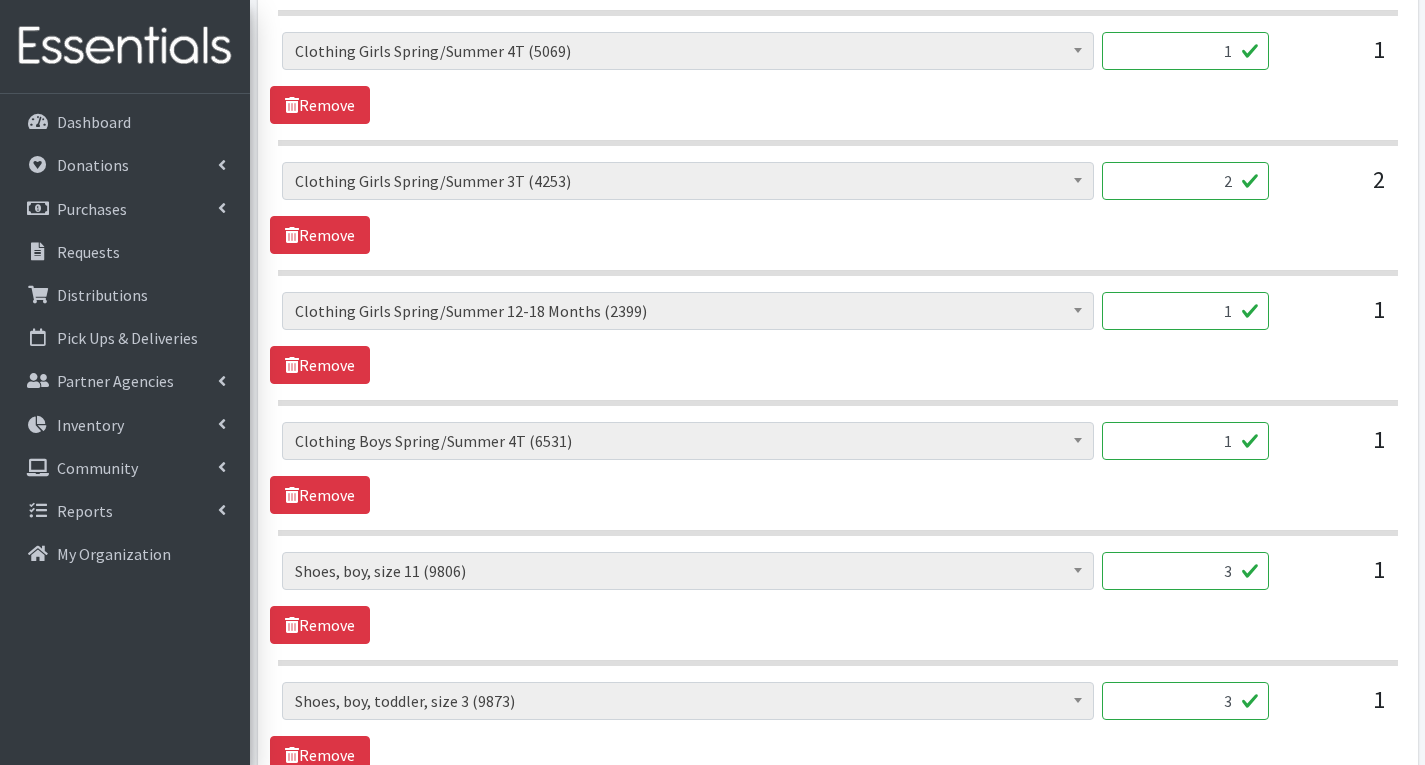 type on "3" 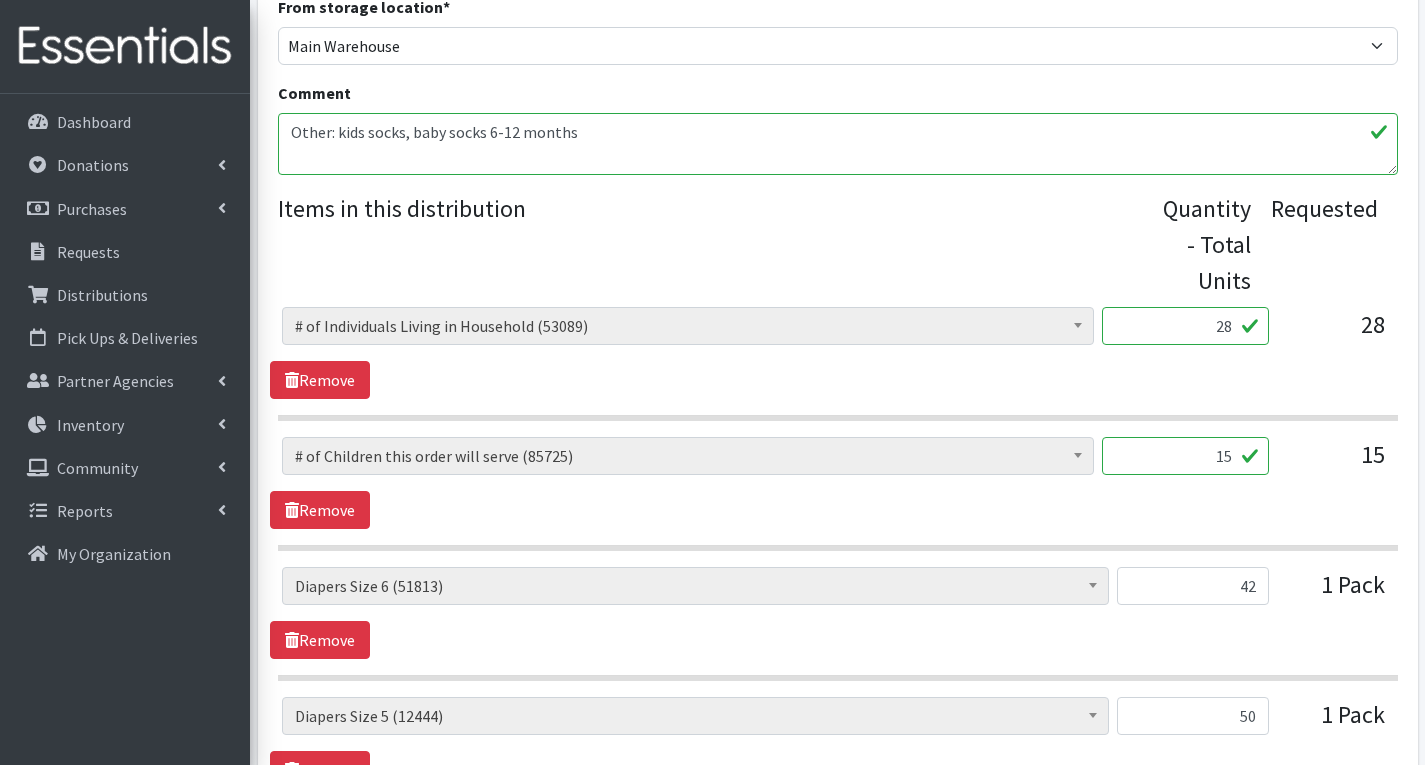 scroll, scrollTop: 627, scrollLeft: 0, axis: vertical 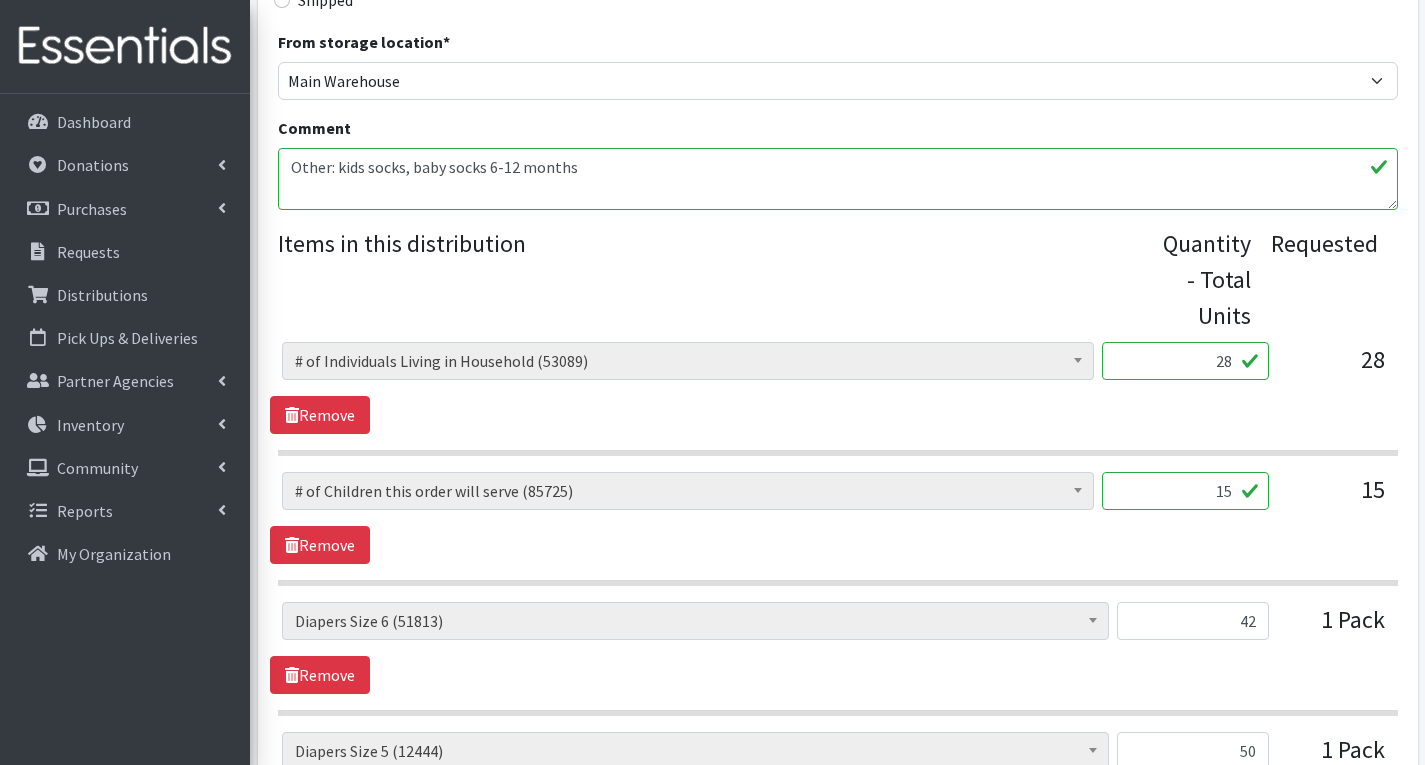 click on "Other: kids socks, baby socks 6-12 months" at bounding box center (838, 179) 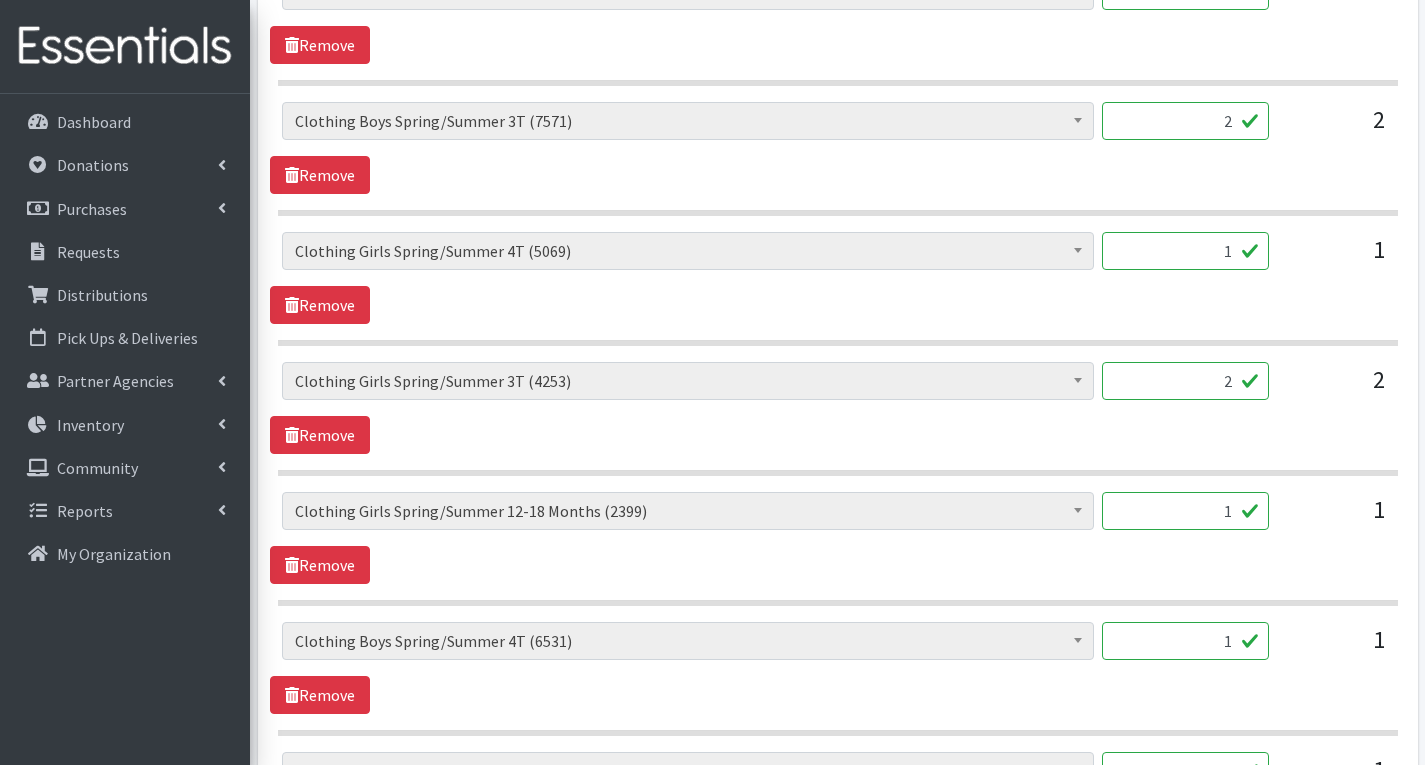 scroll, scrollTop: 2327, scrollLeft: 0, axis: vertical 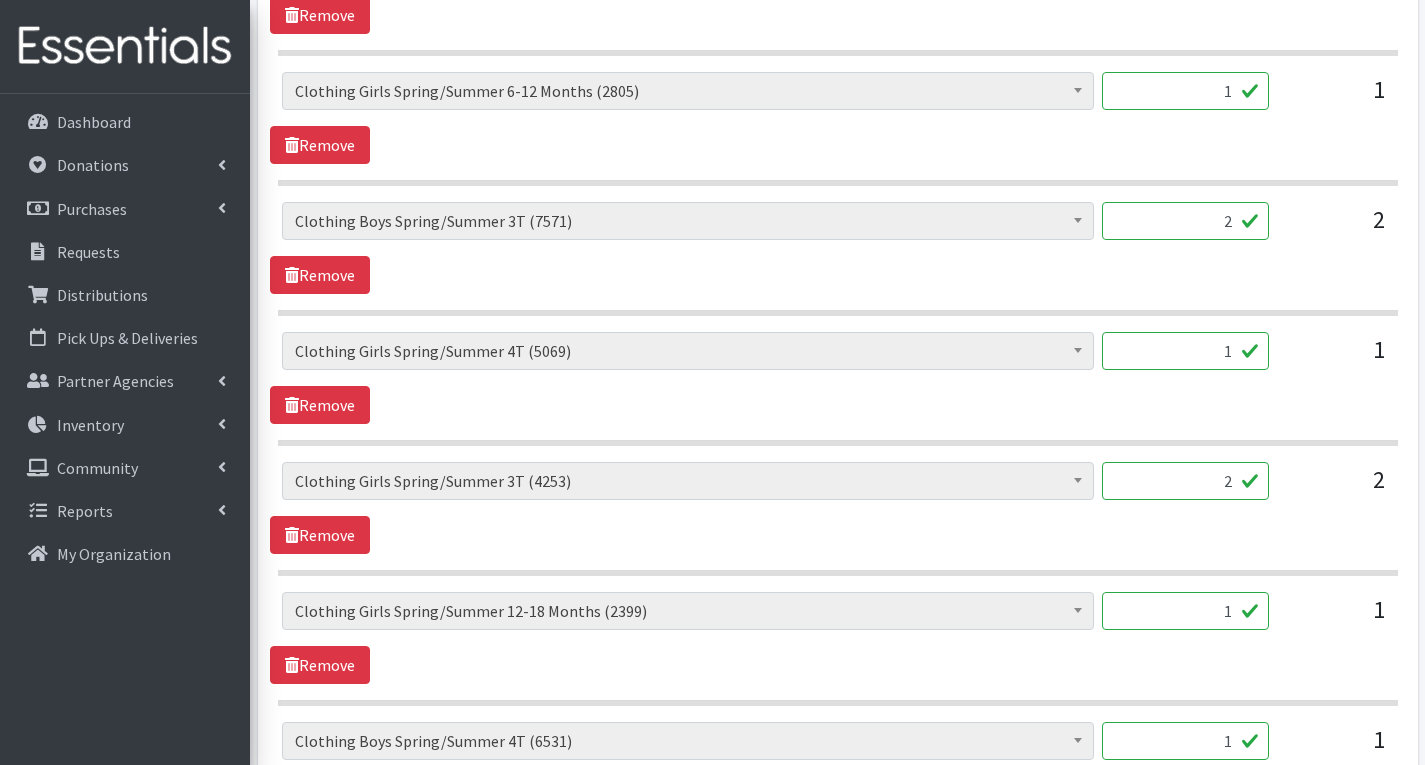 click on "1" at bounding box center [1185, 351] 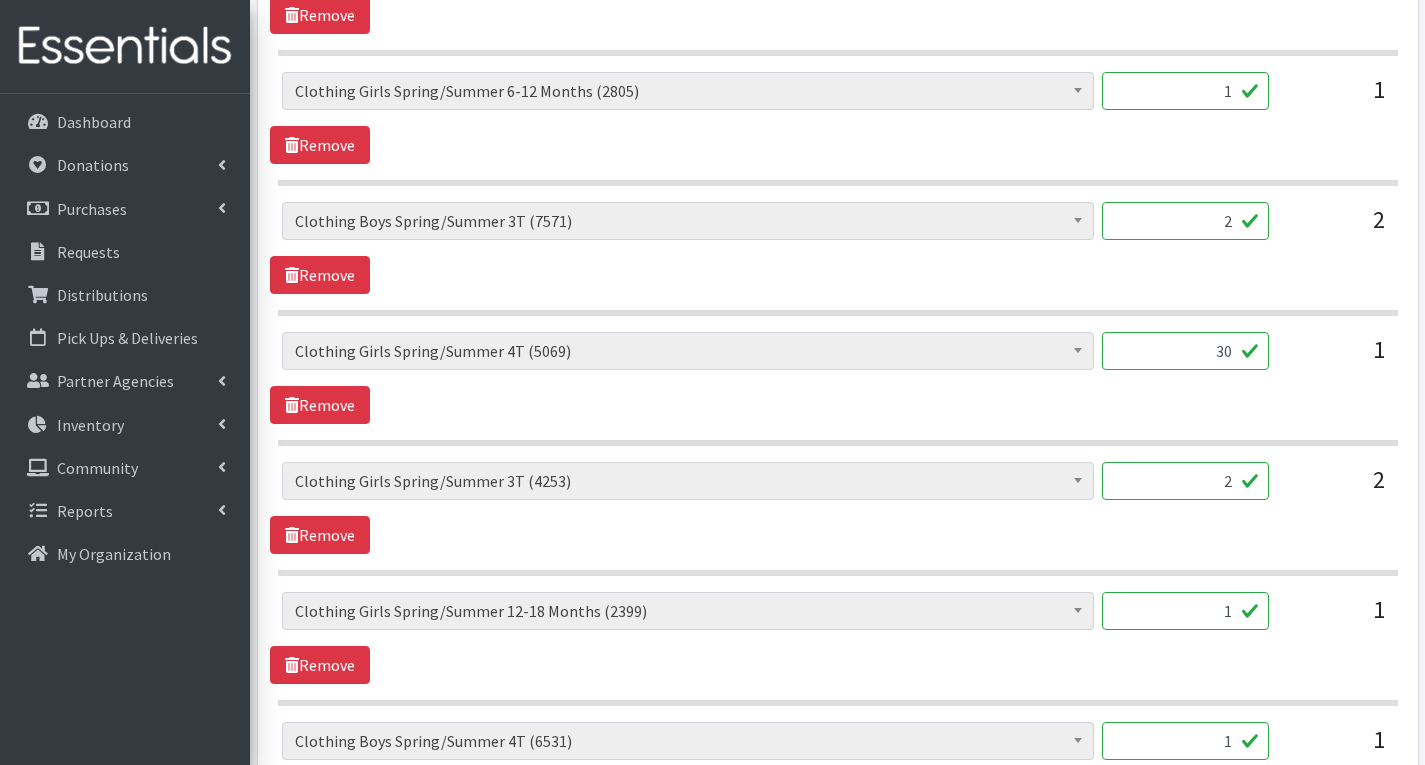 type on "30" 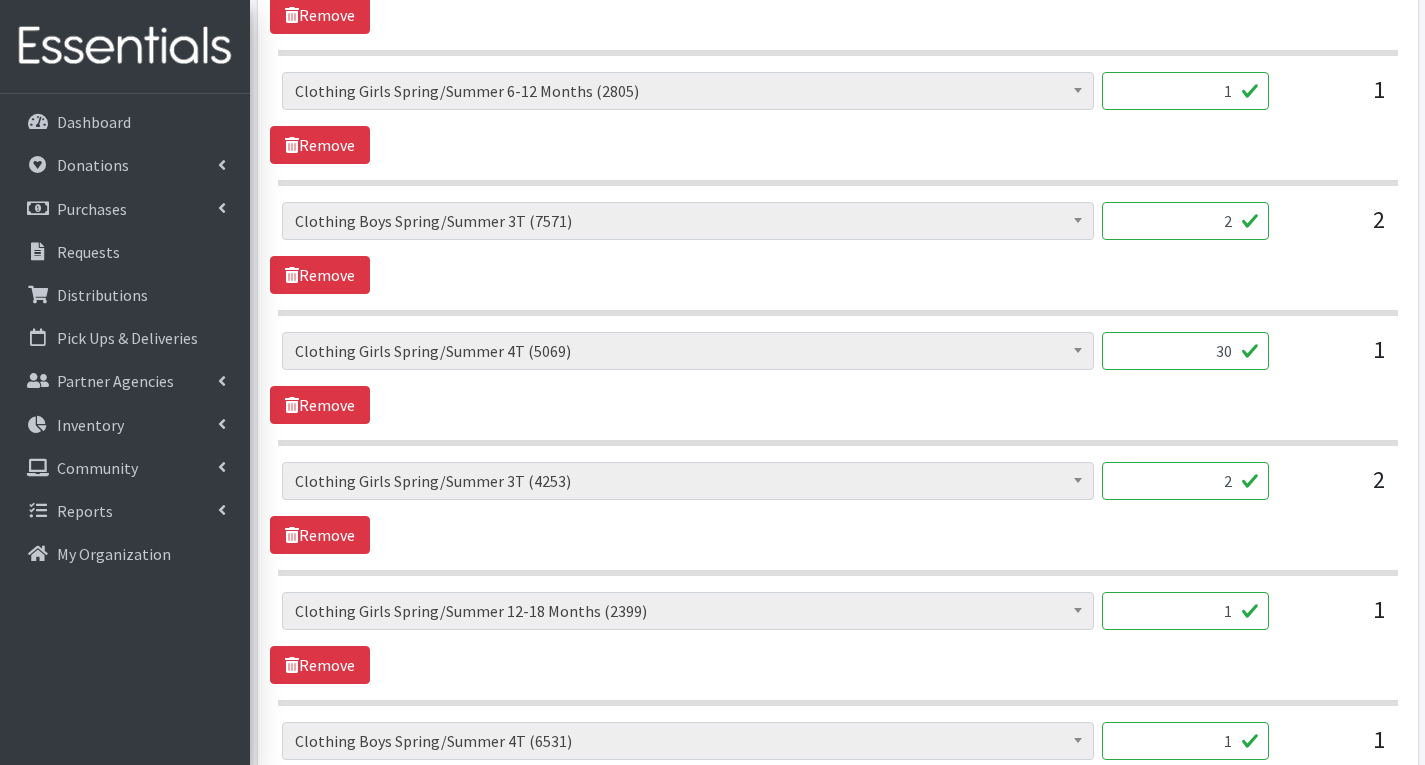 click on "2" at bounding box center (1185, 481) 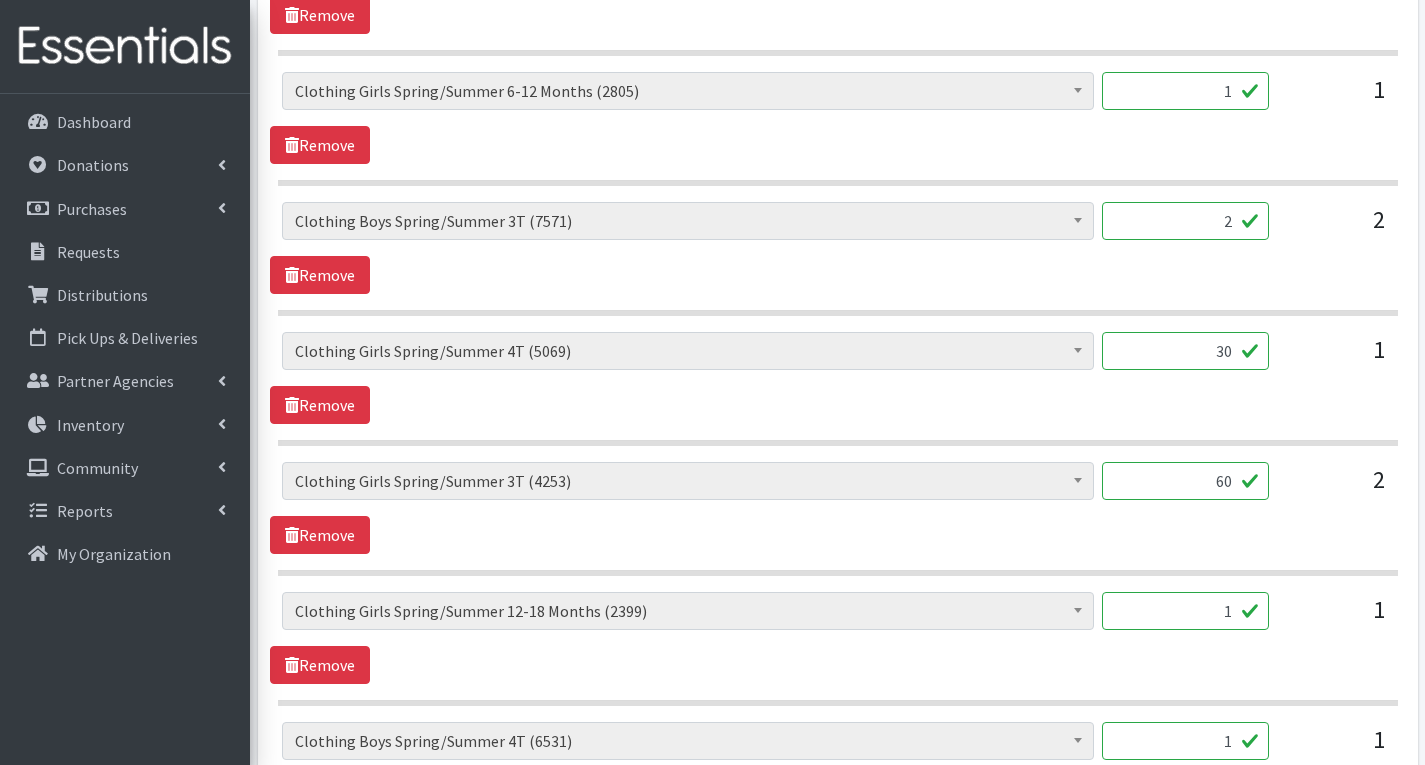 type on "60" 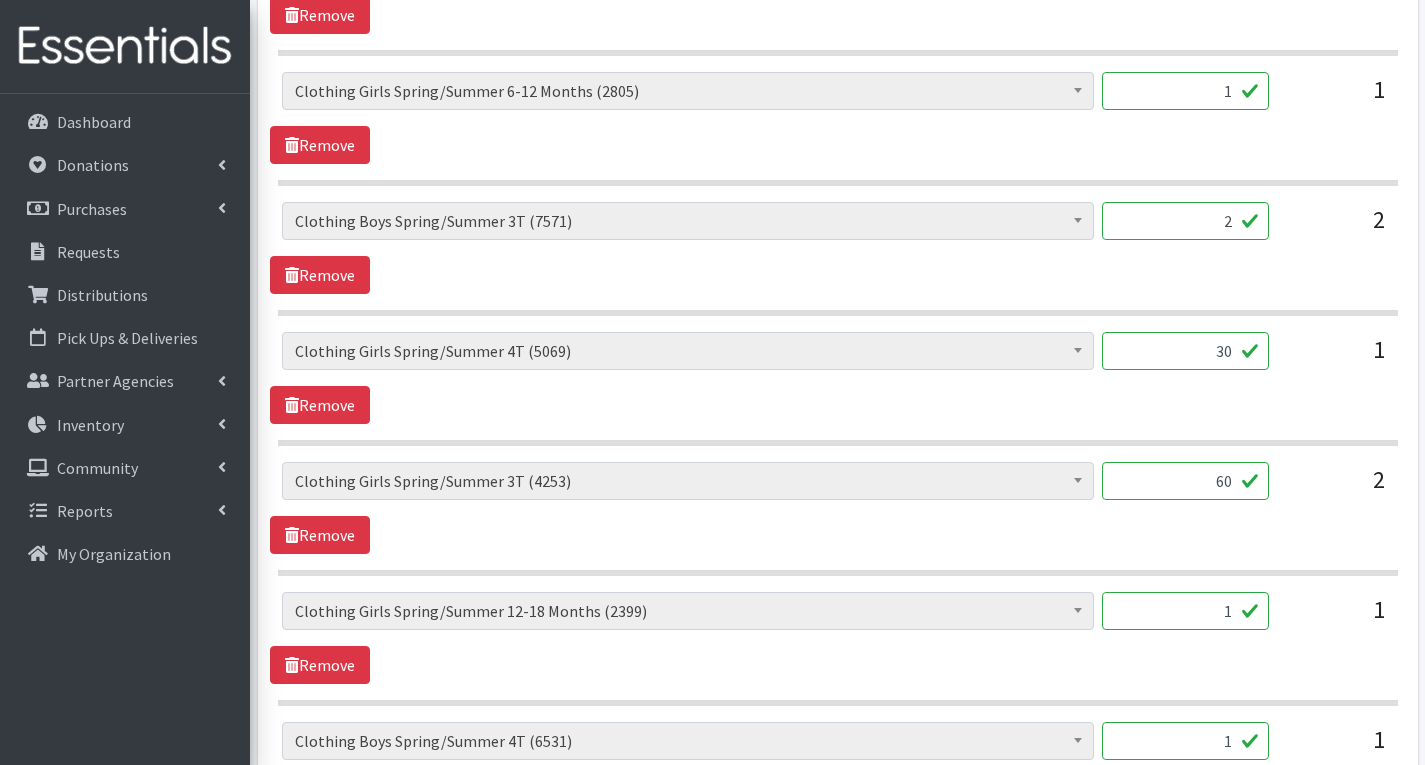 click on "1" at bounding box center (1185, 611) 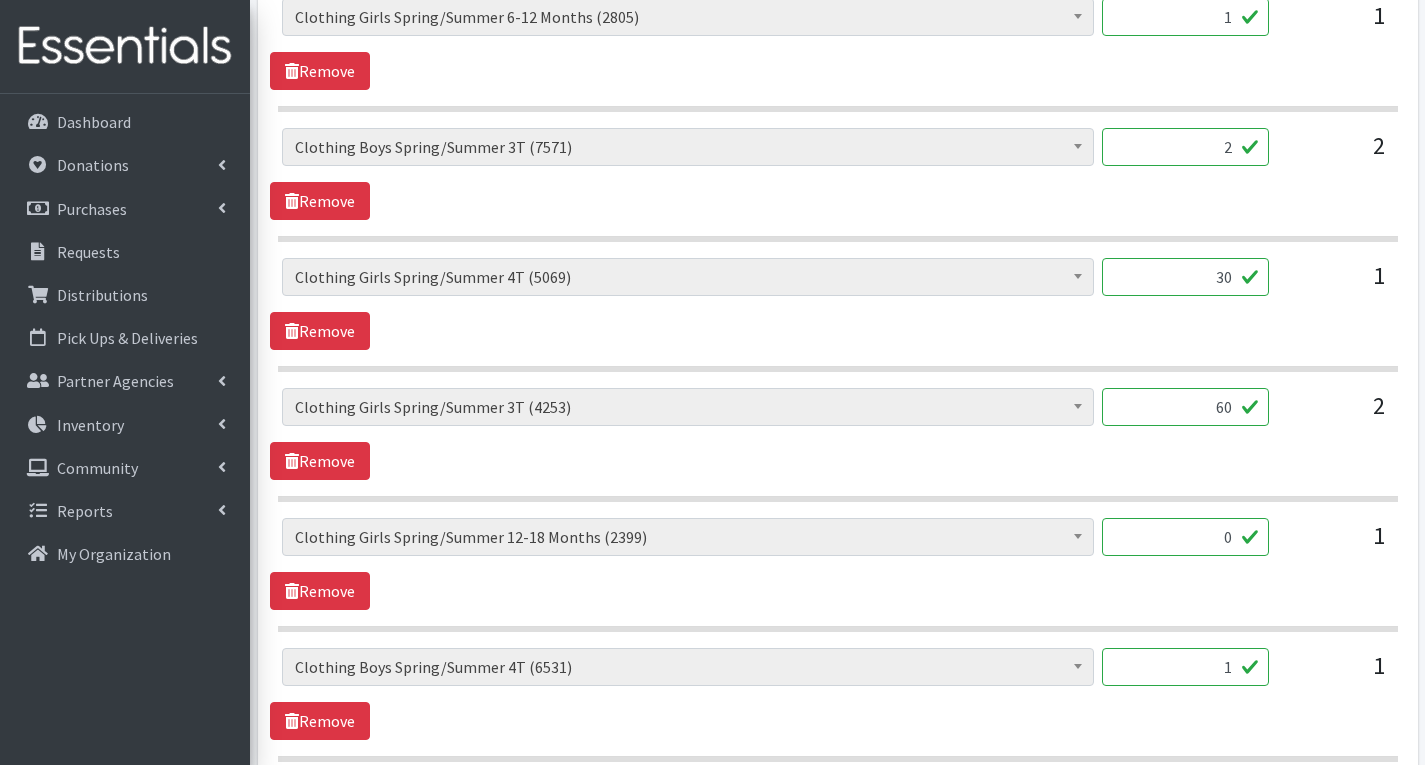 scroll, scrollTop: 2527, scrollLeft: 0, axis: vertical 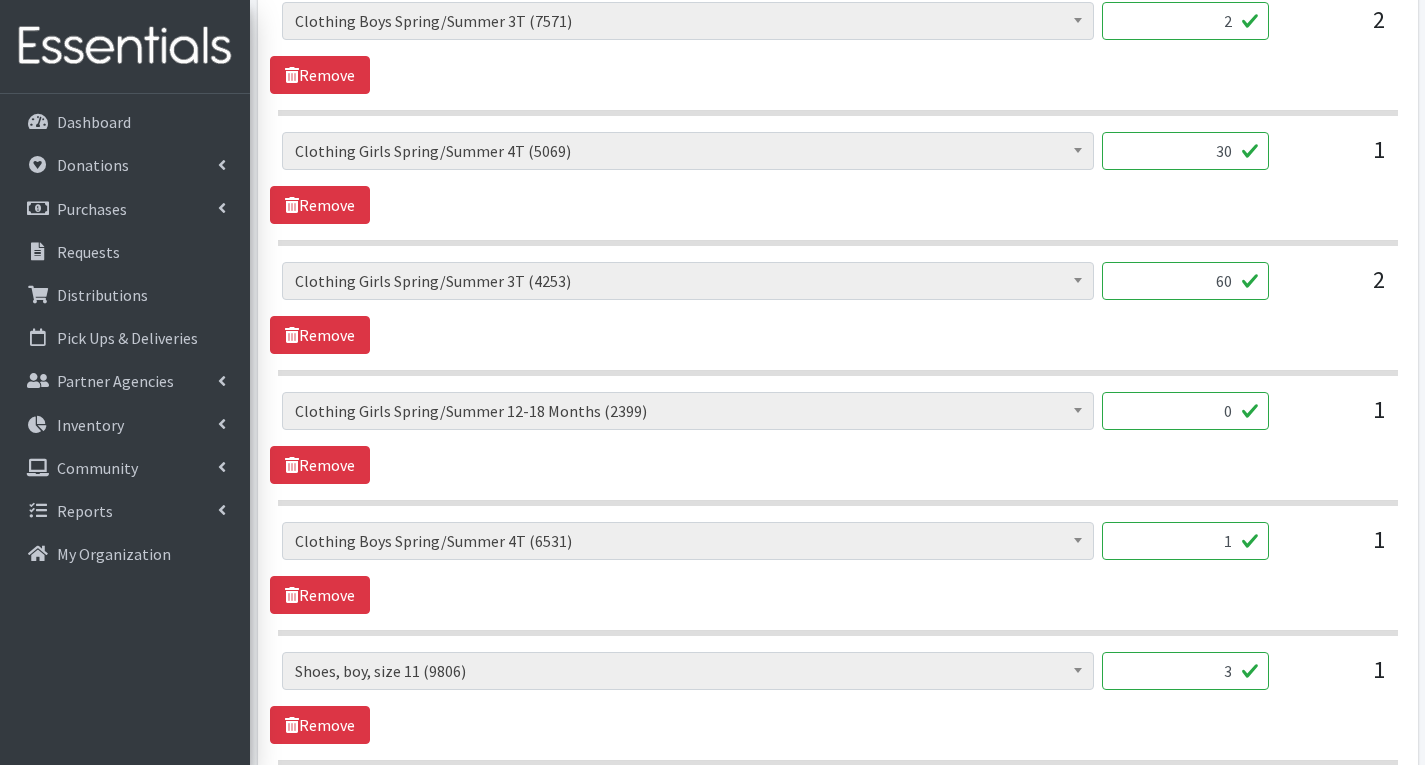 type on "0" 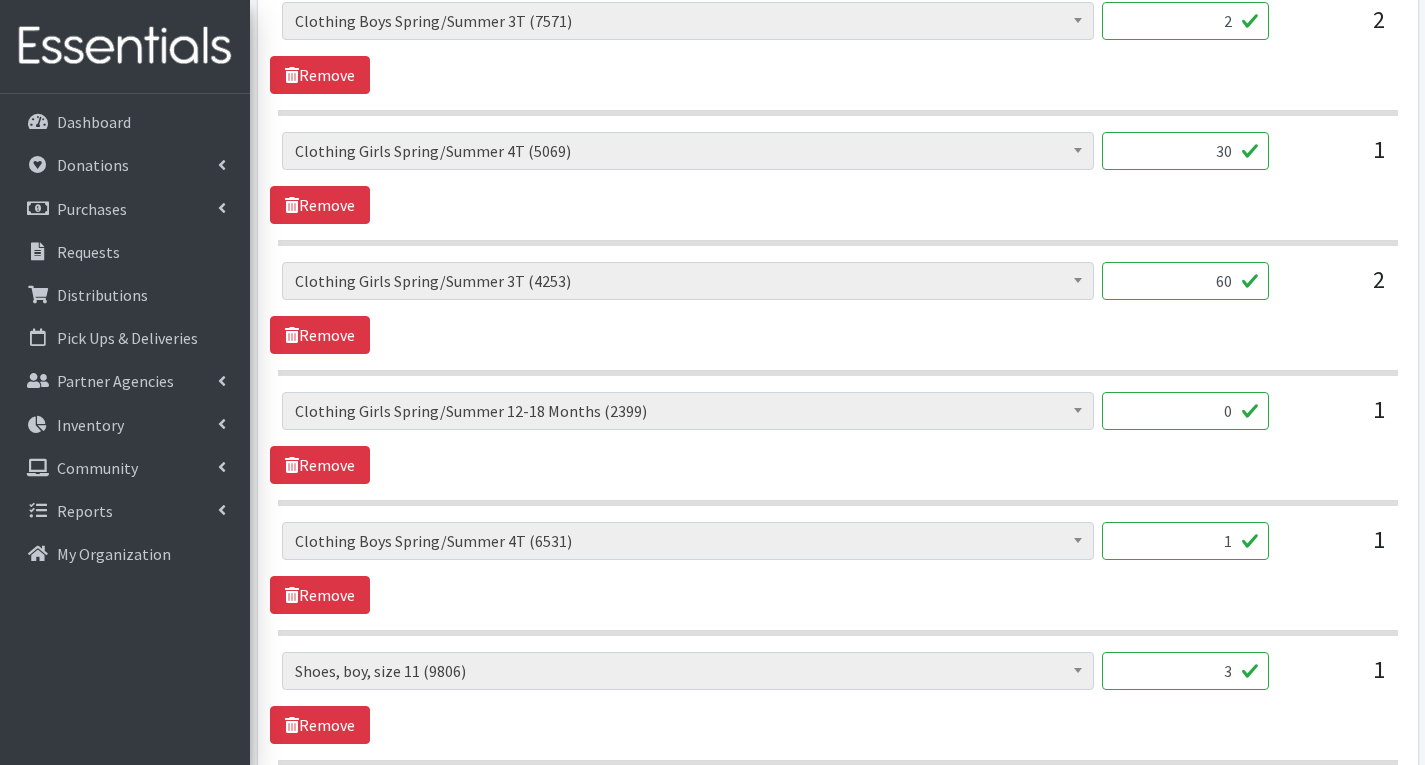 click on "1" at bounding box center [1185, 541] 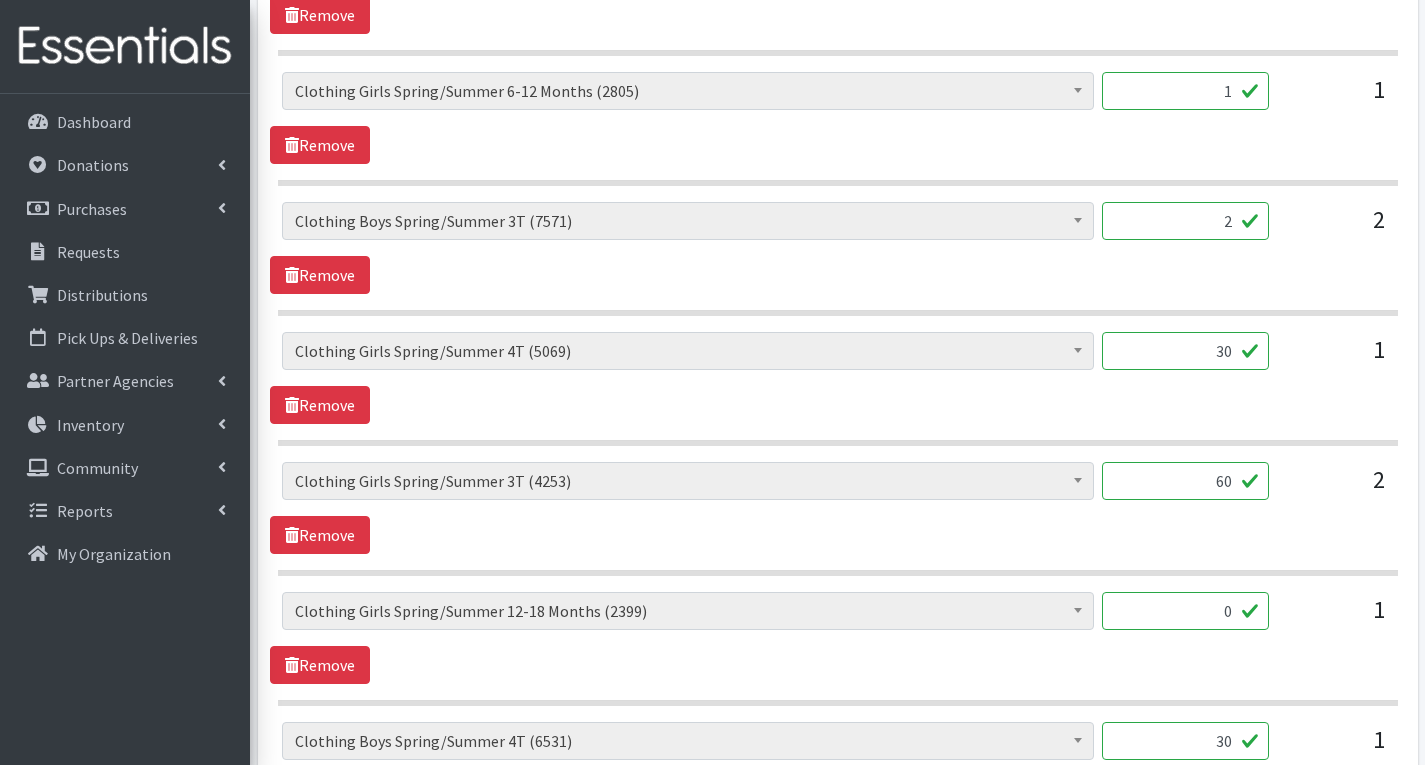 scroll, scrollTop: 2227, scrollLeft: 0, axis: vertical 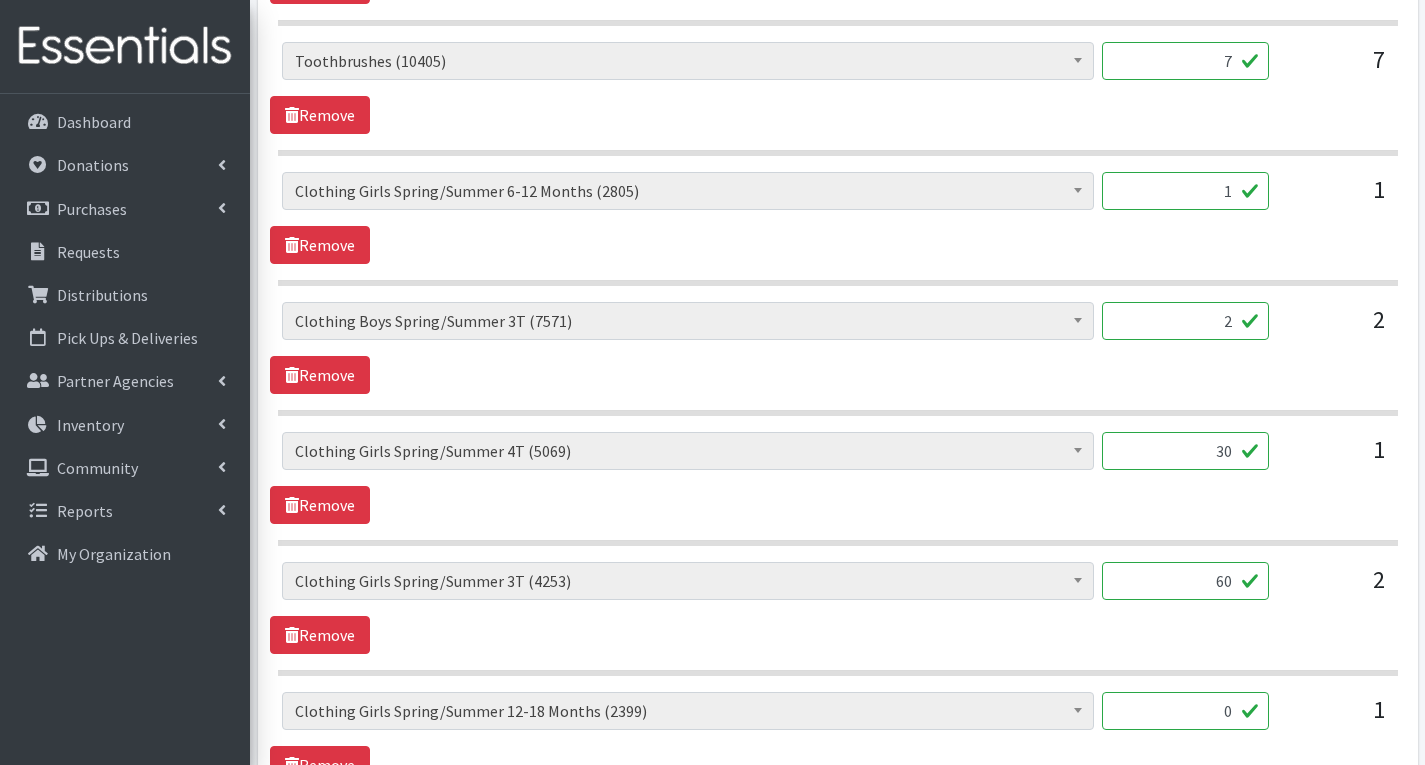 type on "30" 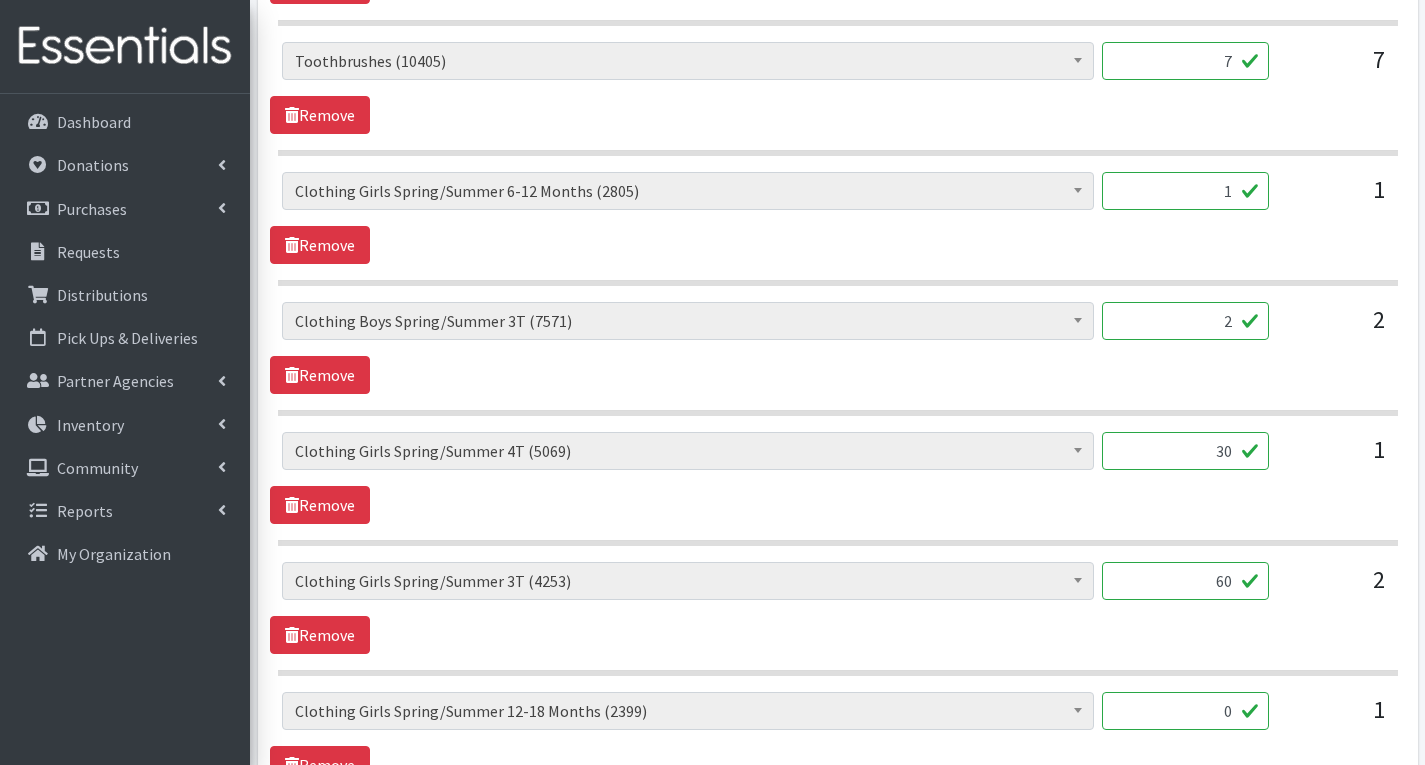 click on "2" at bounding box center [1185, 321] 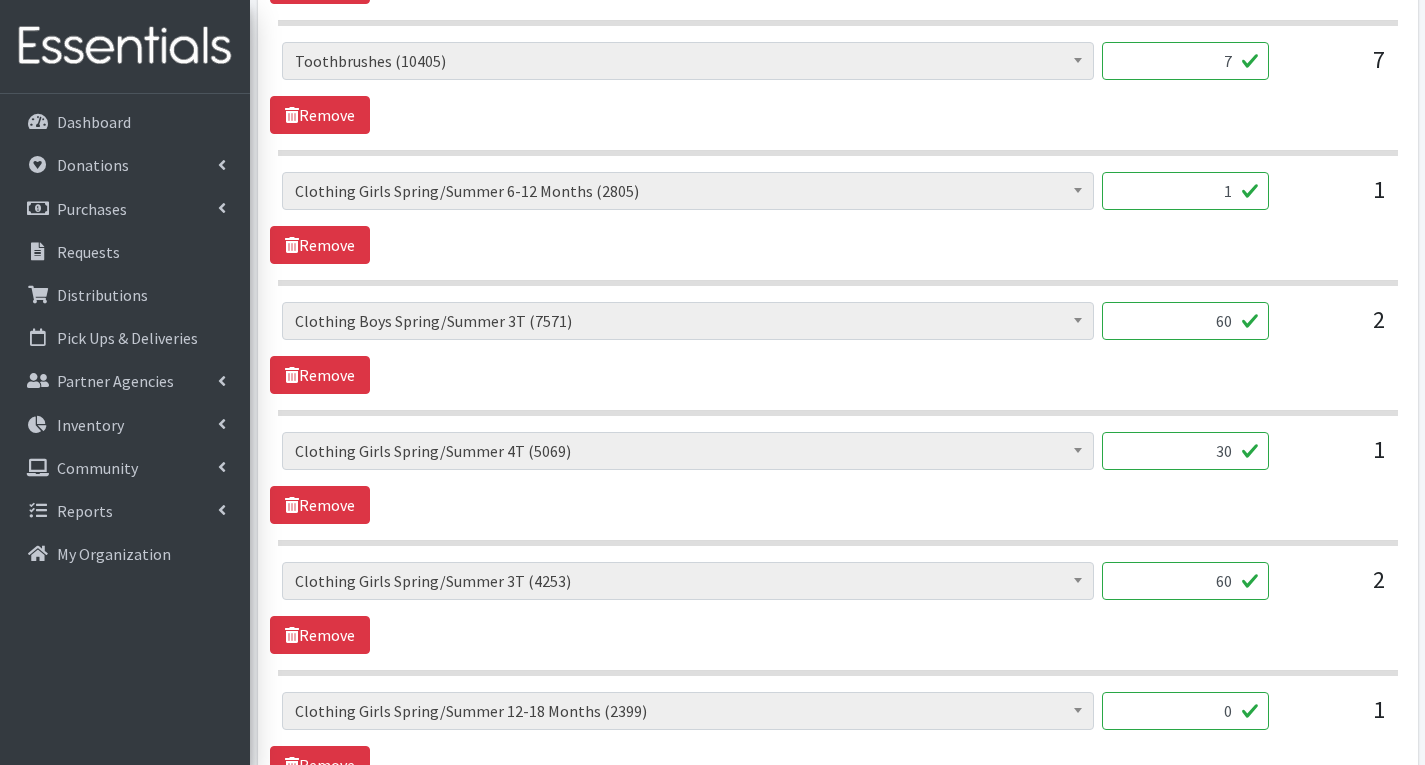 type on "60" 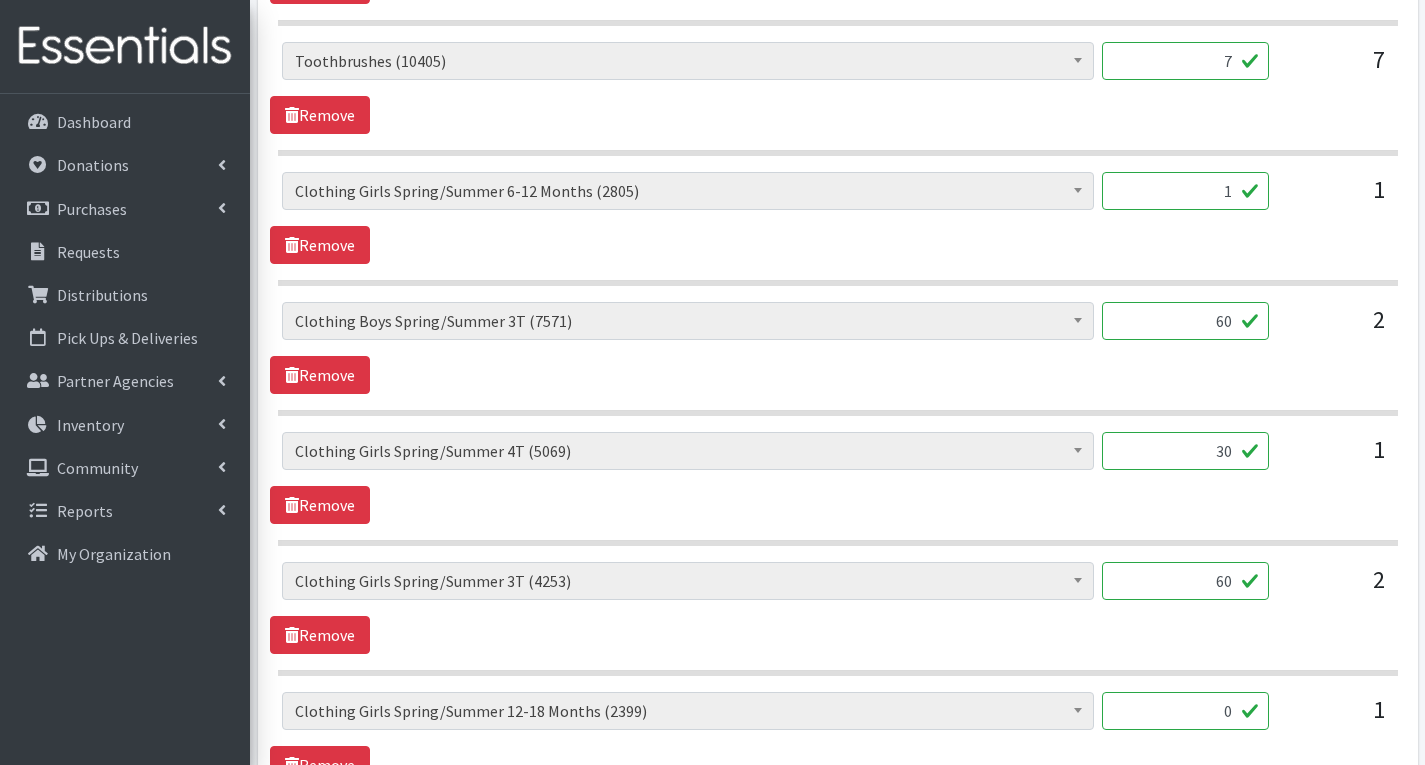 click on "1" at bounding box center (1185, 191) 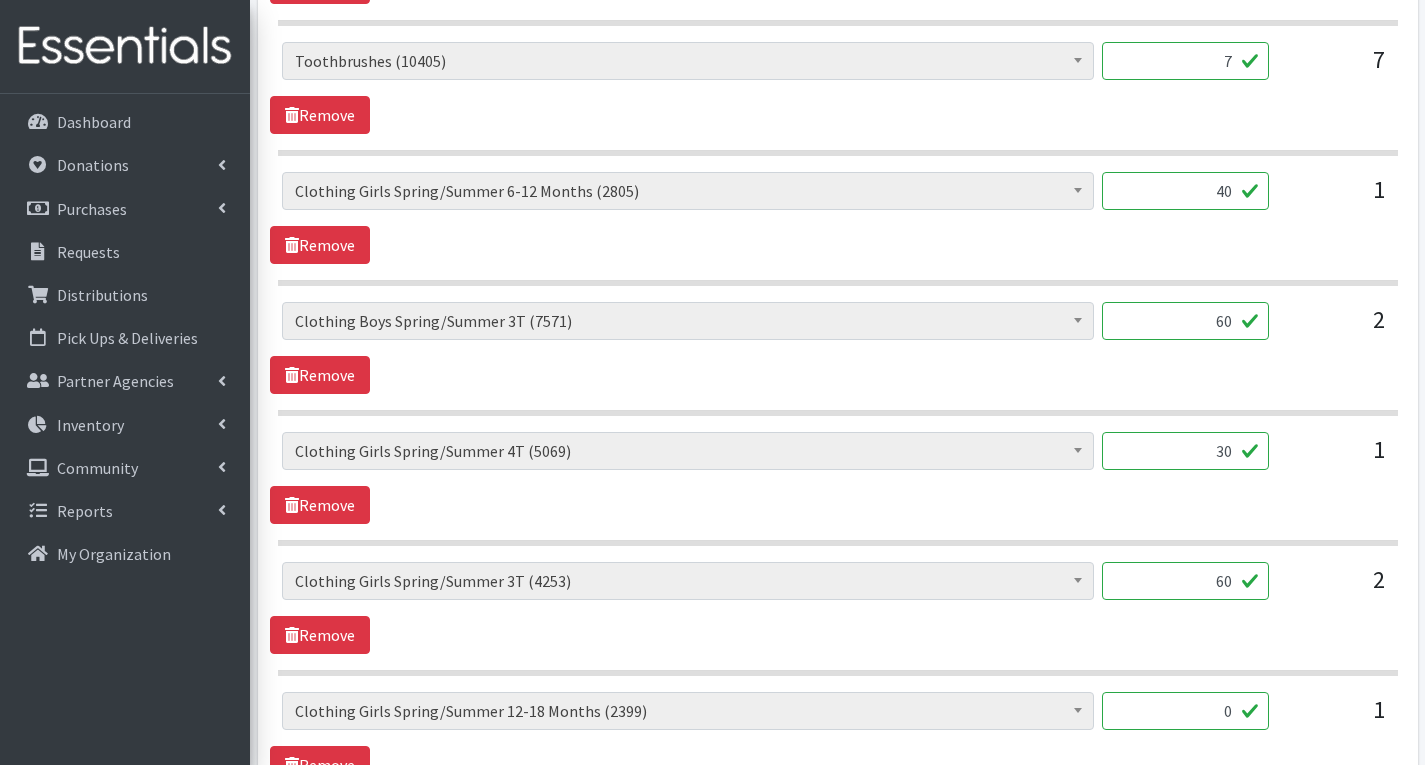 type on "40" 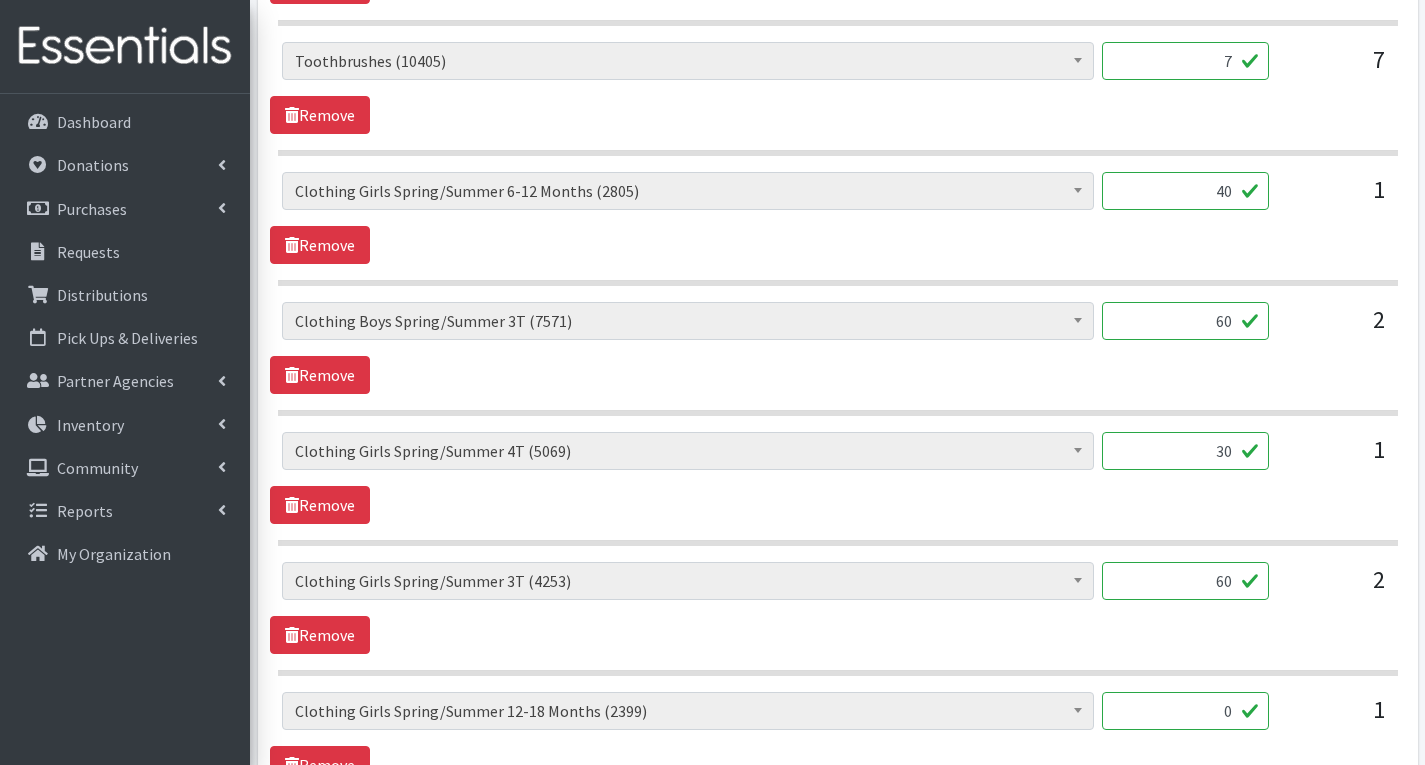 click on "# of Children this order will serve (85725)
# of Individuals Living in Household (53089)
Activity Mat (9866)
Baby Carriers (9567)
Bath Tubs (918)
Bed Pads (5190)
Bibs (4643)
Birthday Box - Boy (61)
Birthday Box - Girl (71)
Blankets/Swaddlers/Sleepsacks (1808)
Books (5833)
Bottles (8575)
Breast Pump (1)
Bundle Me's (8939)
Car Seat - 3in1 up to 80 lbs. (6)
Car Seat - Infant up to 22lbs. w/ handle (18)" at bounding box center [837, 218] 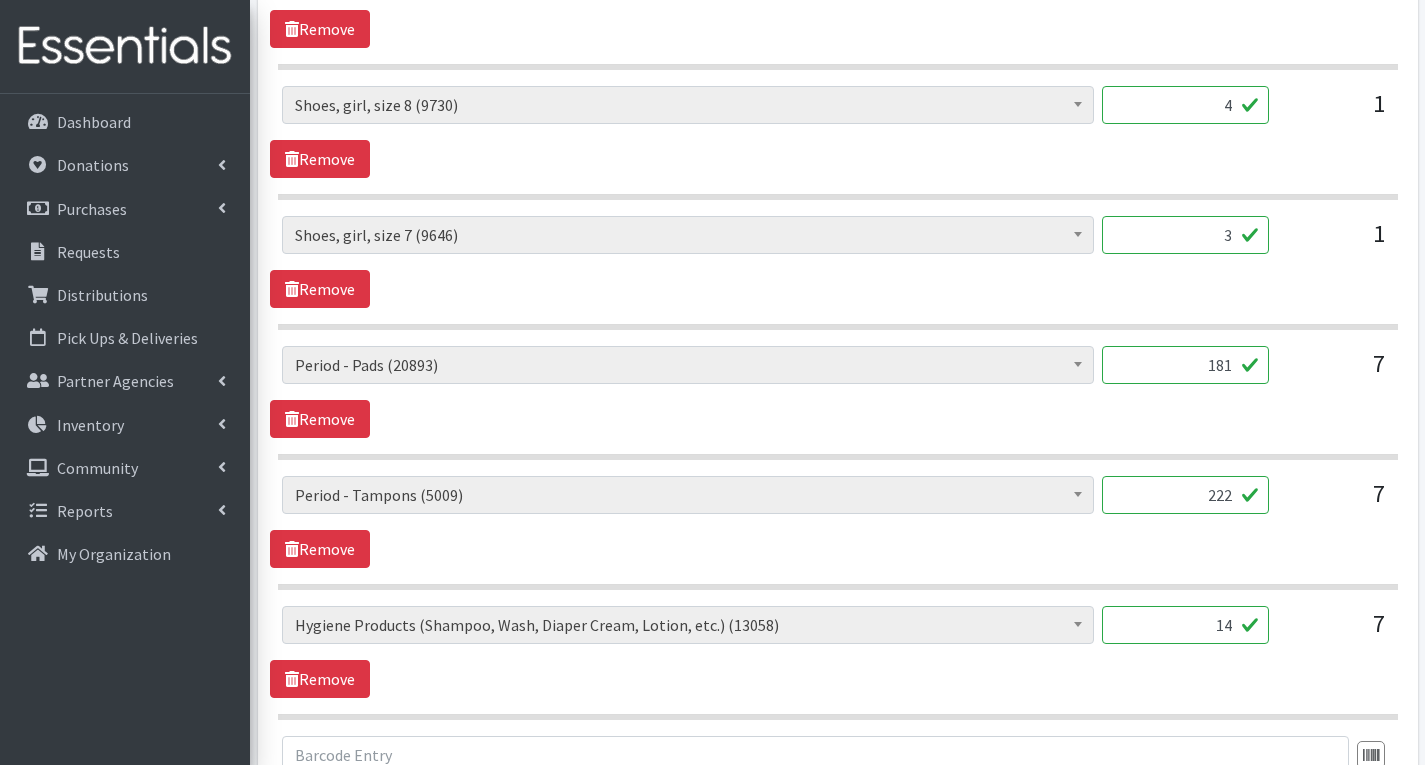 scroll, scrollTop: 4027, scrollLeft: 0, axis: vertical 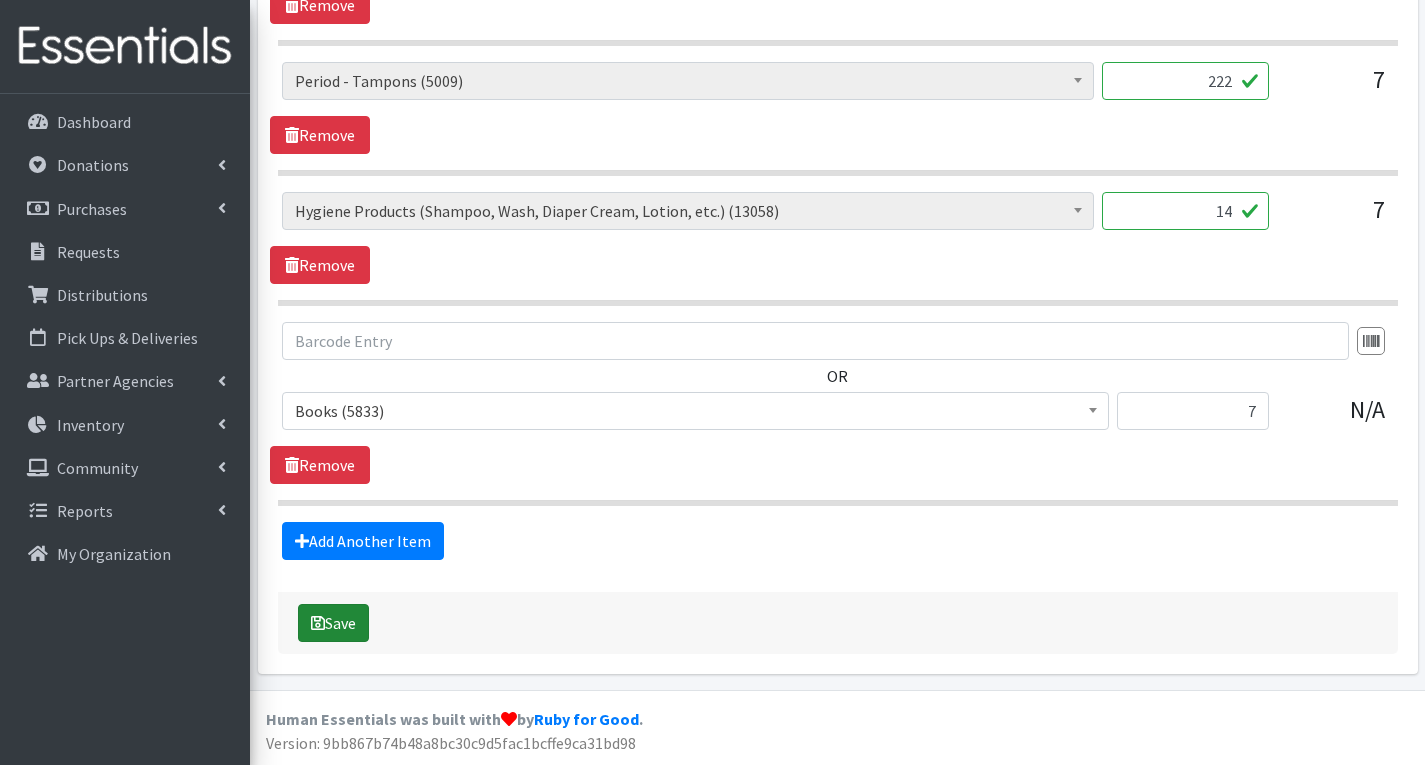 click on "Save" at bounding box center [333, 623] 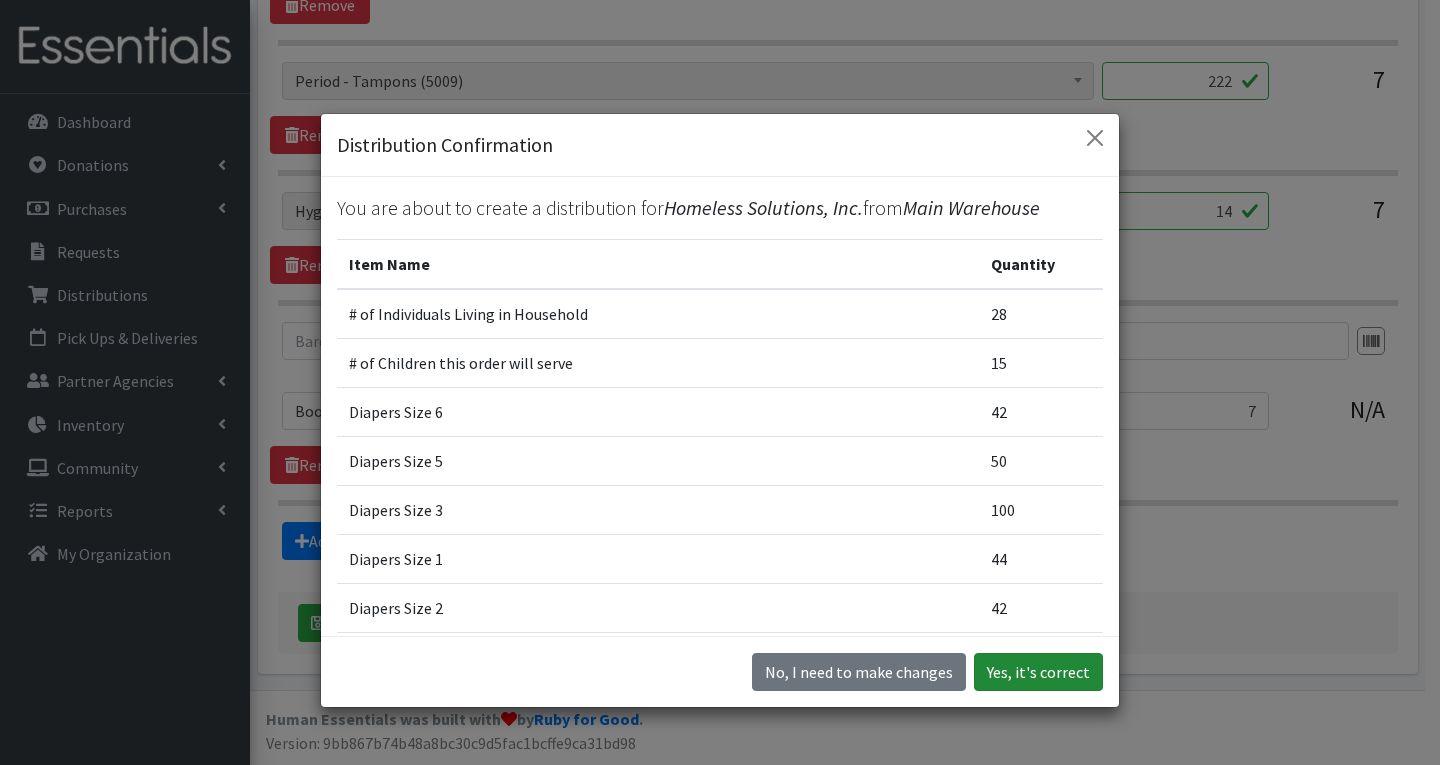 click on "Yes, it's correct" at bounding box center [1038, 672] 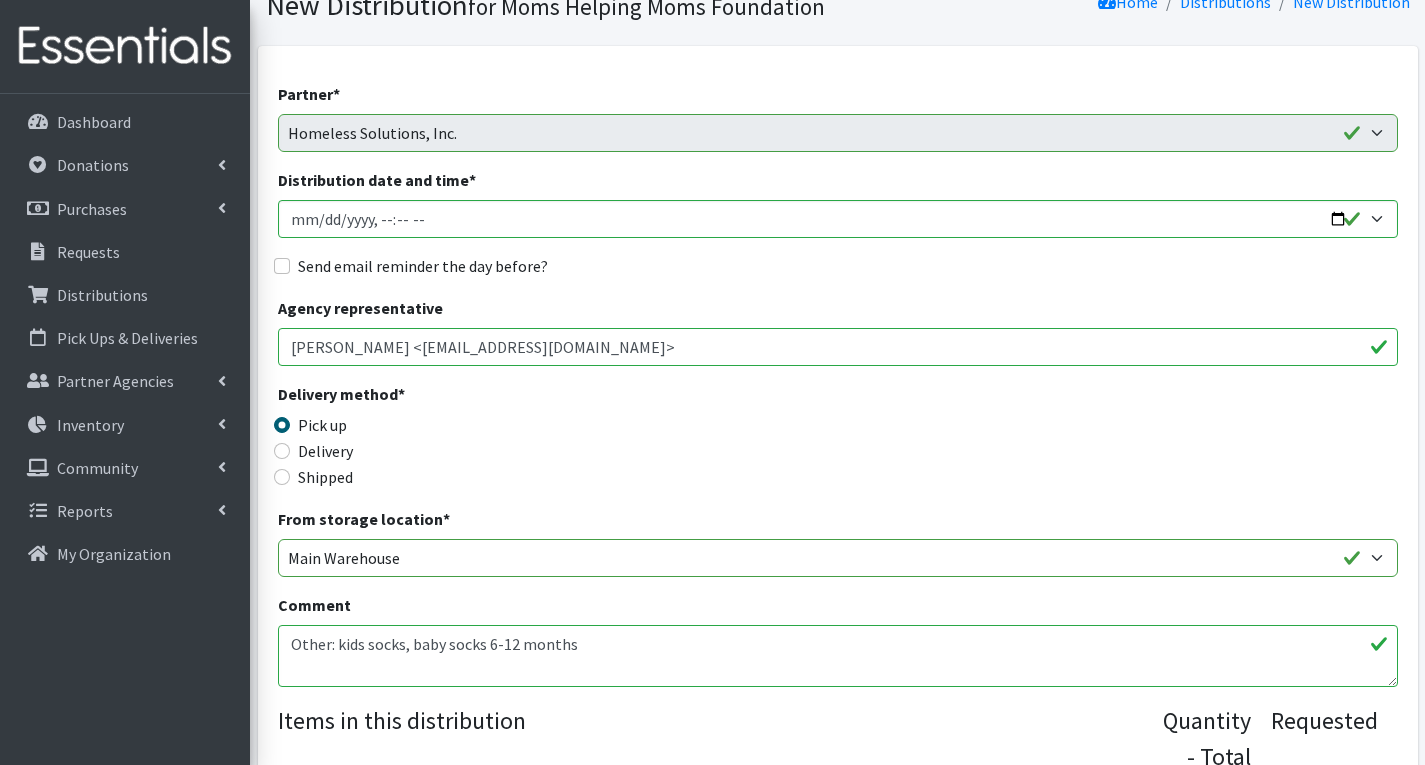 scroll, scrollTop: 300, scrollLeft: 0, axis: vertical 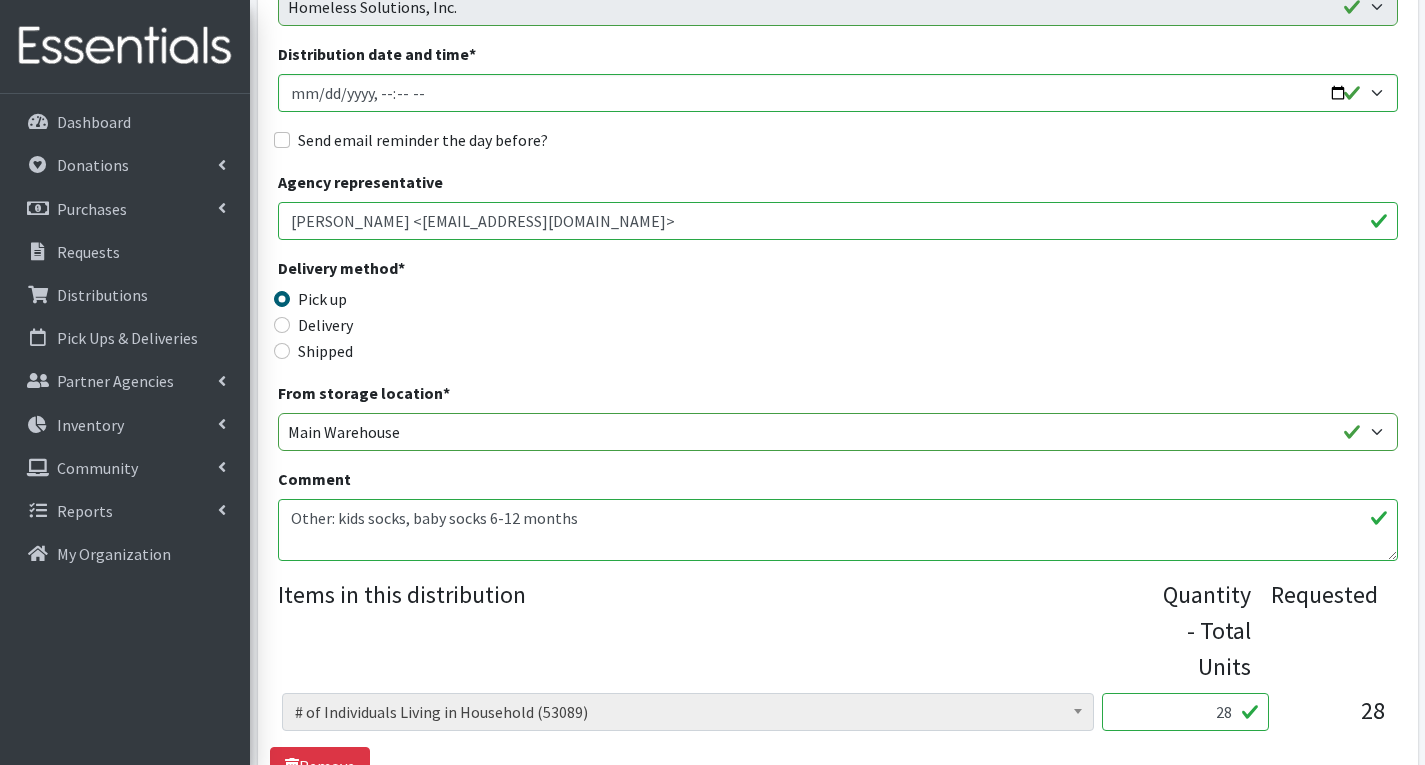 click on "Other: kids socks, baby socks 6-12 months" at bounding box center [838, 530] 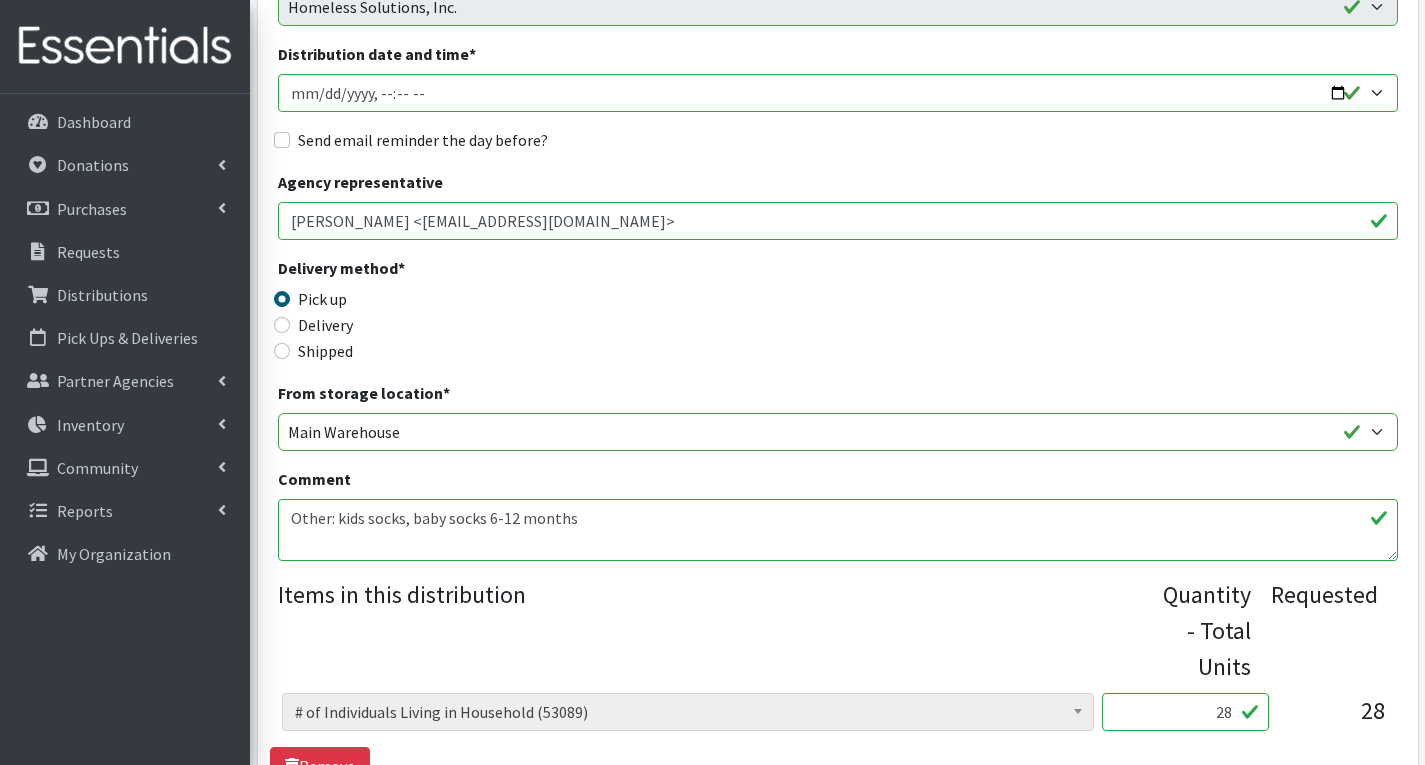 scroll, scrollTop: 40, scrollLeft: 0, axis: vertical 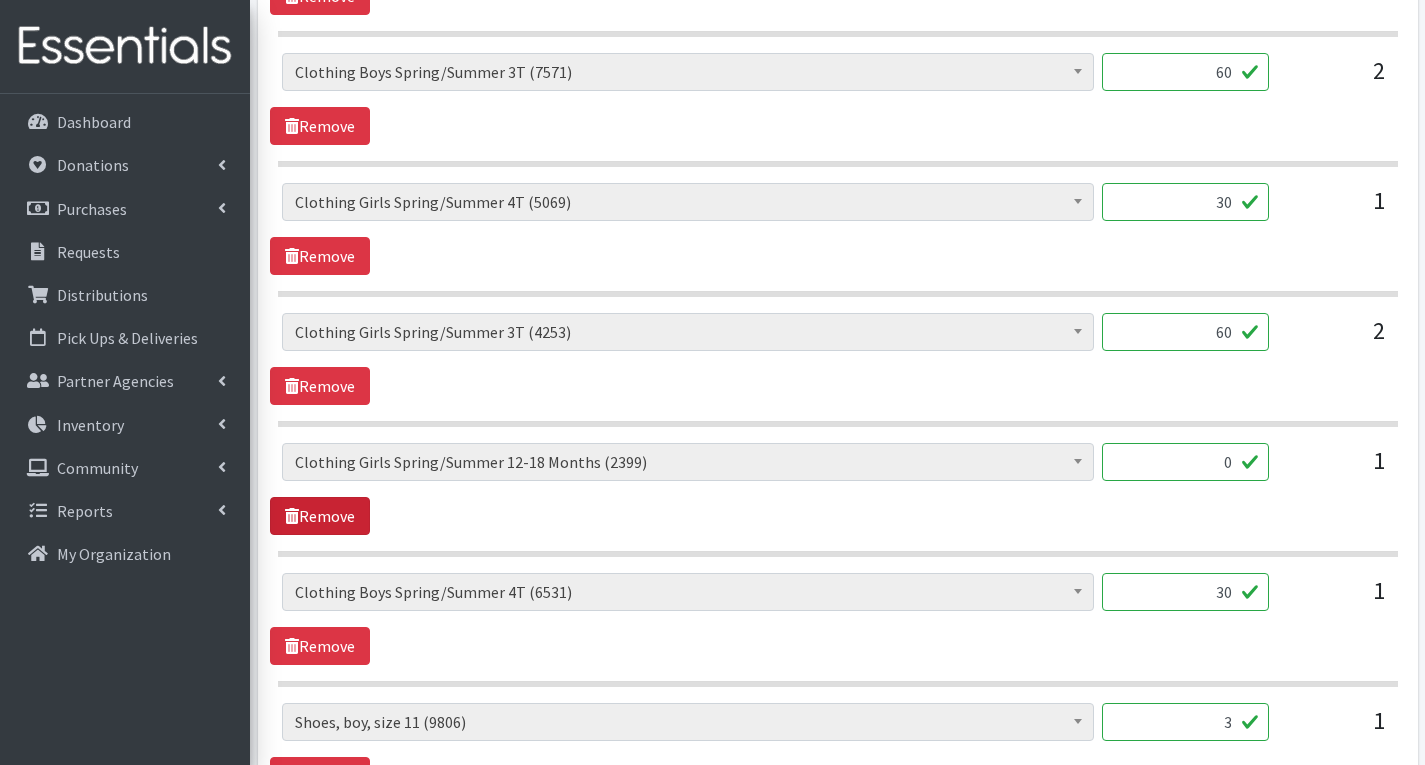 type on "Other: kids socks, baby socks 6-12 months
Sorry, There are no girls 12-18 clothing available. Thank you for being our valued partner." 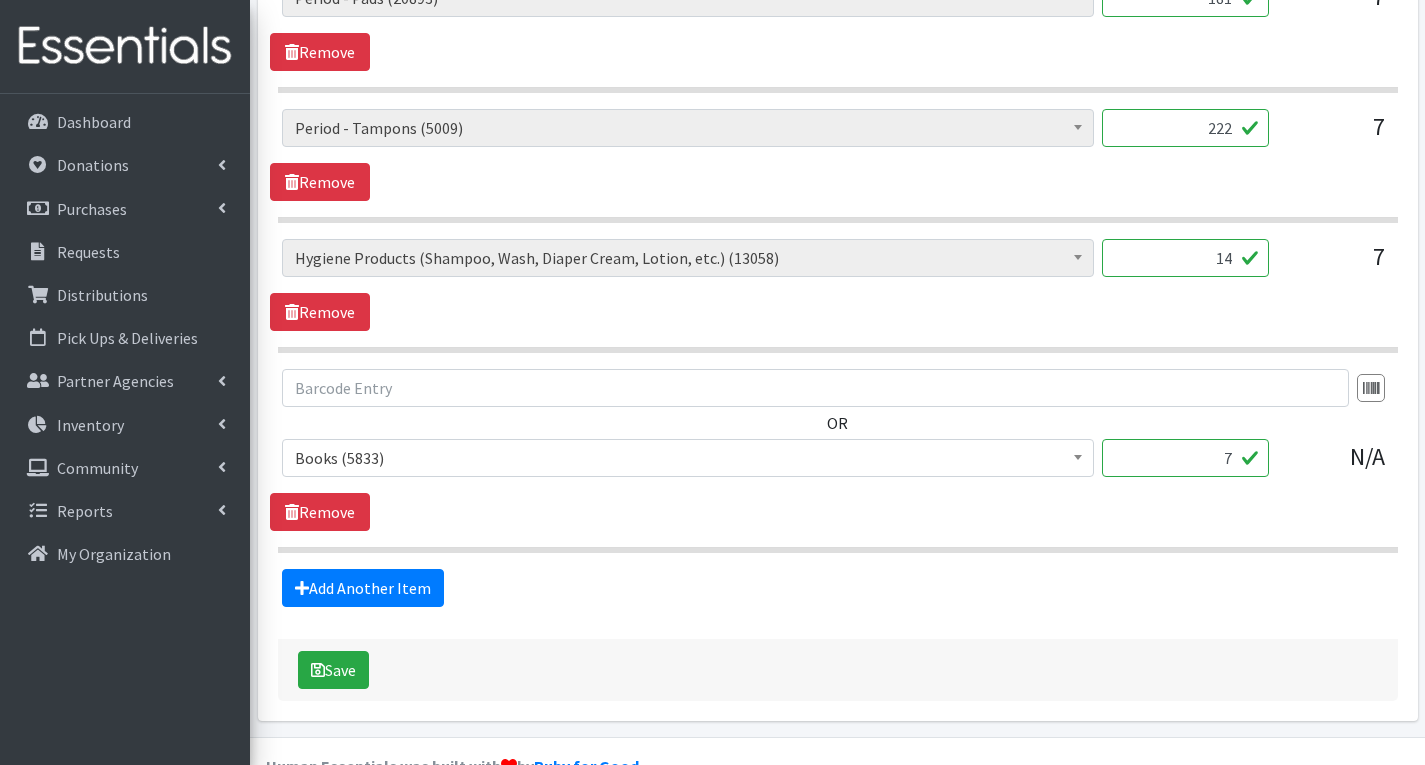 scroll, scrollTop: 3921, scrollLeft: 0, axis: vertical 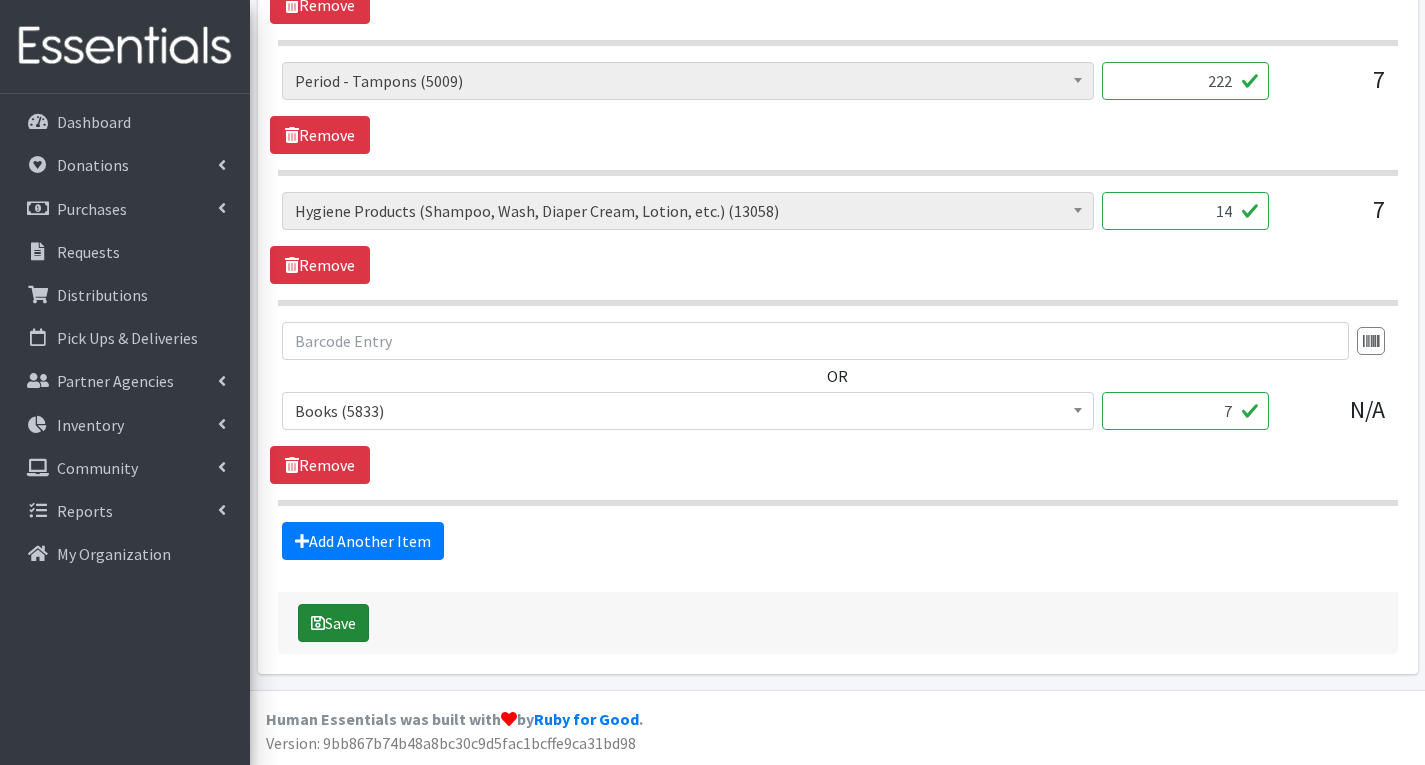 click on "Save" at bounding box center [333, 623] 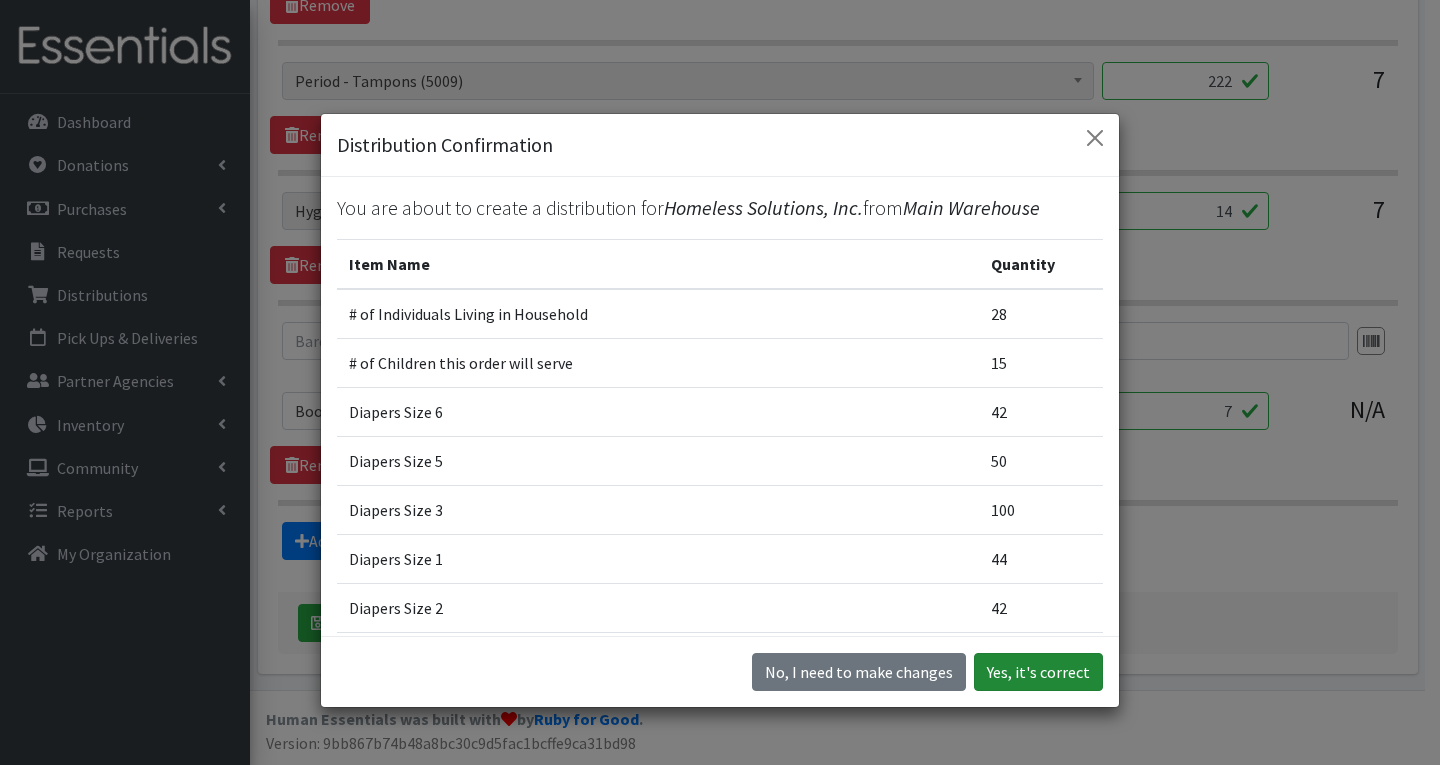 click on "Yes, it's correct" at bounding box center (1038, 672) 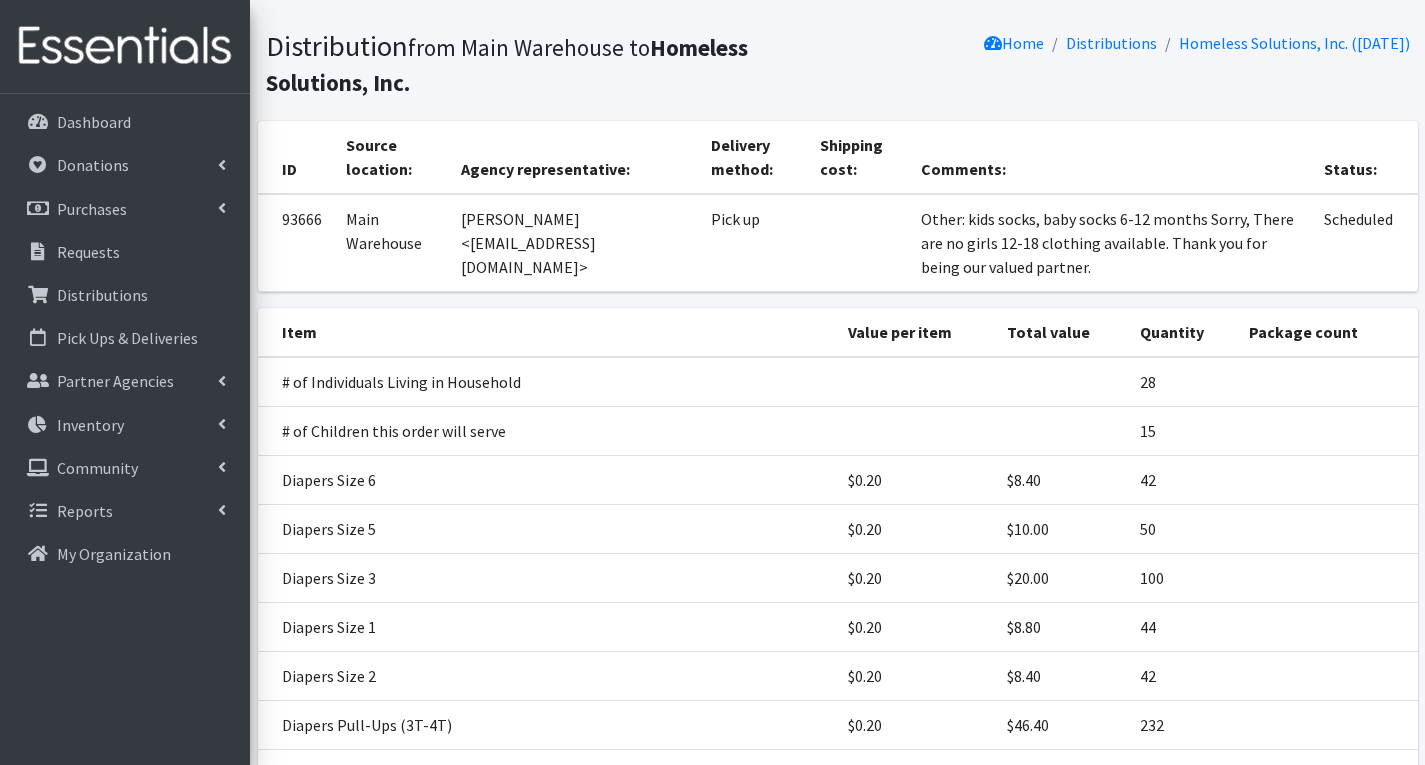 scroll, scrollTop: 0, scrollLeft: 0, axis: both 